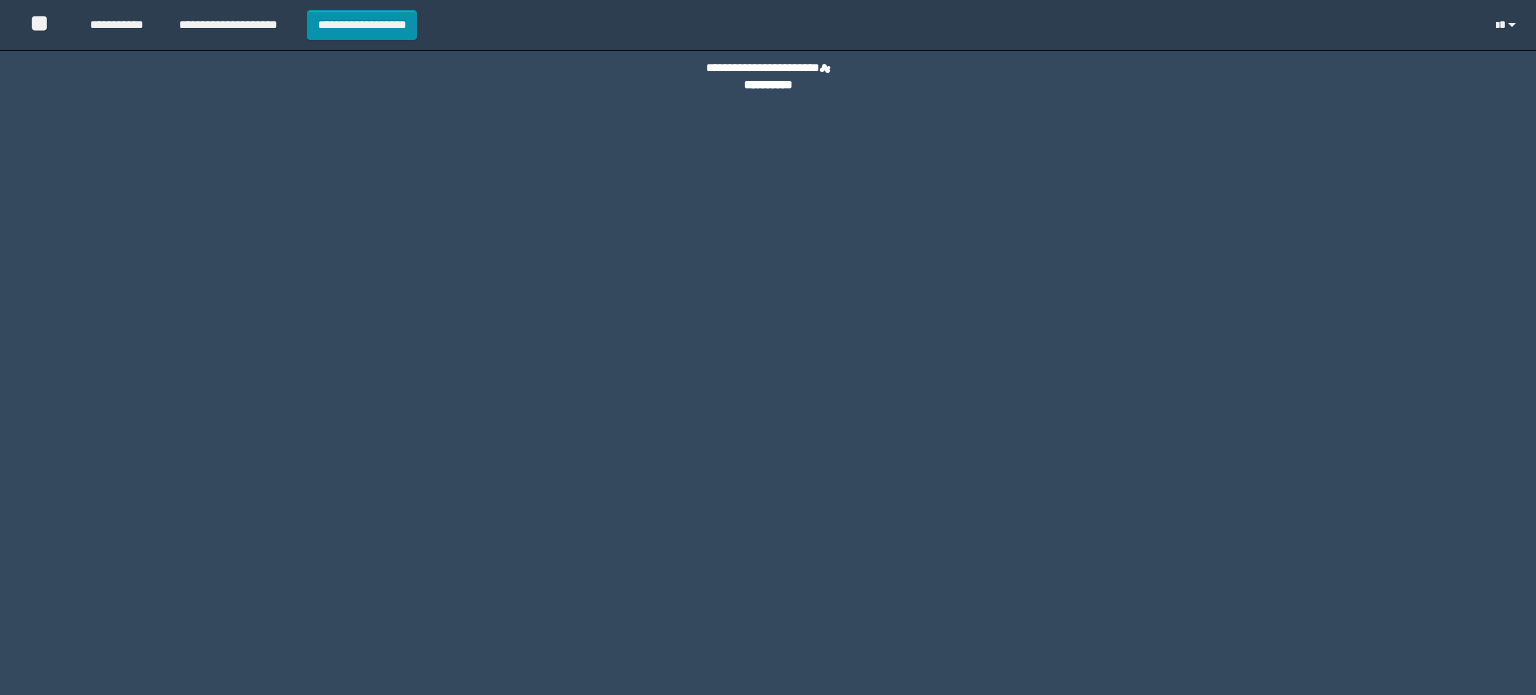 scroll, scrollTop: 0, scrollLeft: 0, axis: both 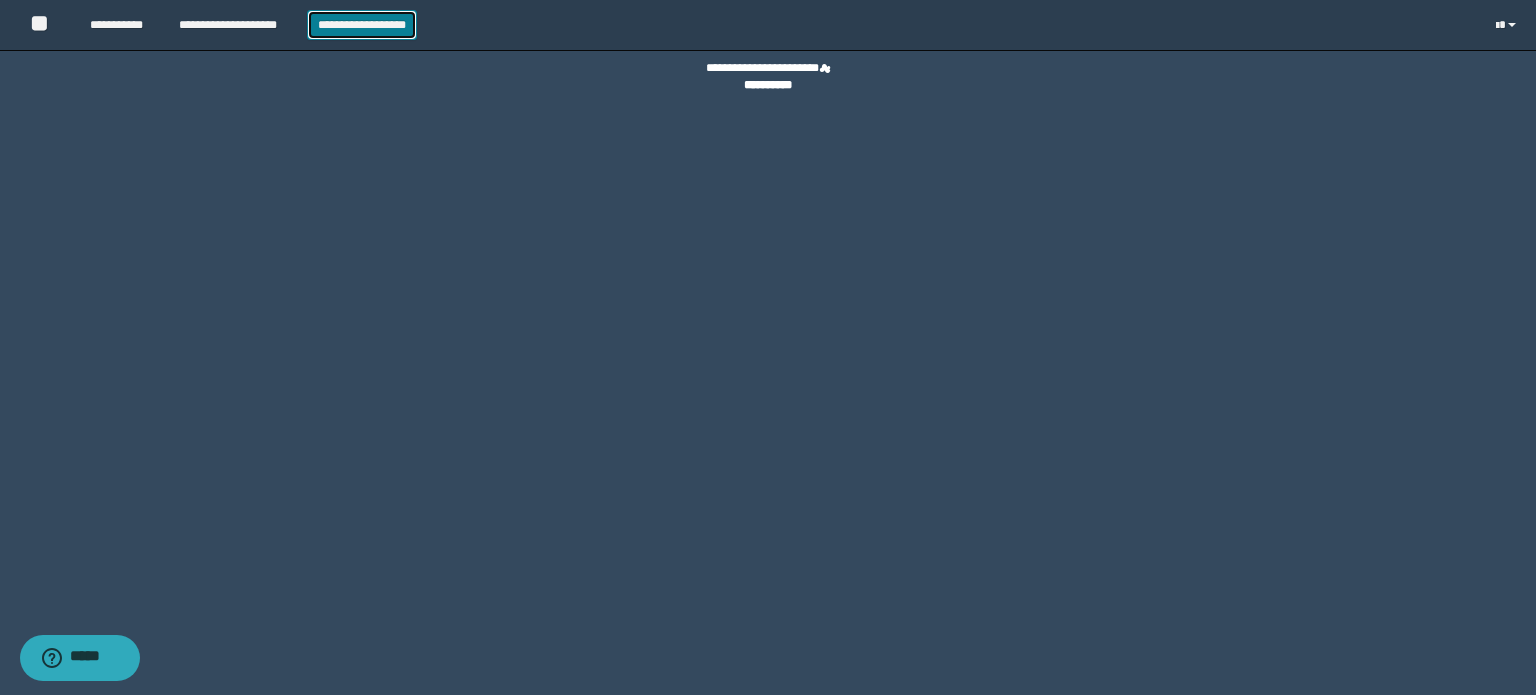 click on "**********" at bounding box center [362, 25] 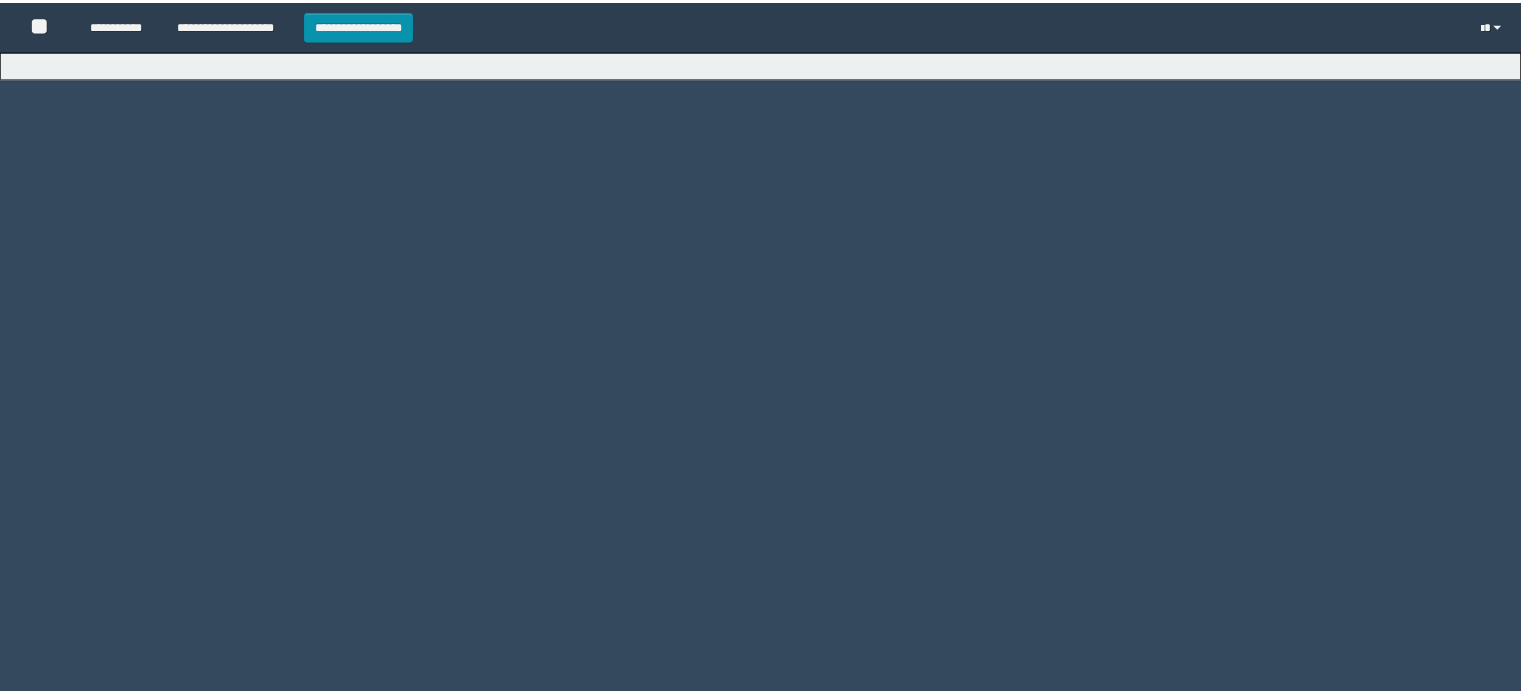 scroll, scrollTop: 0, scrollLeft: 0, axis: both 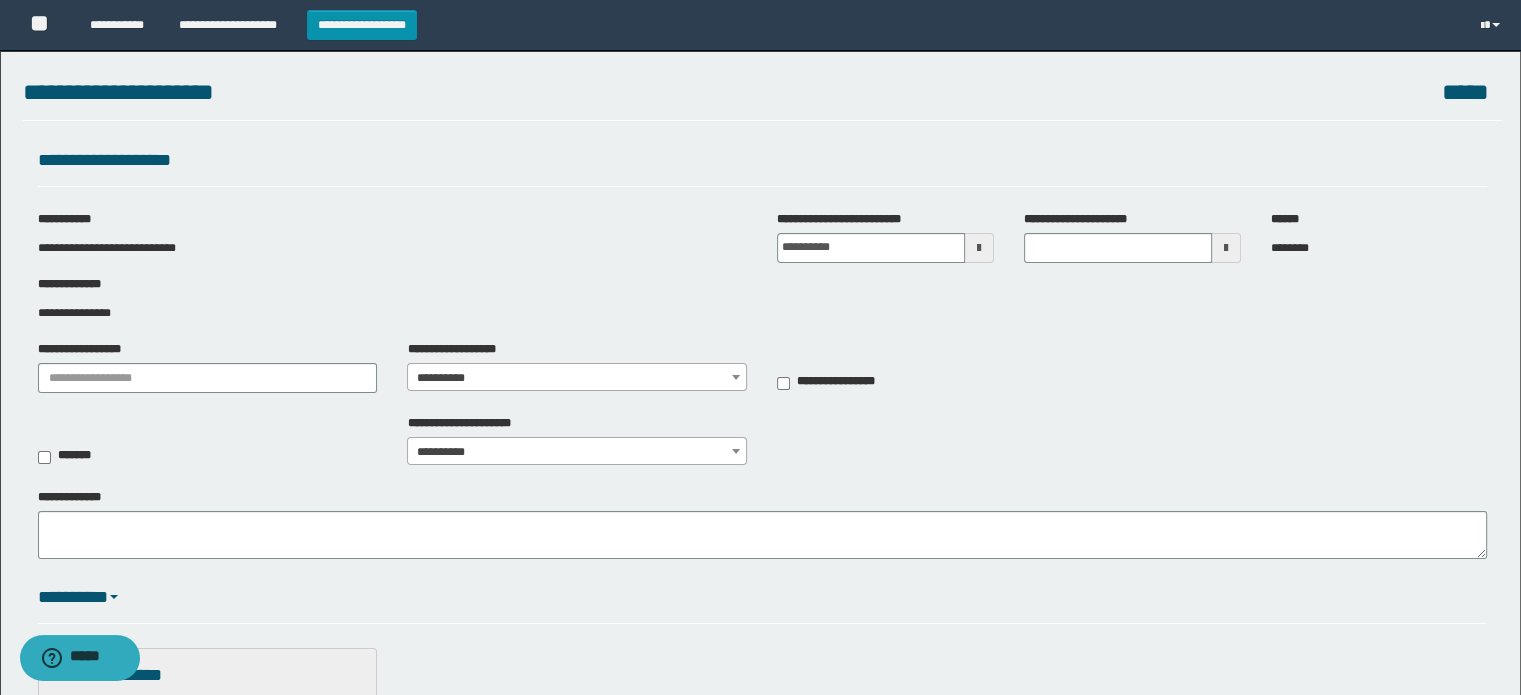 click at bounding box center [979, 248] 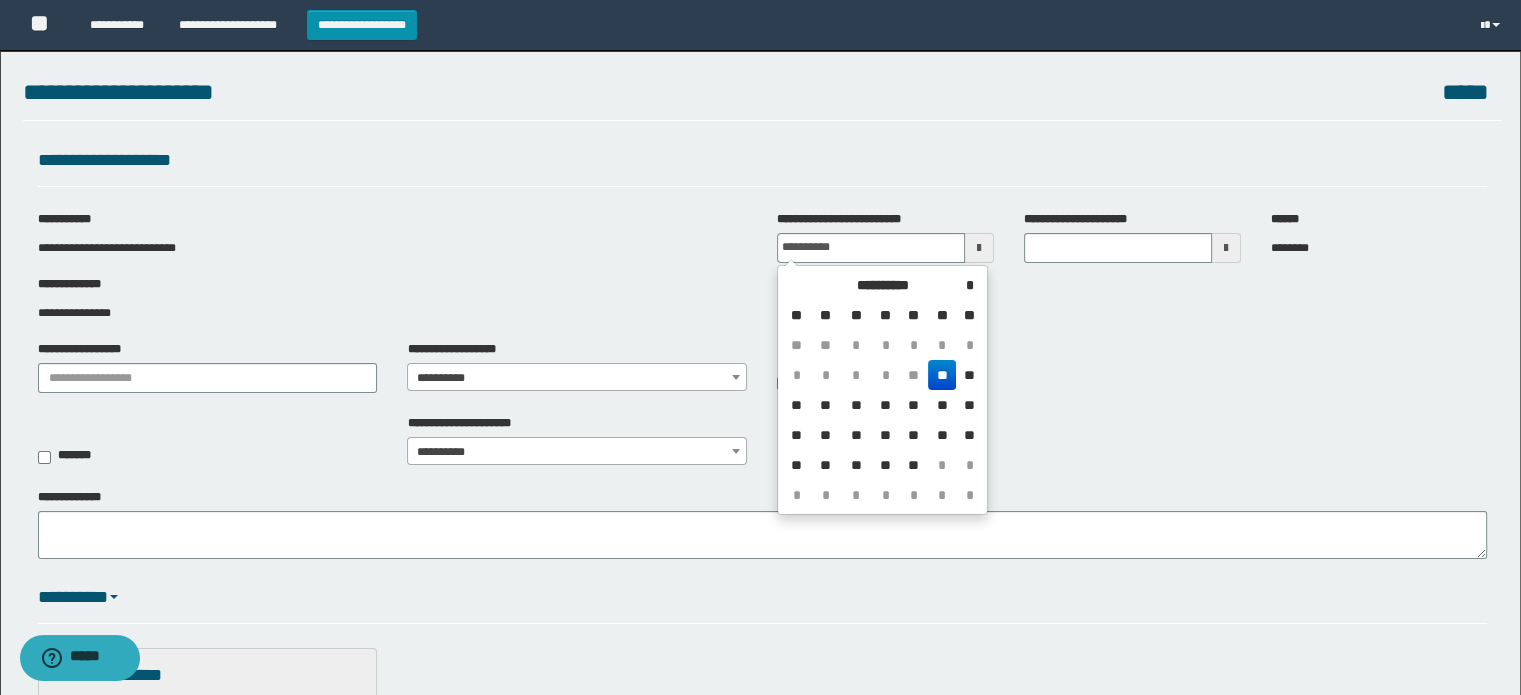 click on "**" at bounding box center [914, 375] 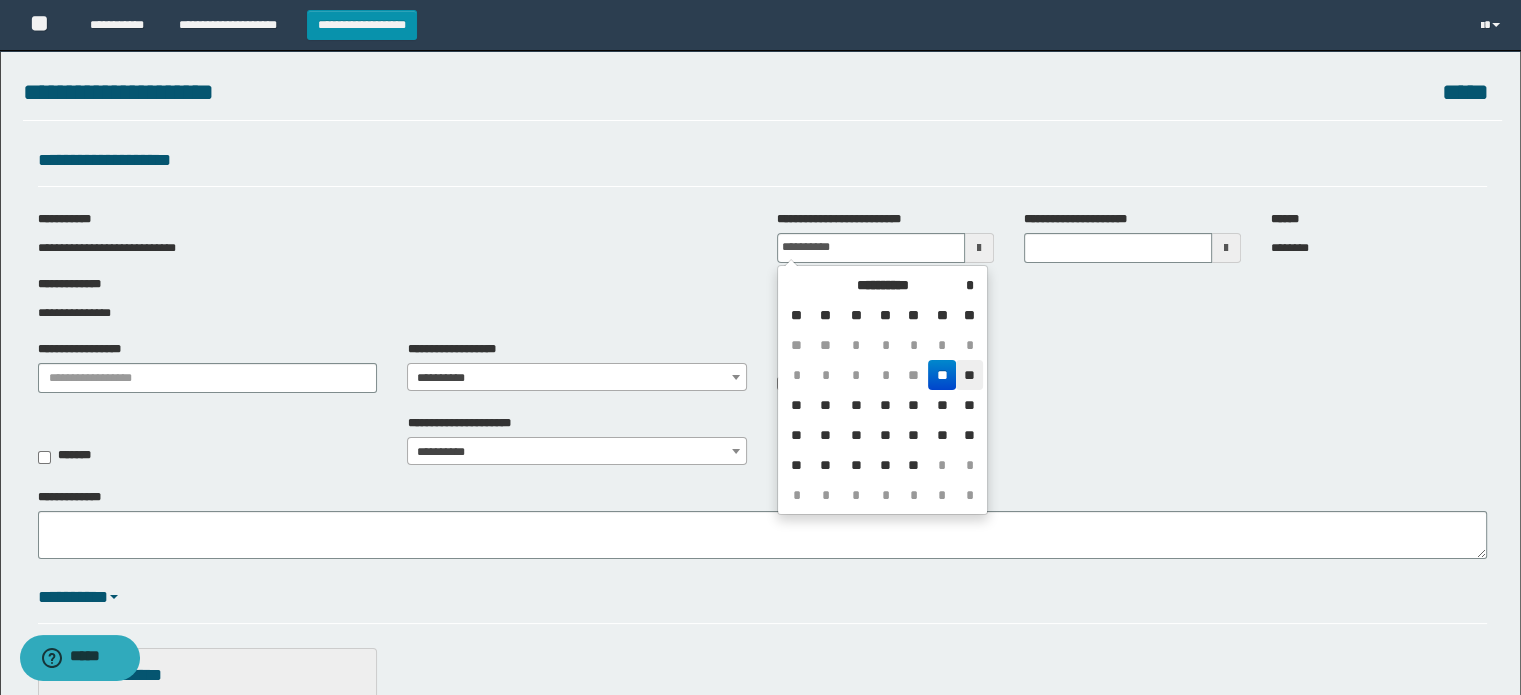 click on "**" at bounding box center (969, 375) 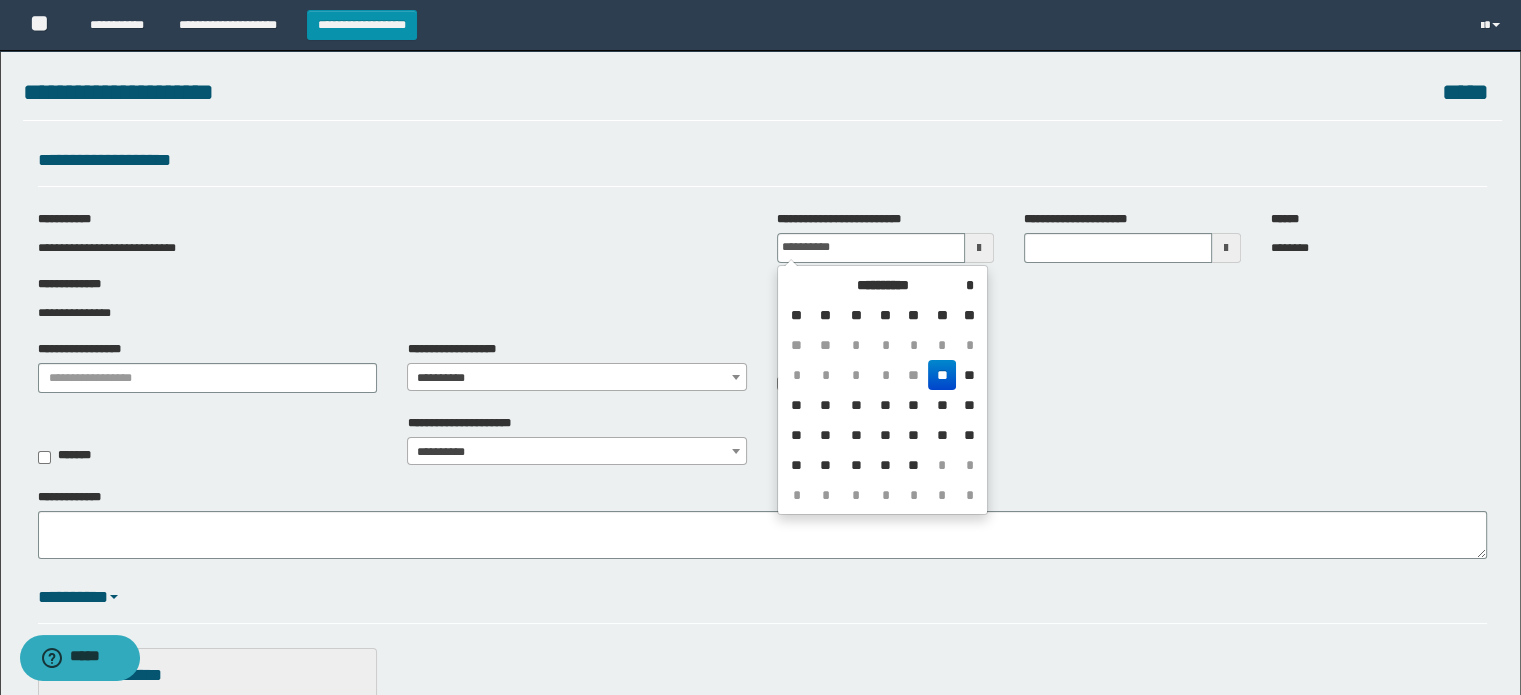 type on "**********" 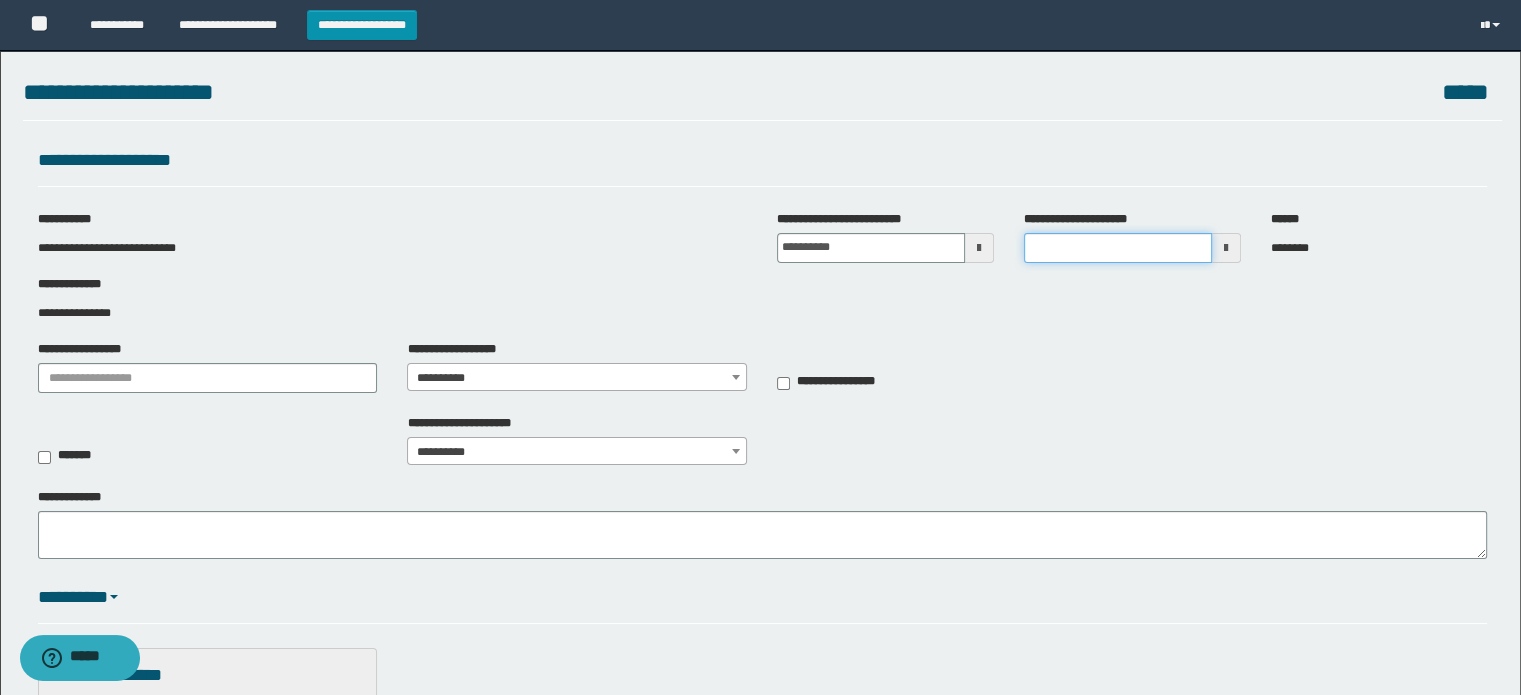 click on "**********" at bounding box center (1118, 248) 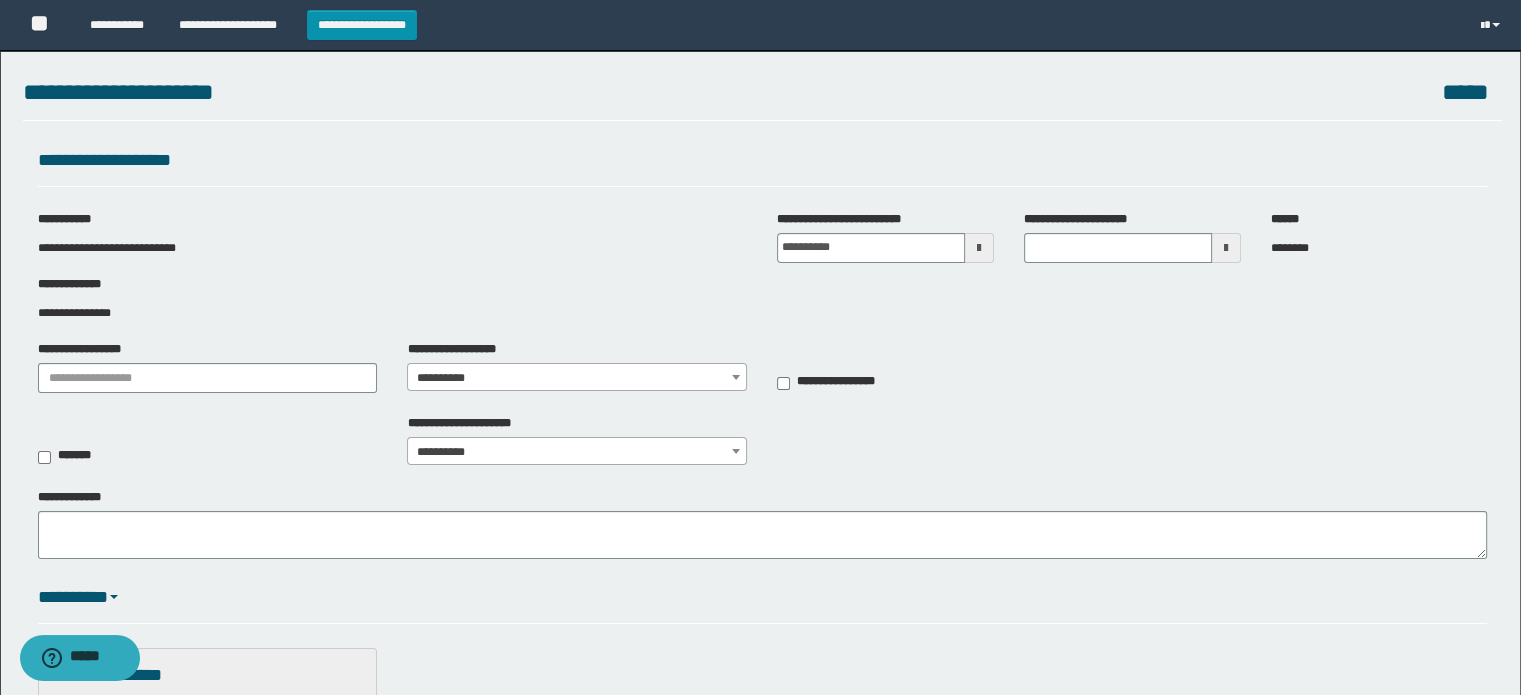 click at bounding box center [1226, 248] 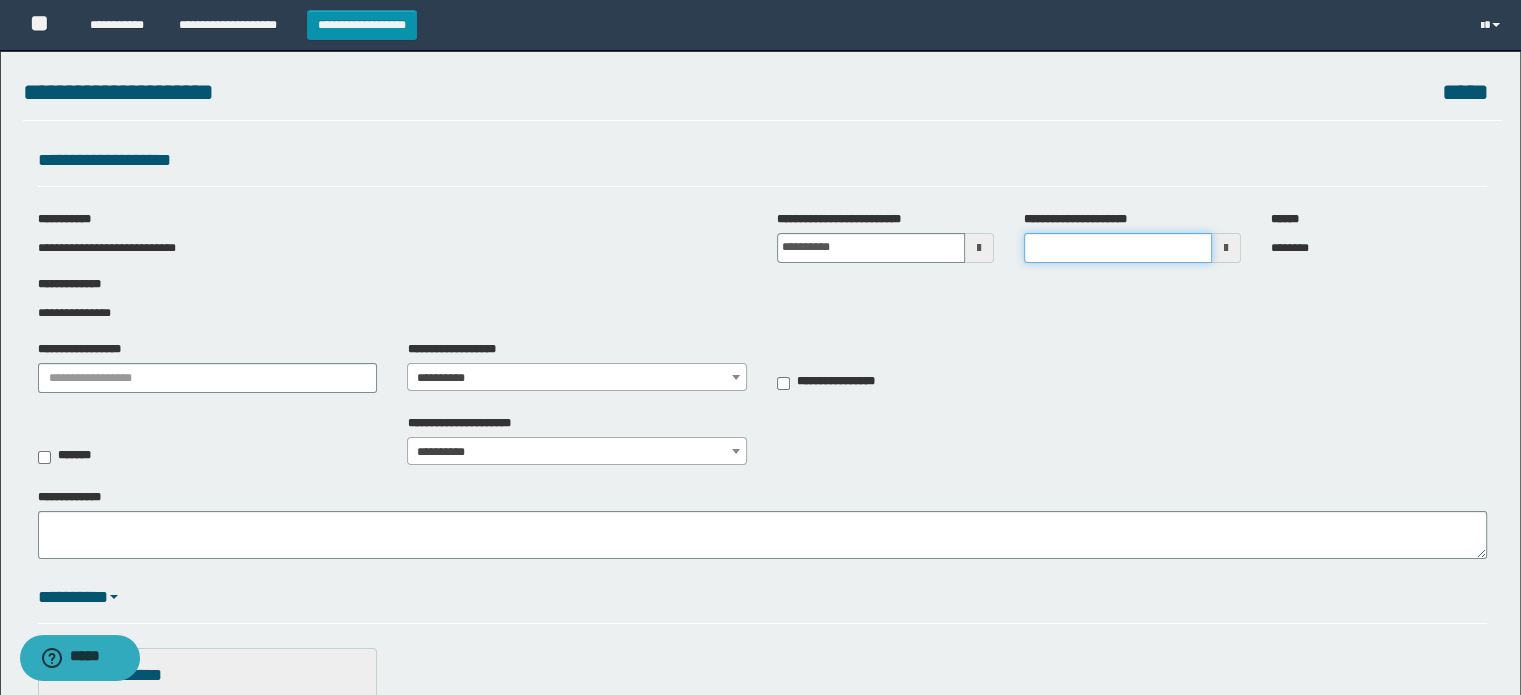 click on "**********" at bounding box center [1118, 248] 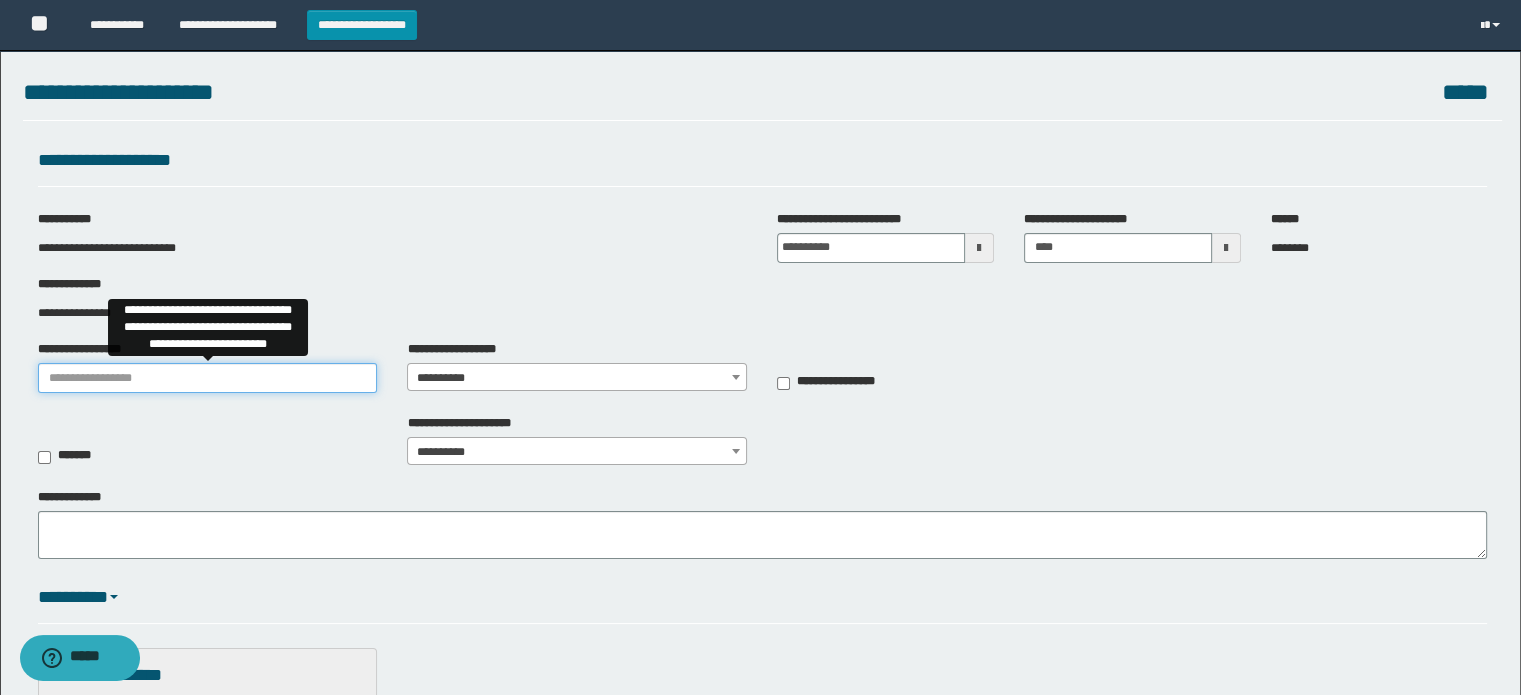 type on "*******" 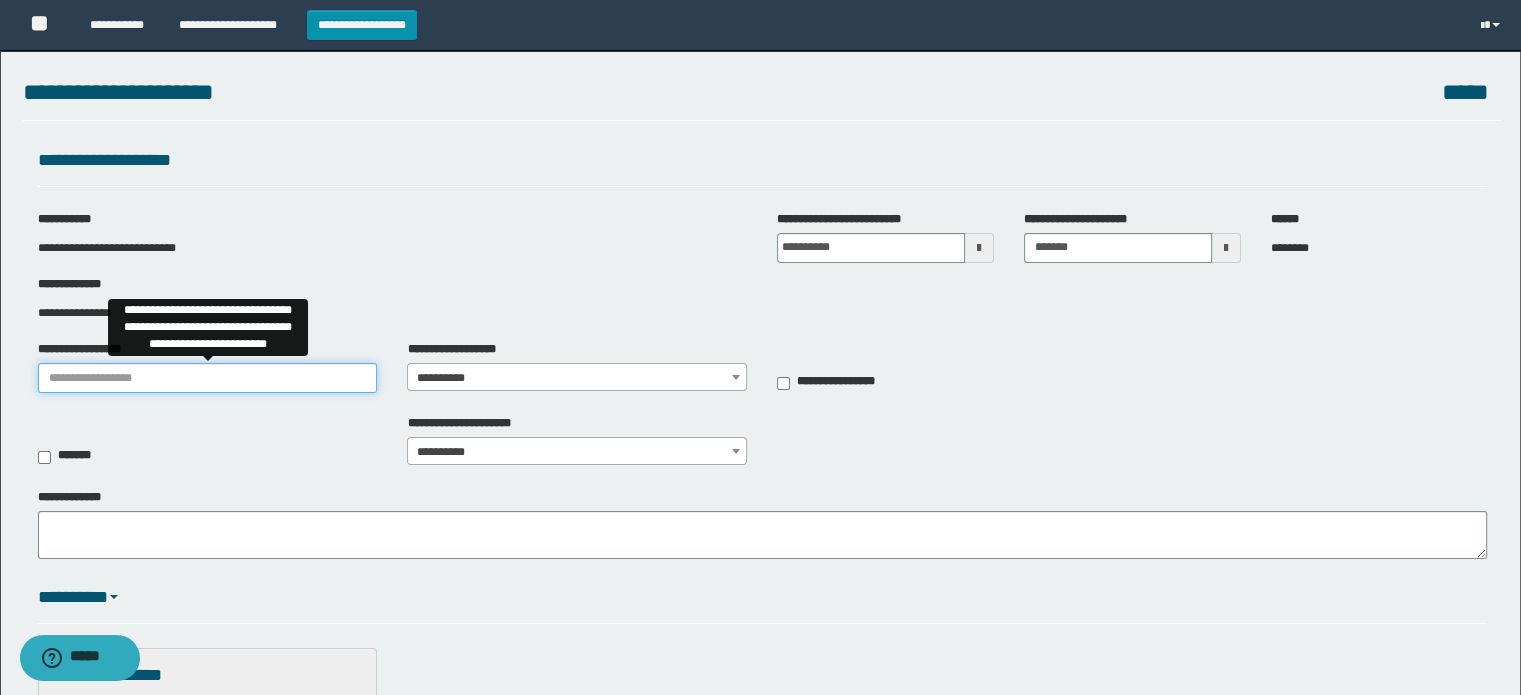 click on "**********" at bounding box center [208, 378] 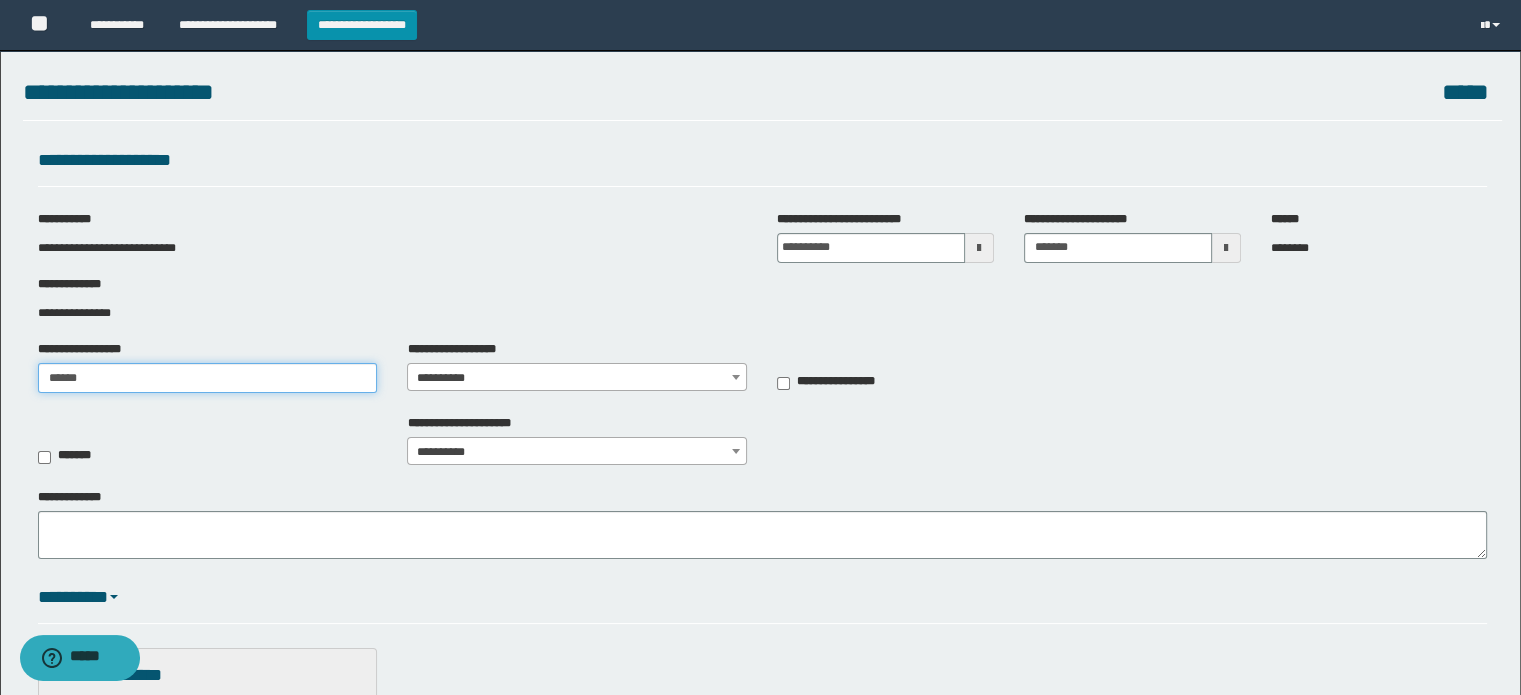type on "******" 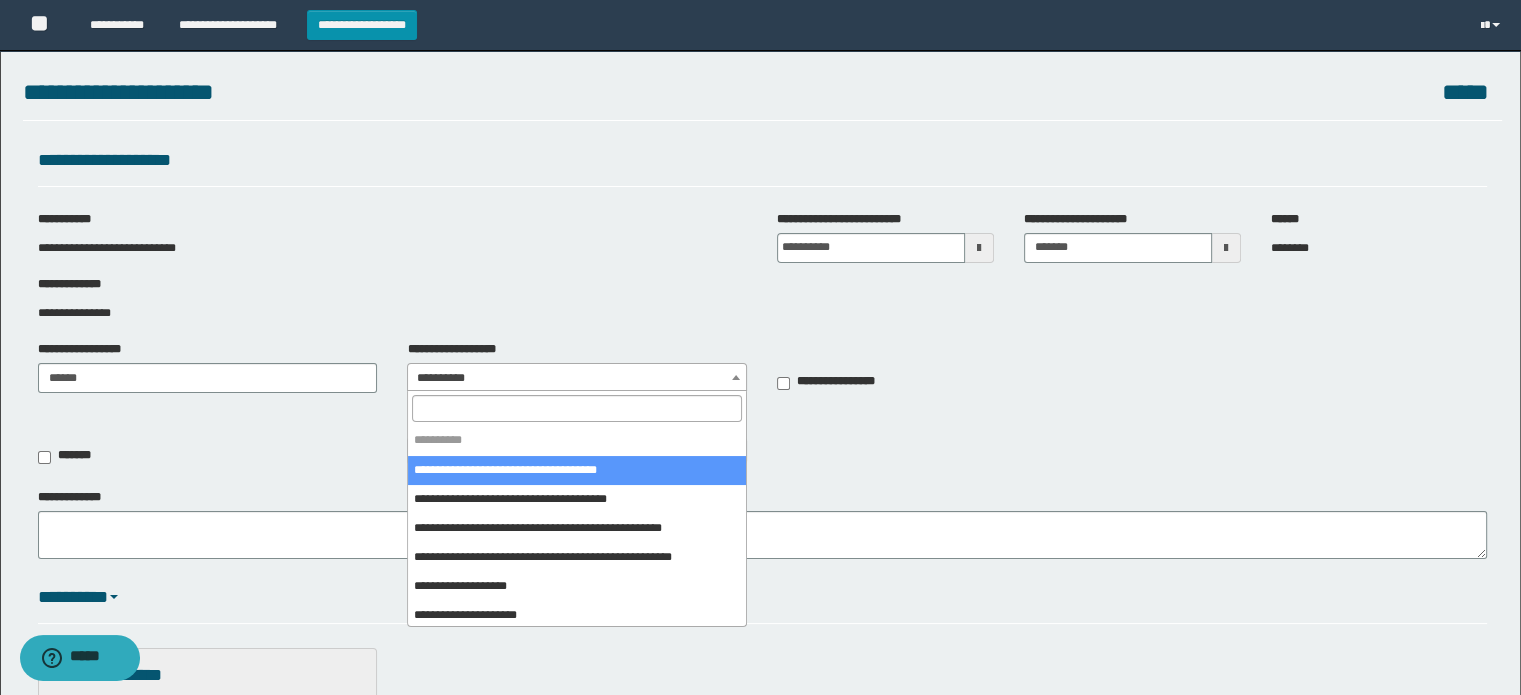 click on "**********" at bounding box center (577, 378) 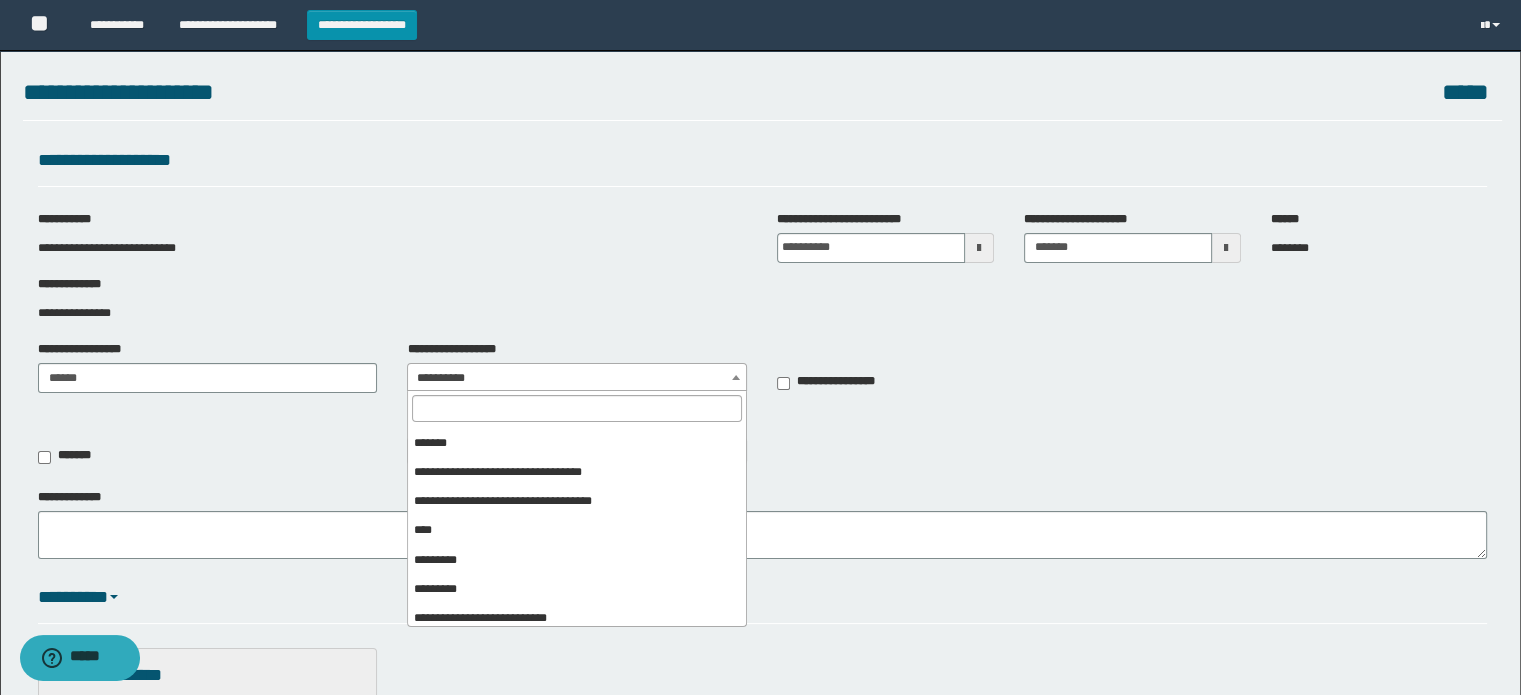 scroll, scrollTop: 371, scrollLeft: 0, axis: vertical 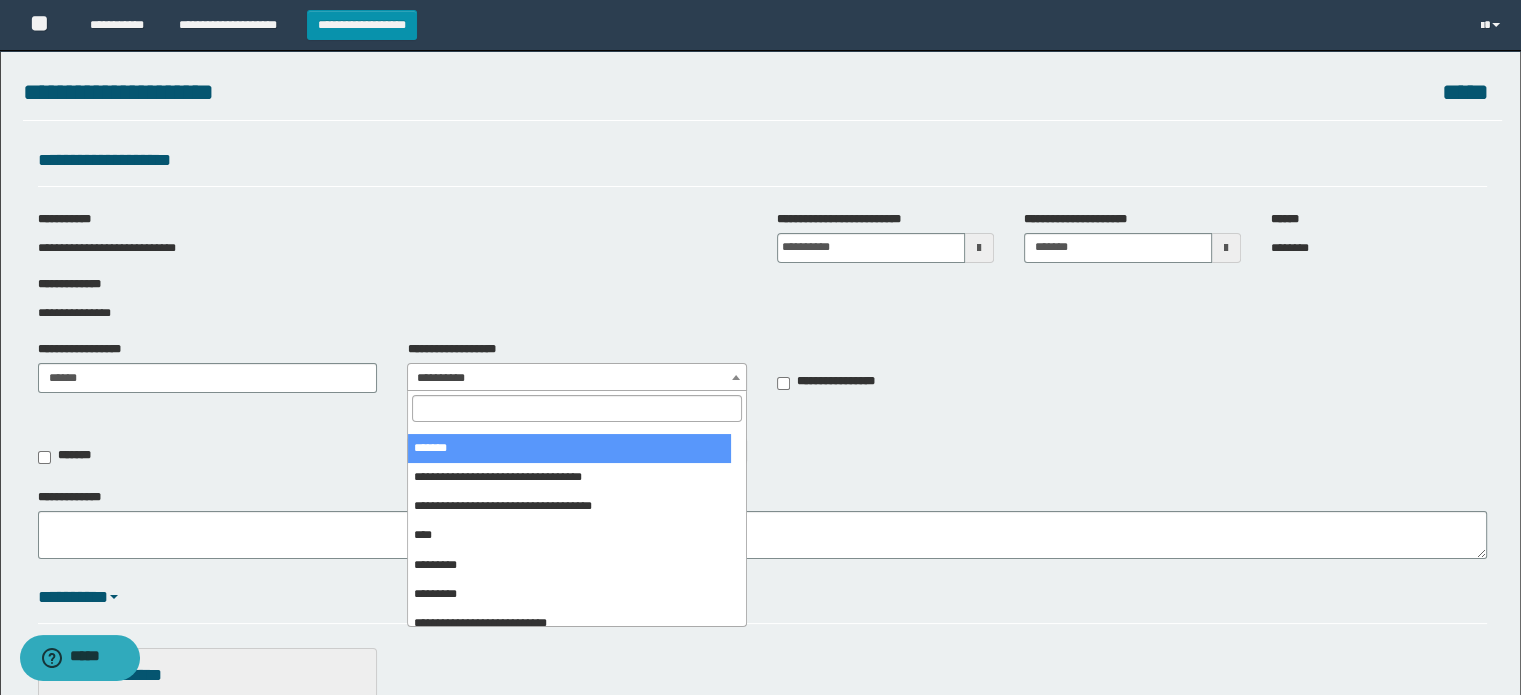 select on "***" 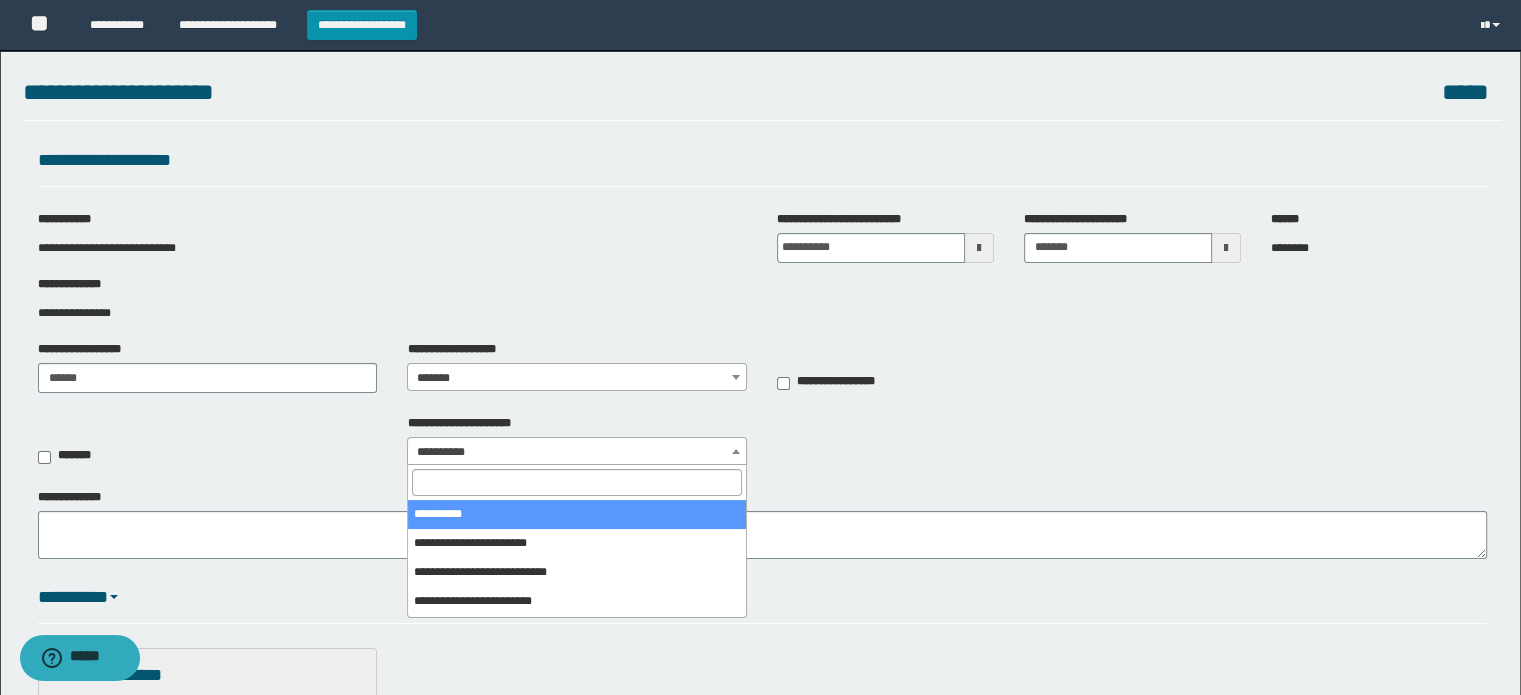 click on "**********" at bounding box center (577, 452) 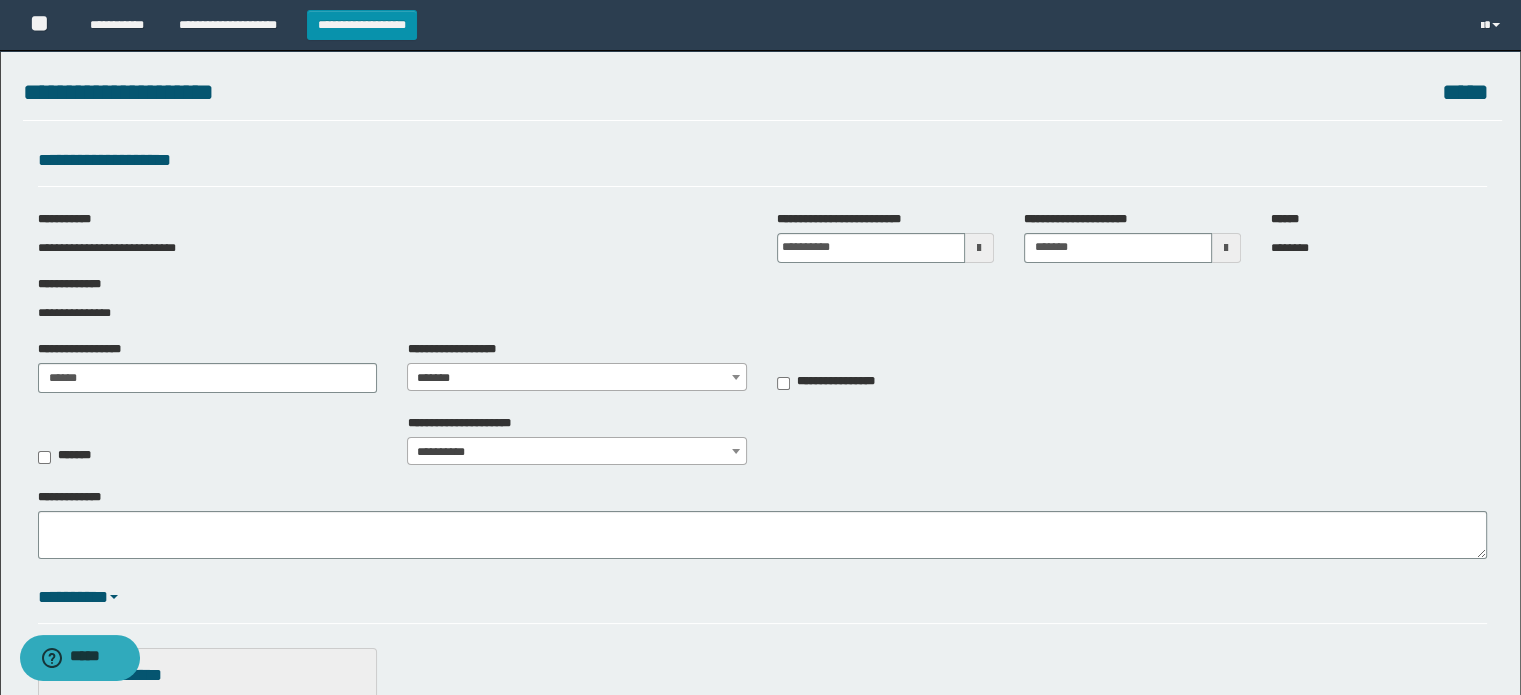click on "**********" at bounding box center (577, 452) 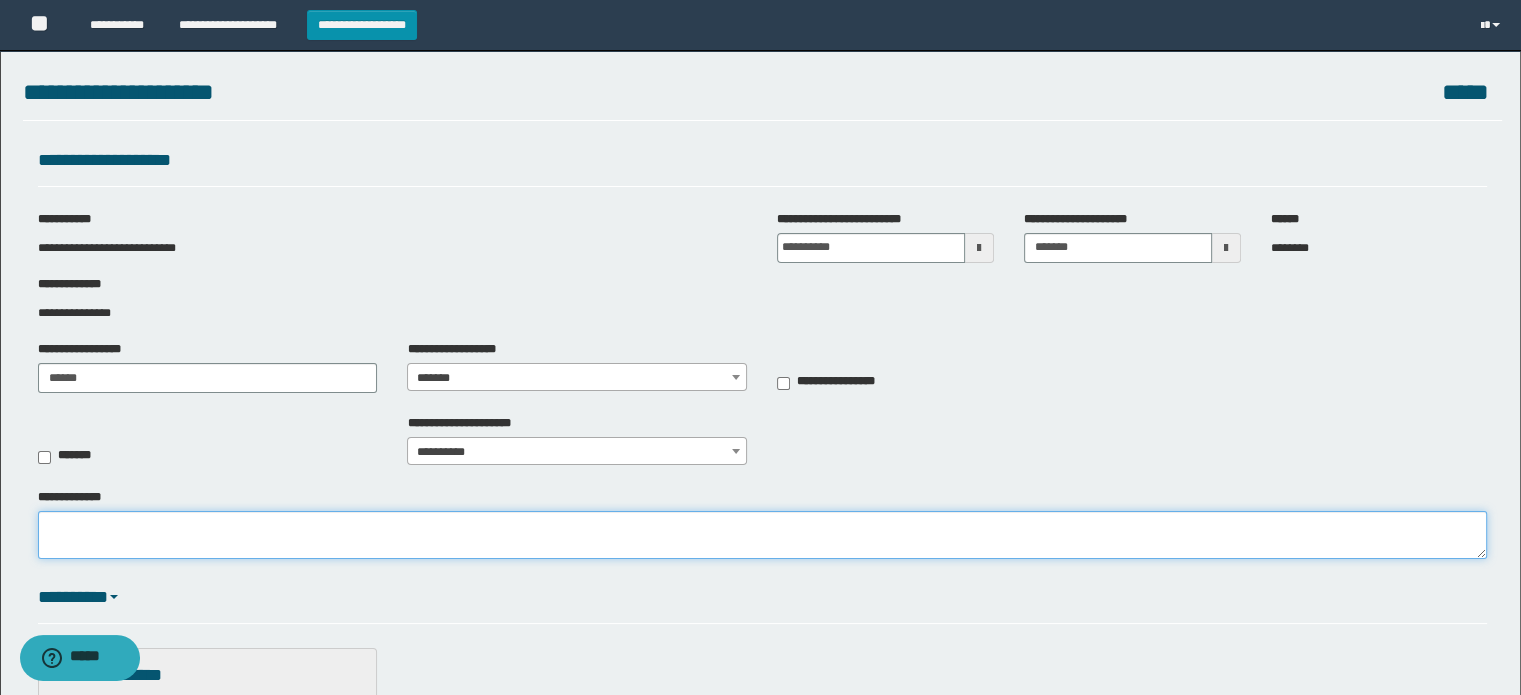 click on "**********" at bounding box center (763, 535) 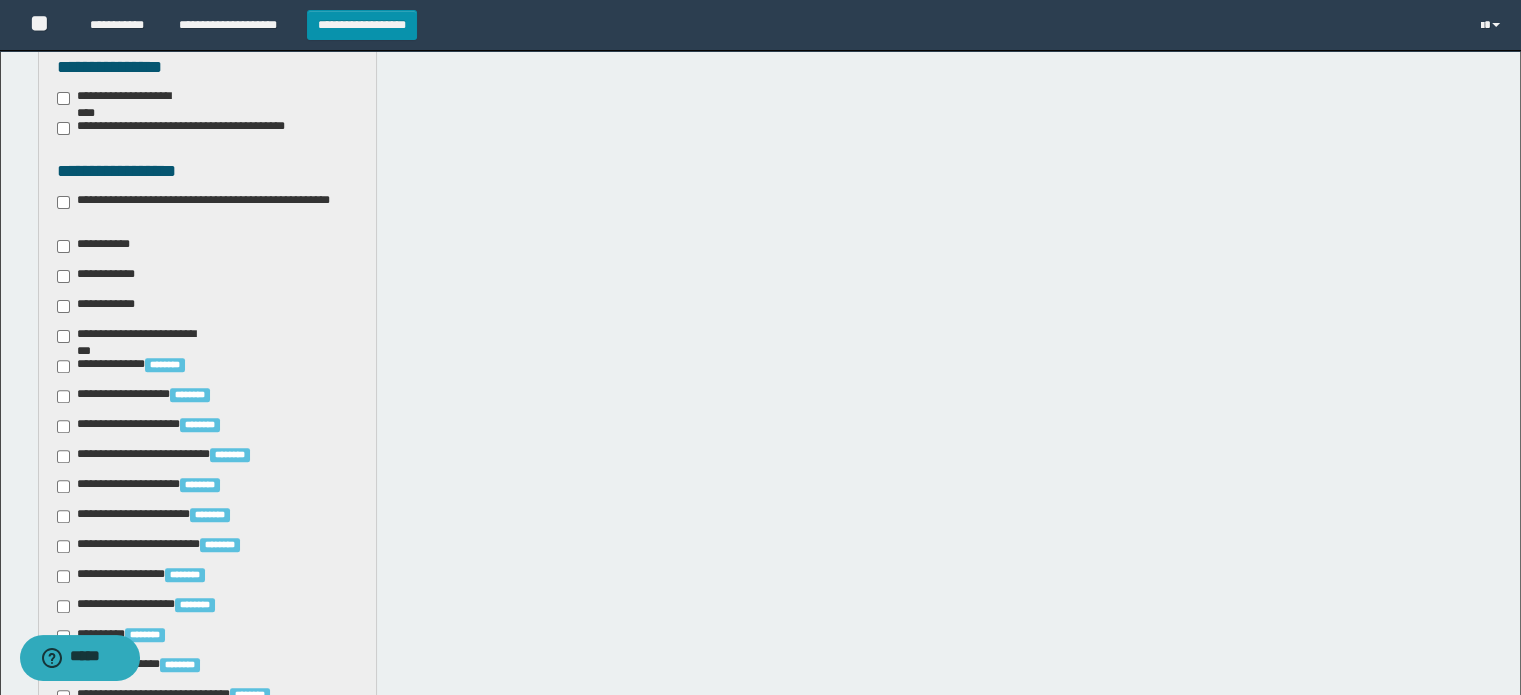 click on "**********" at bounding box center (208, 209) 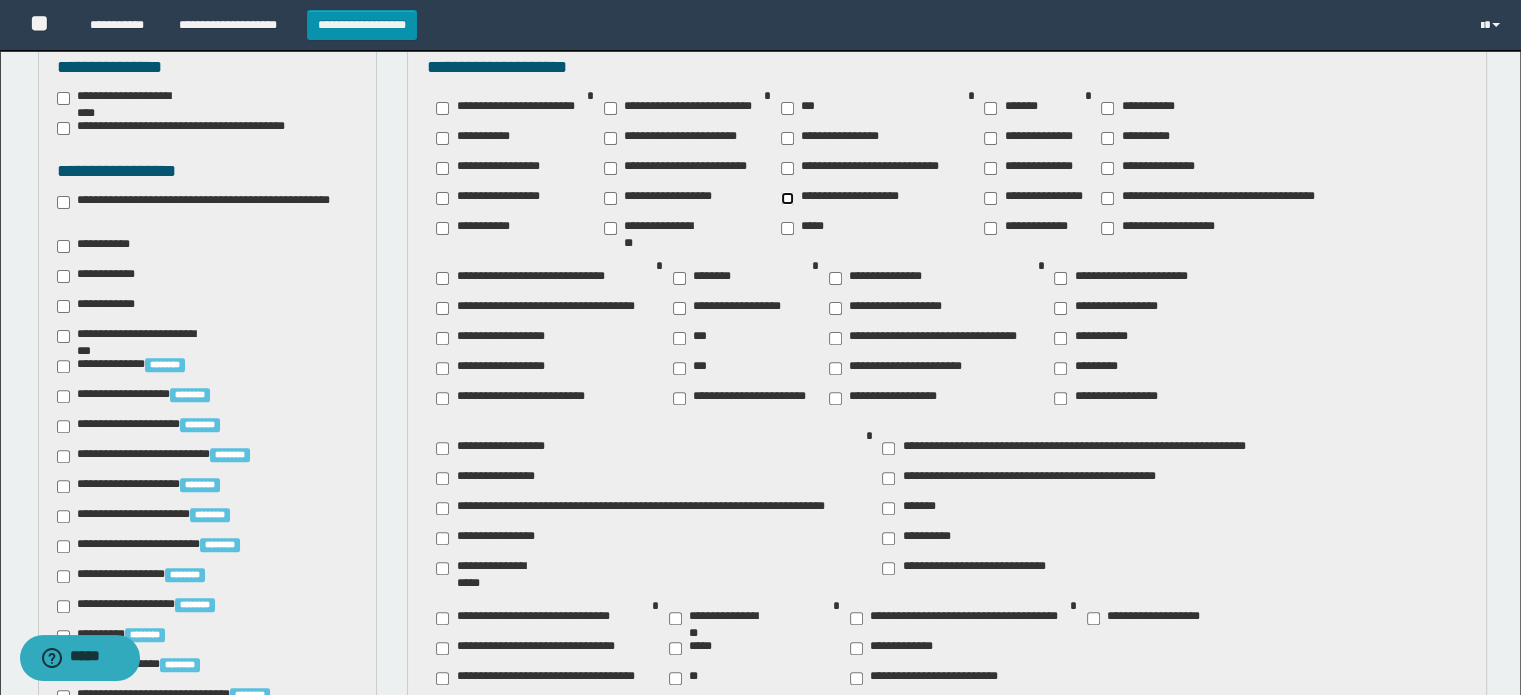 click on "**********" at bounding box center (847, 198) 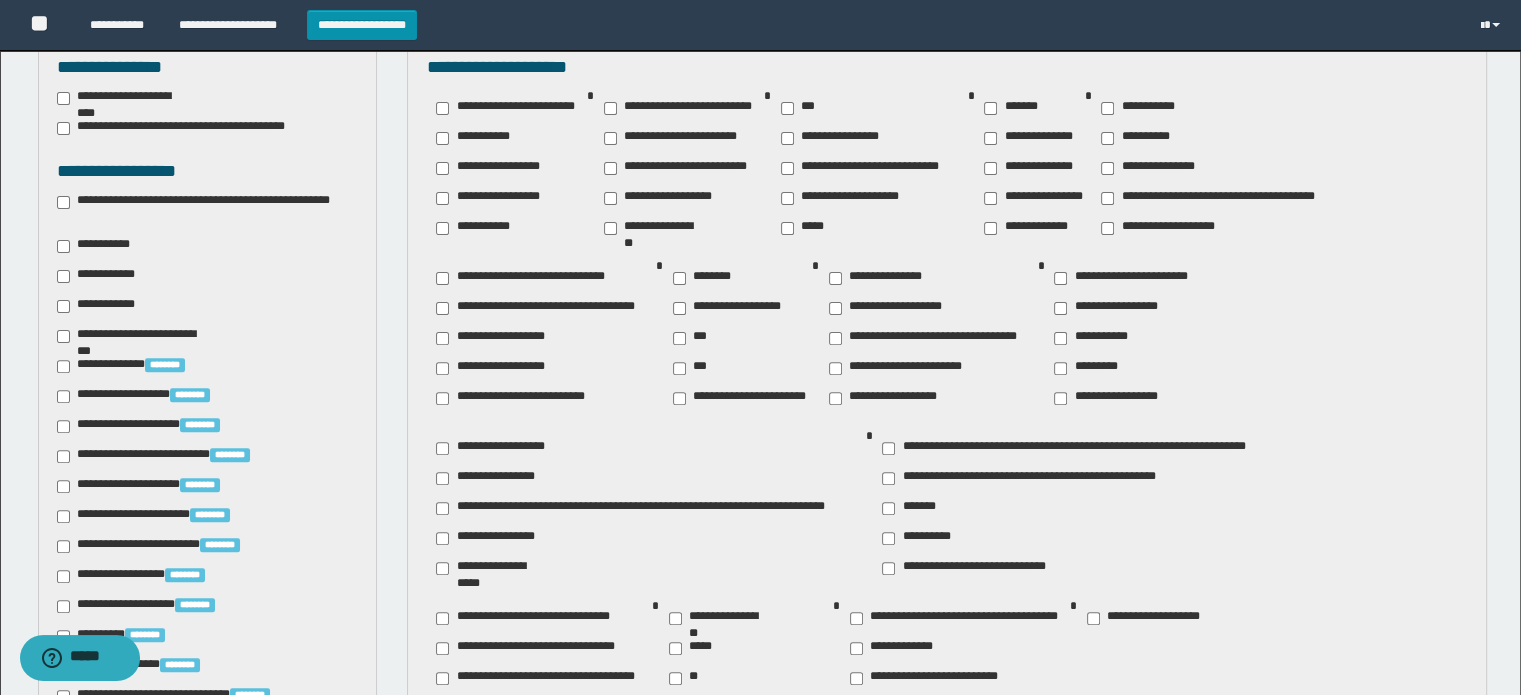 click on "********" at bounding box center (706, 278) 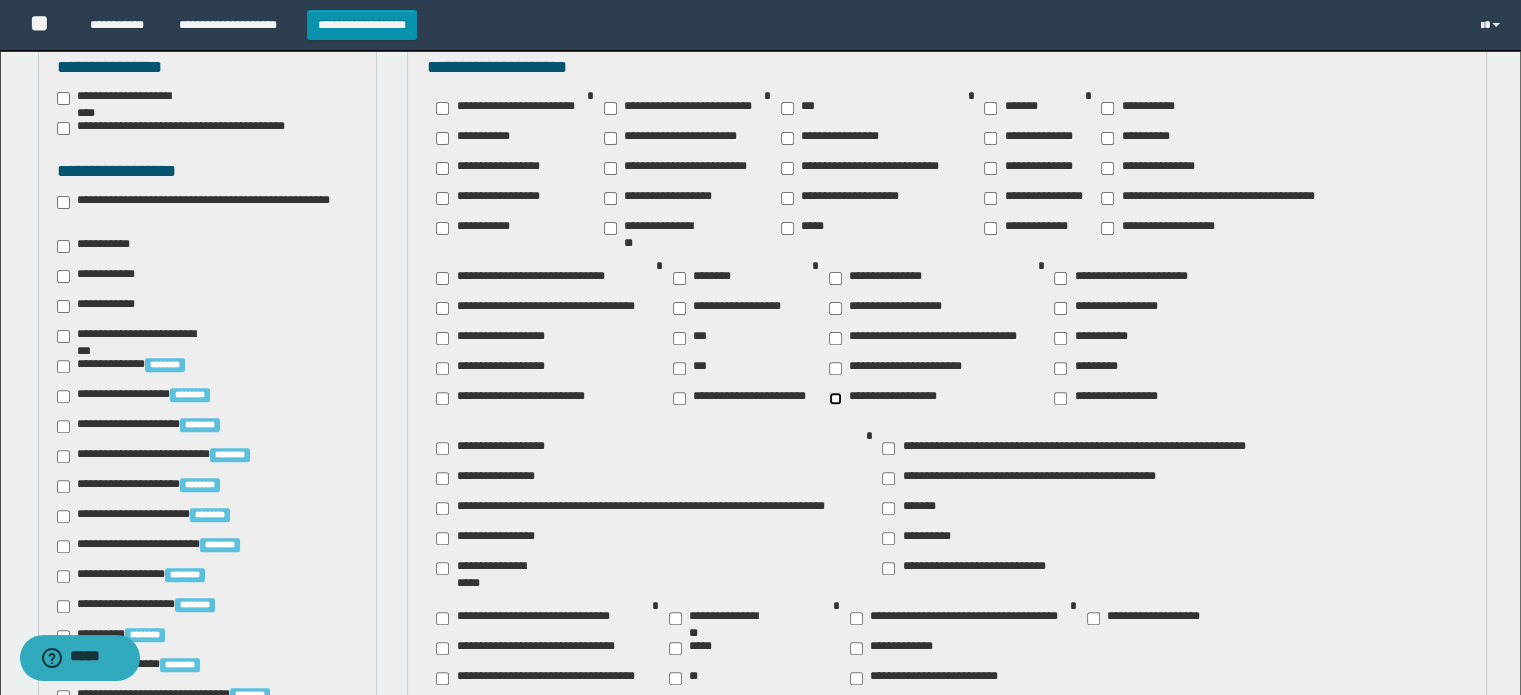 scroll, scrollTop: 1216, scrollLeft: 0, axis: vertical 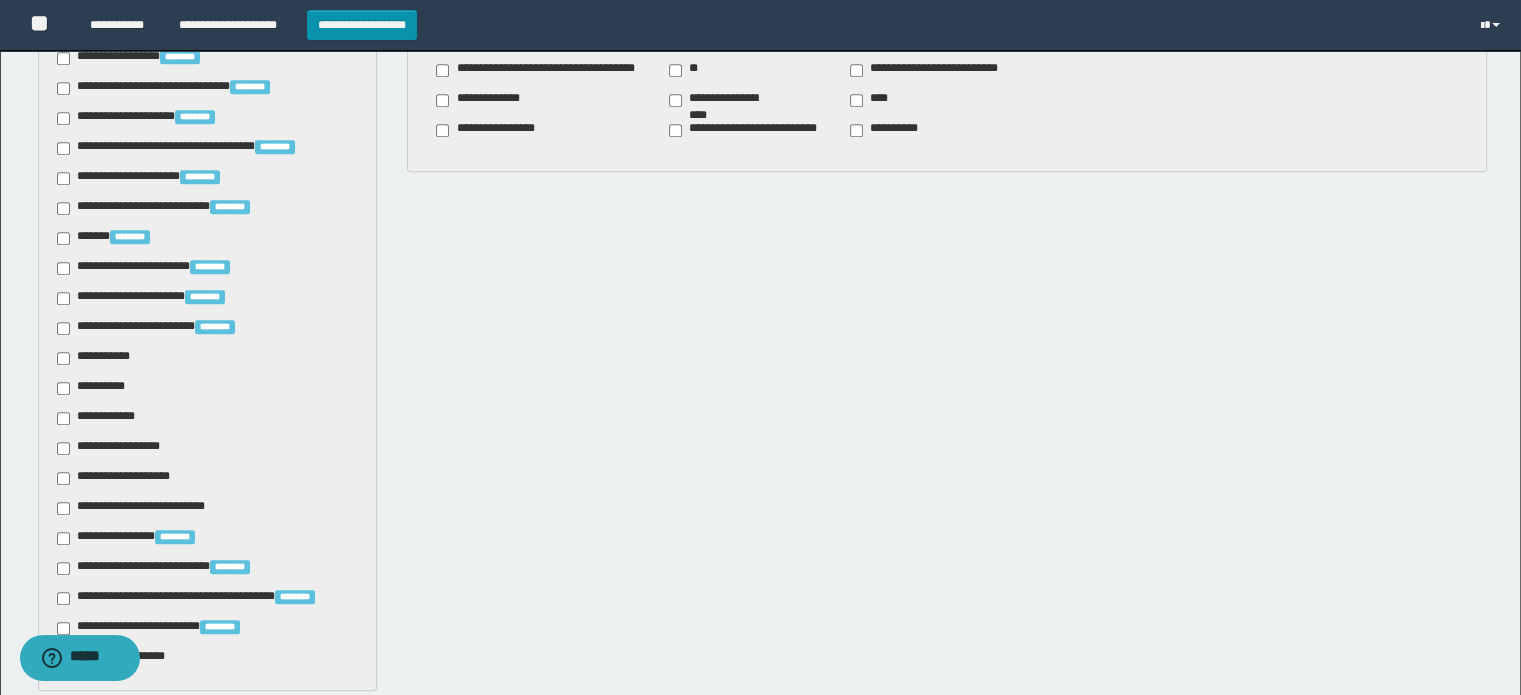 click on "**********" at bounding box center [97, 358] 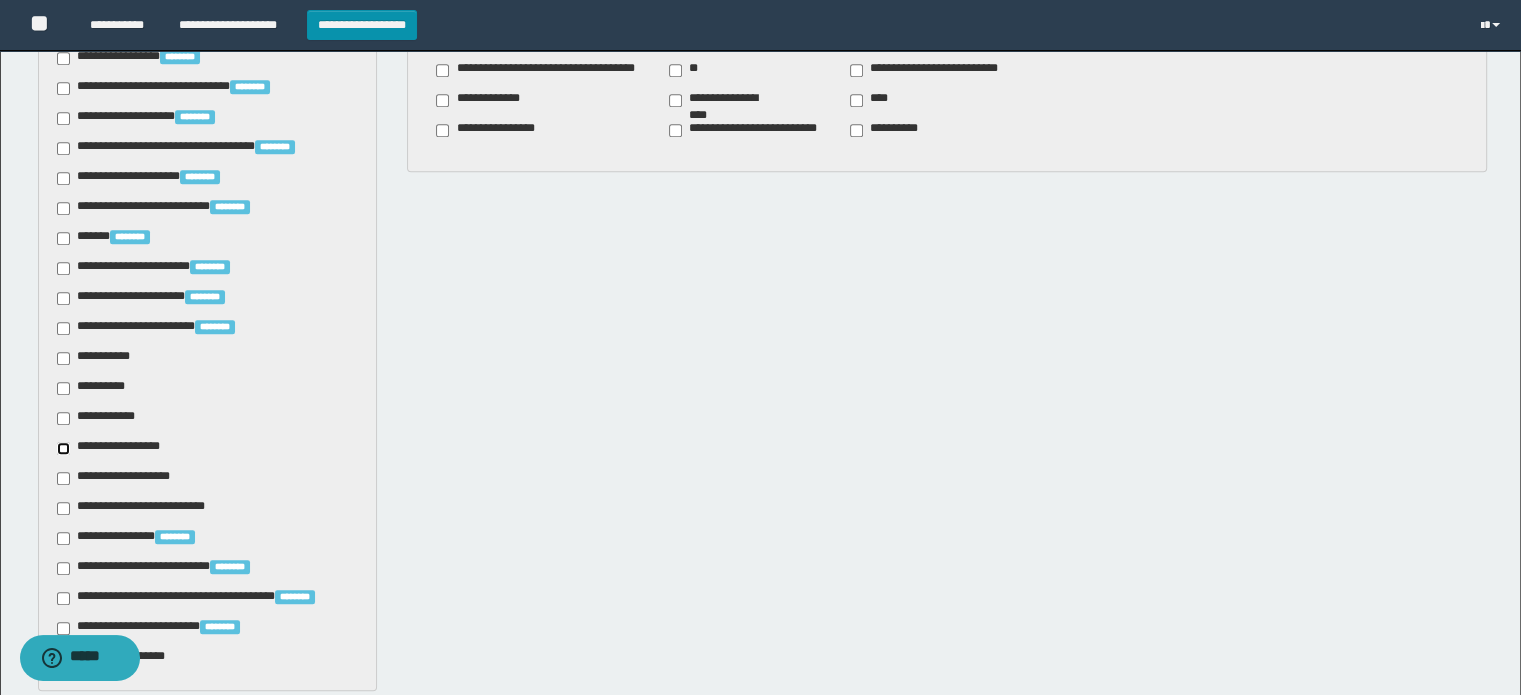 scroll, scrollTop: 1529, scrollLeft: 0, axis: vertical 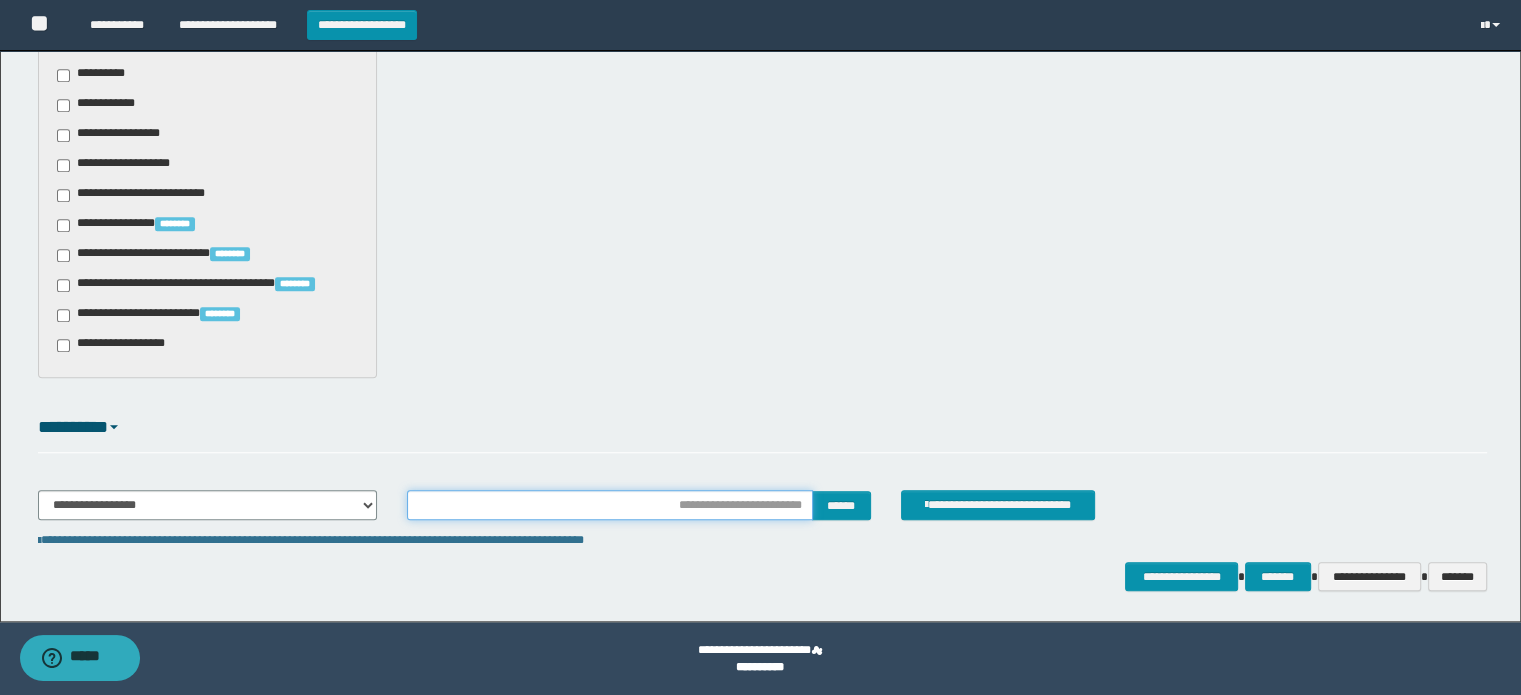 click at bounding box center [609, 505] 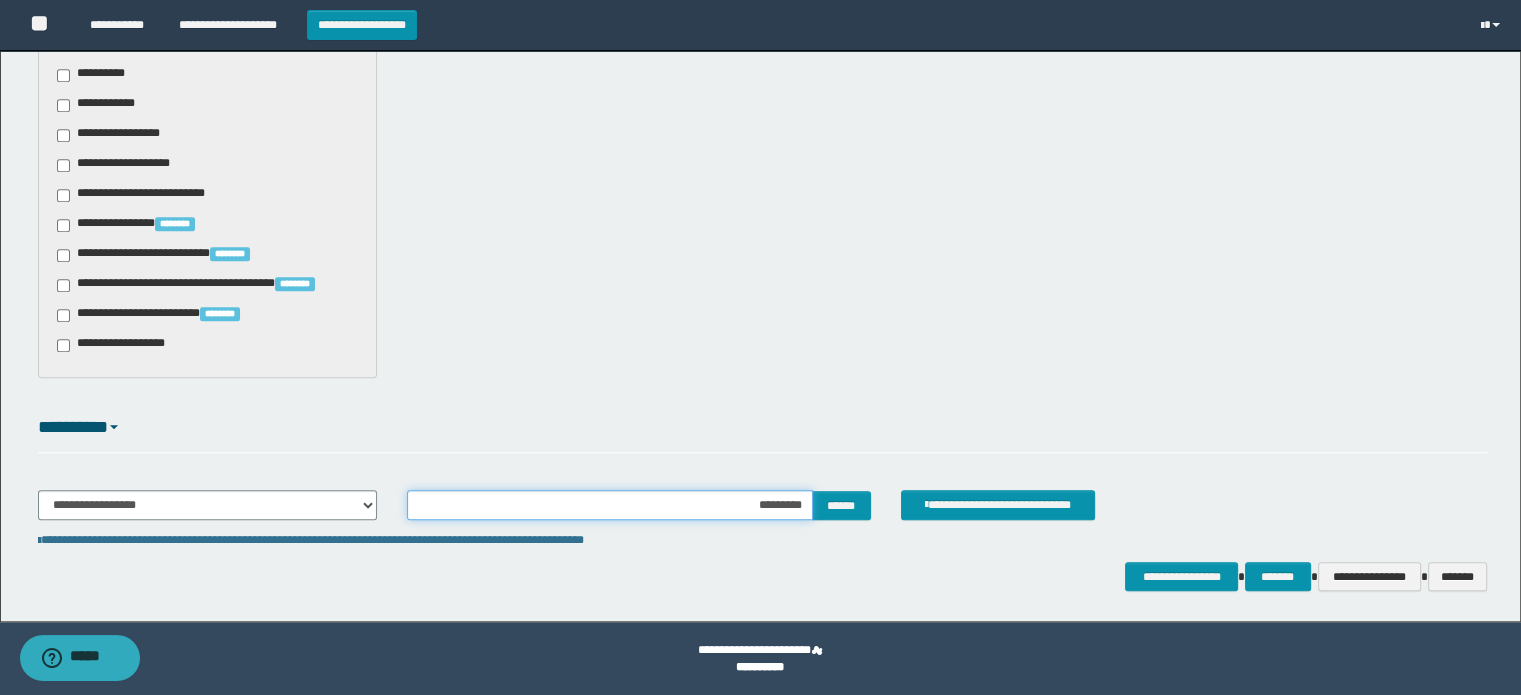 type on "**********" 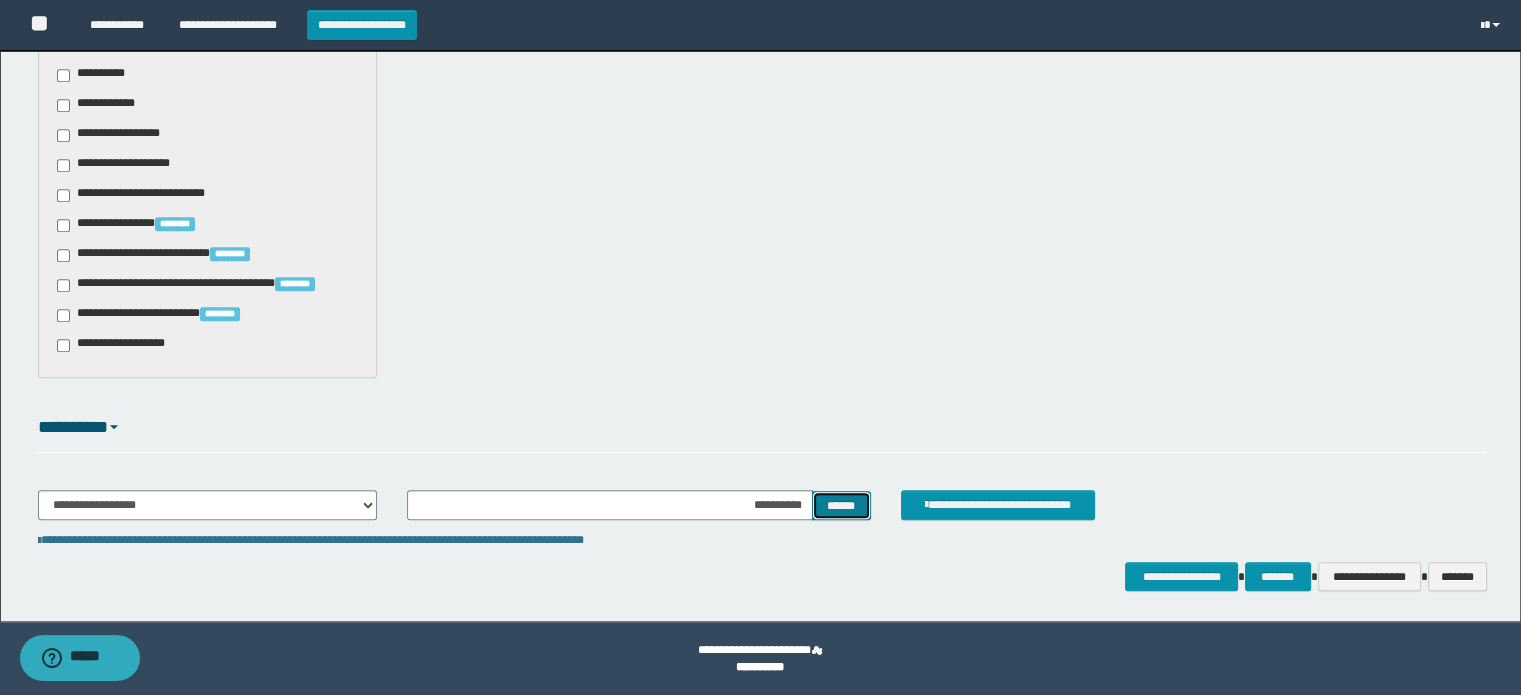 click on "******" at bounding box center [841, 506] 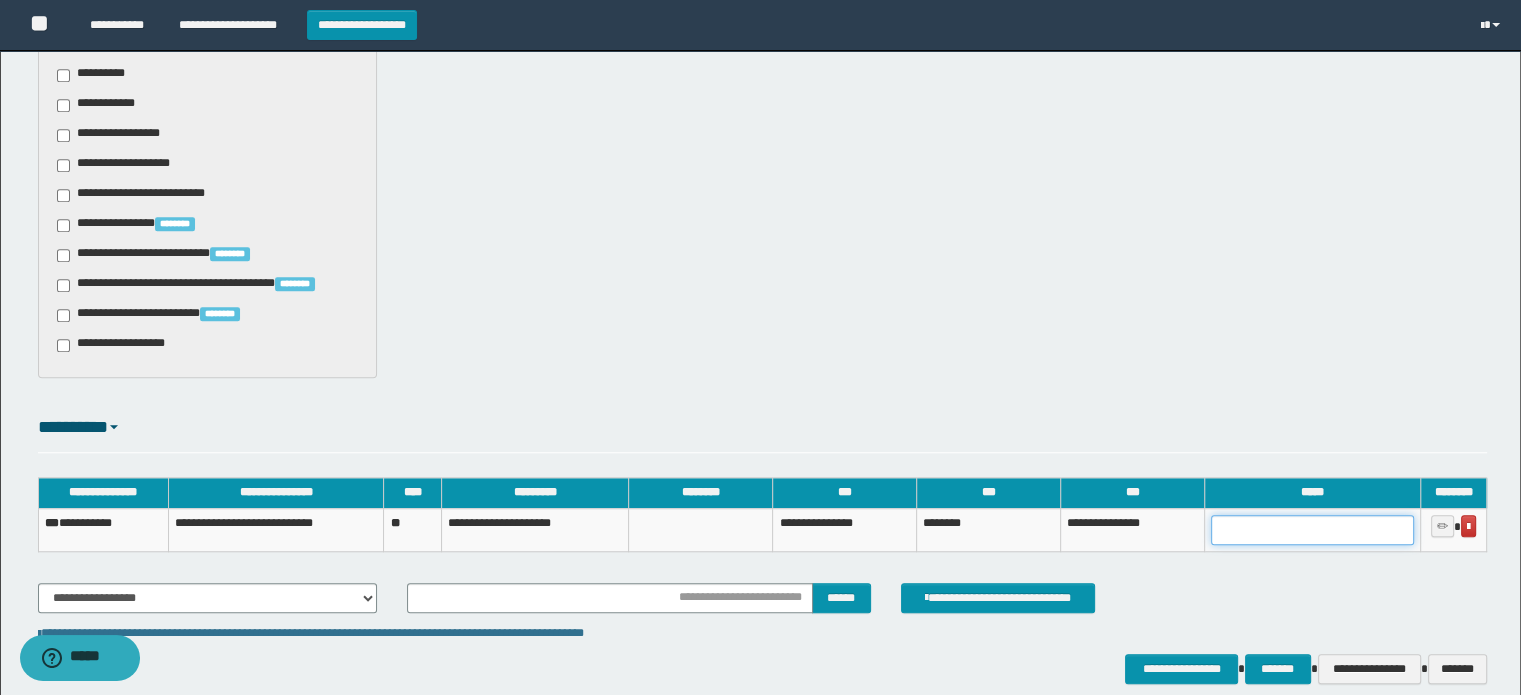 click at bounding box center (1312, 530) 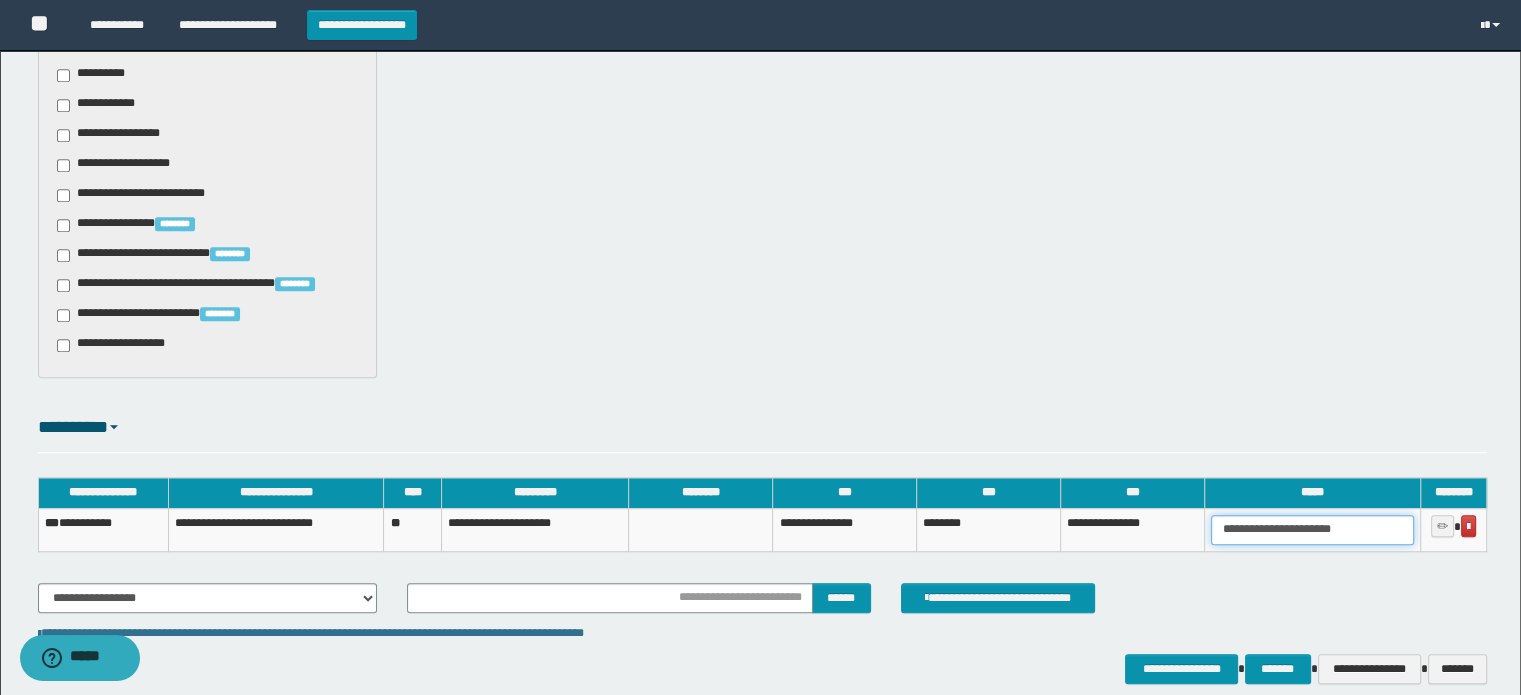 type on "**********" 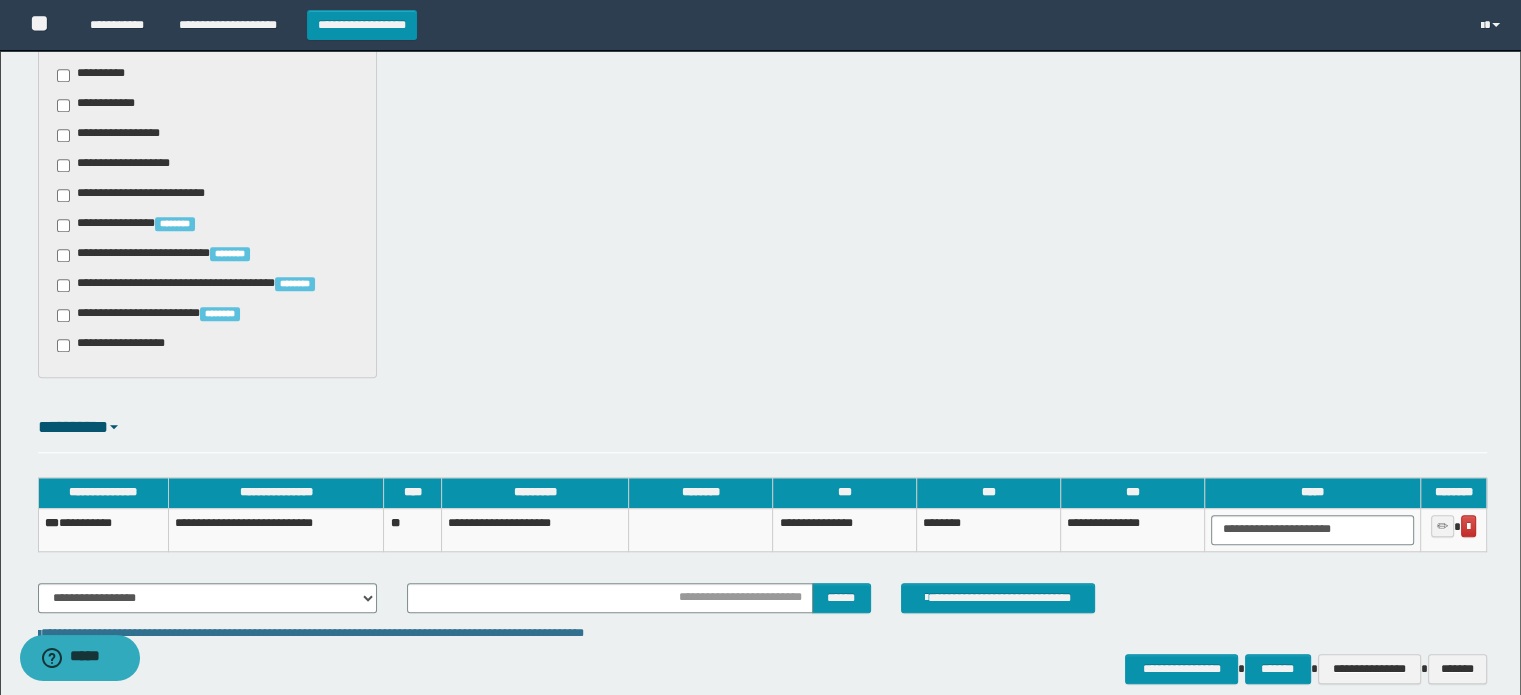 click on "**********" at bounding box center (763, 559) 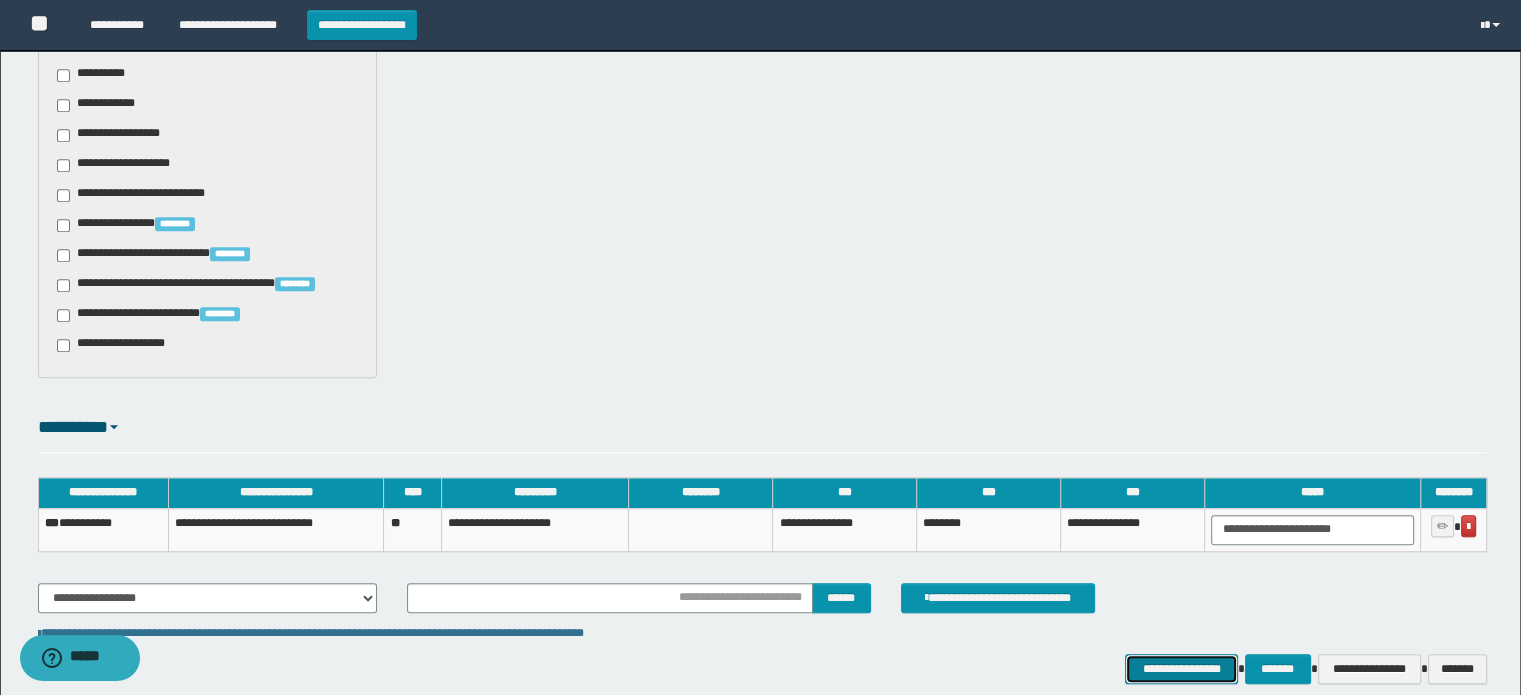 click on "**********" at bounding box center [1181, 669] 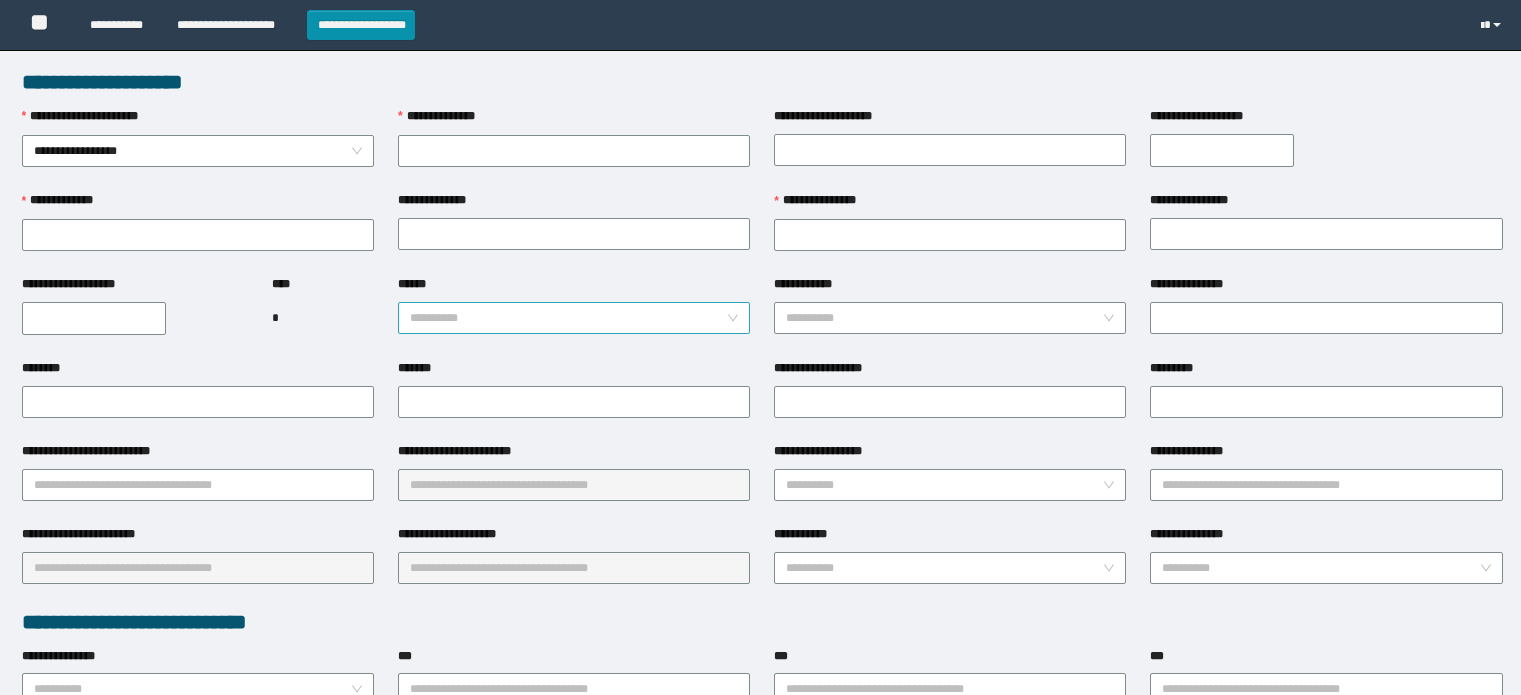 scroll, scrollTop: 0, scrollLeft: 0, axis: both 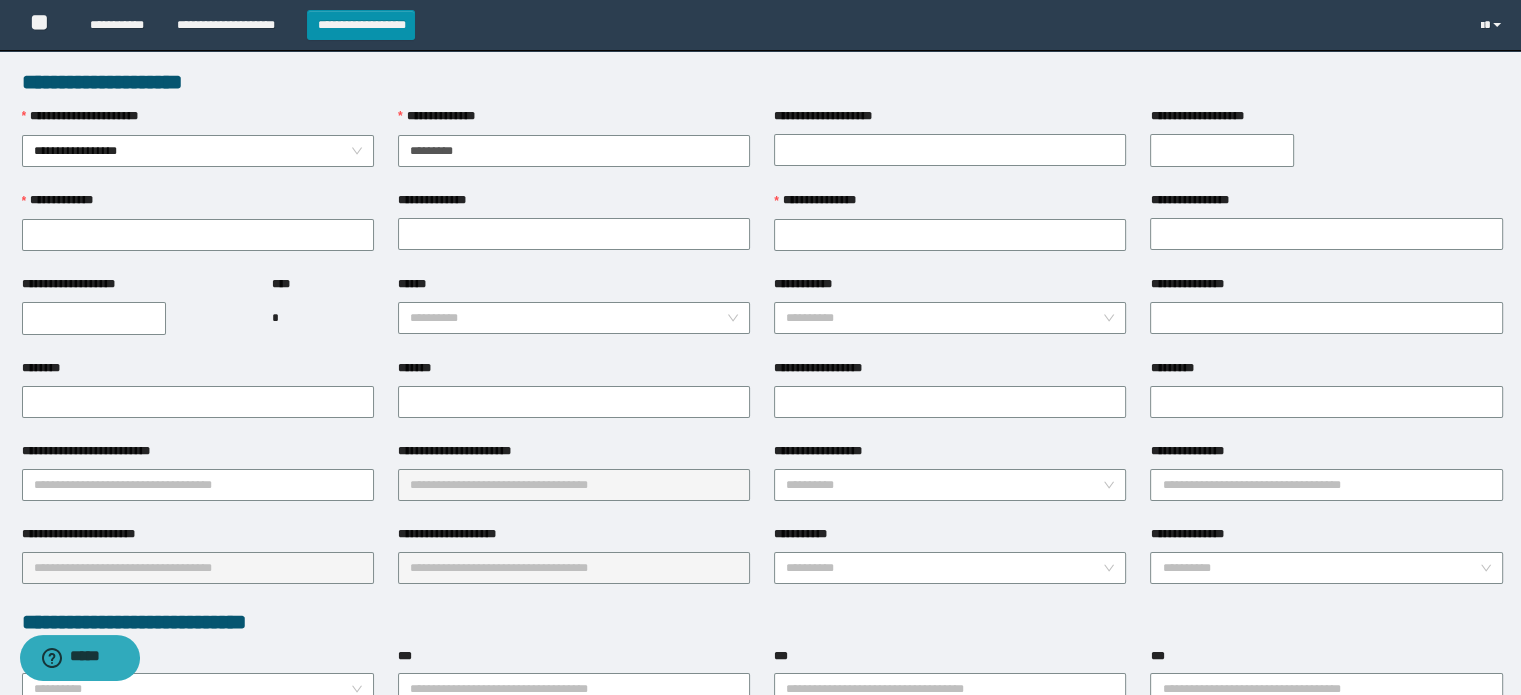 type on "**********" 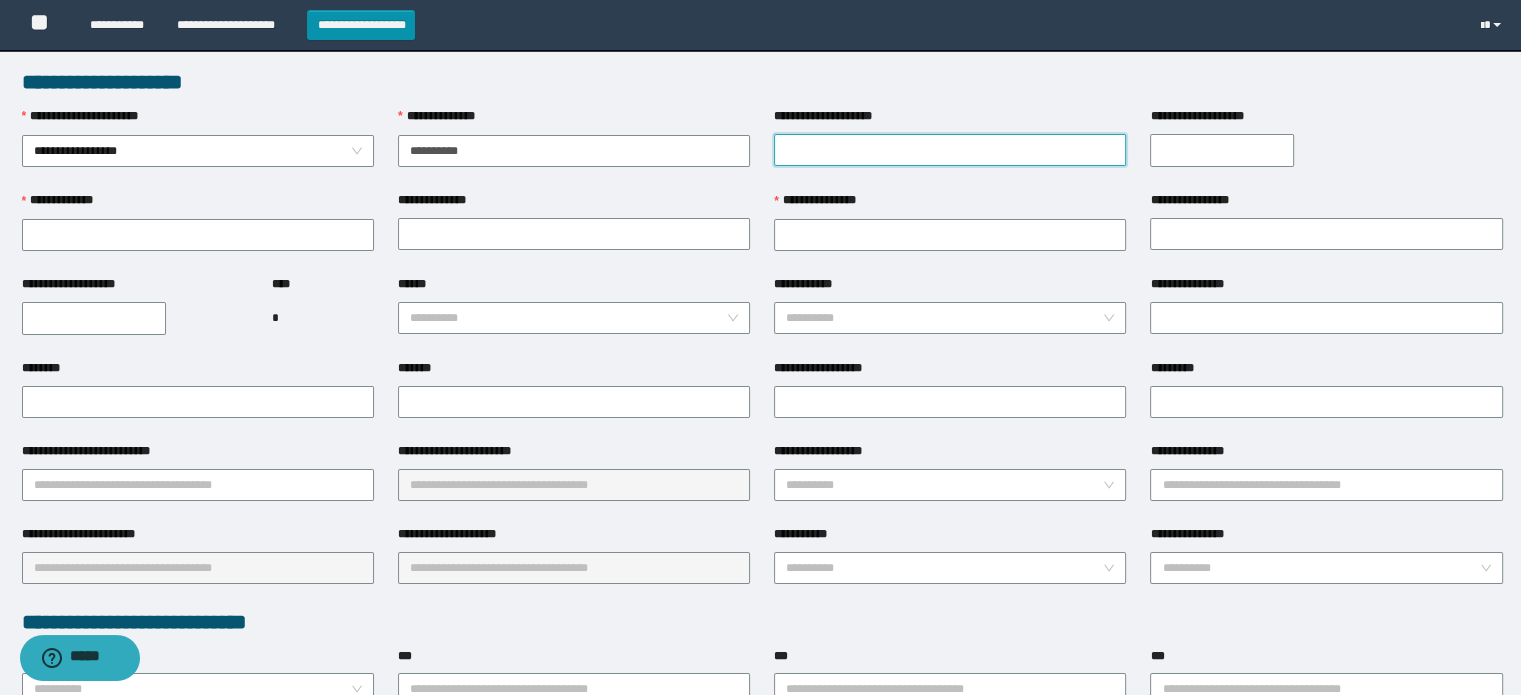 click on "**********" at bounding box center (950, 150) 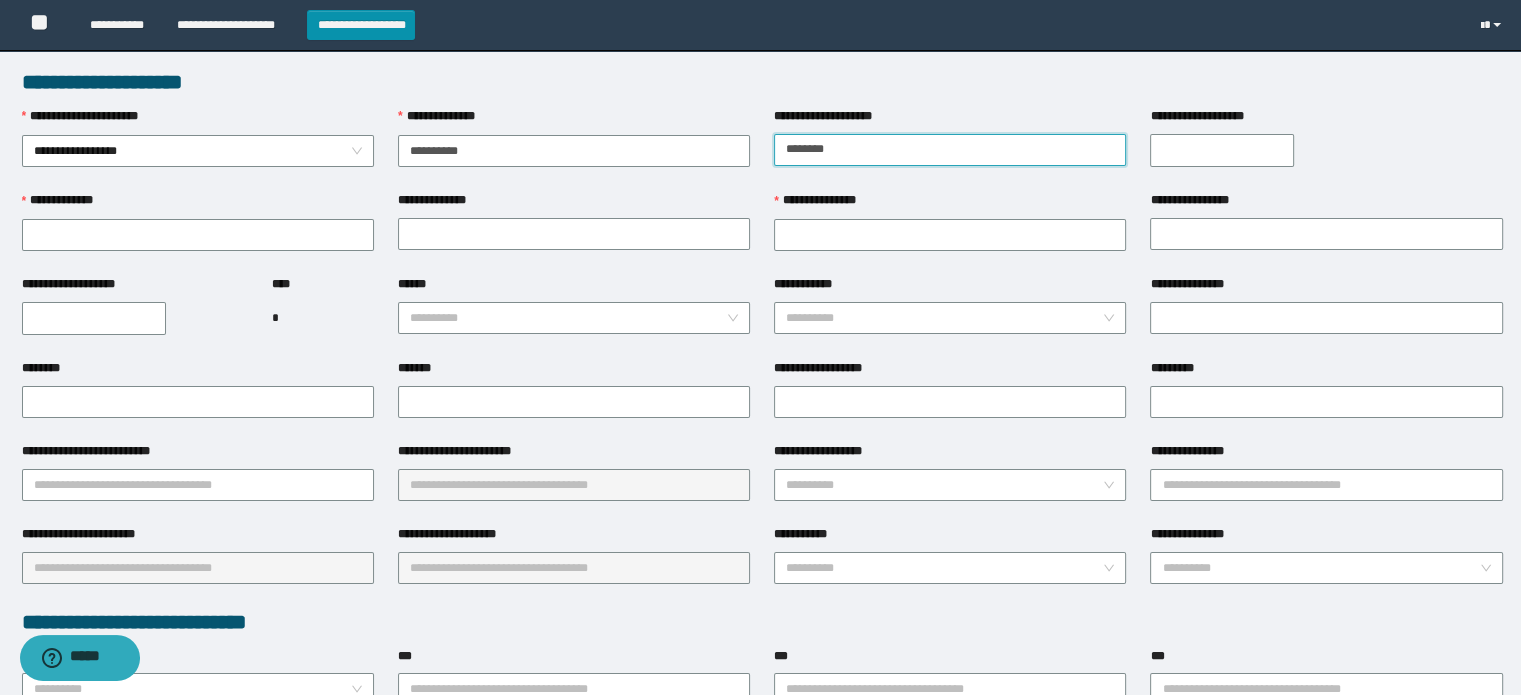 type on "********" 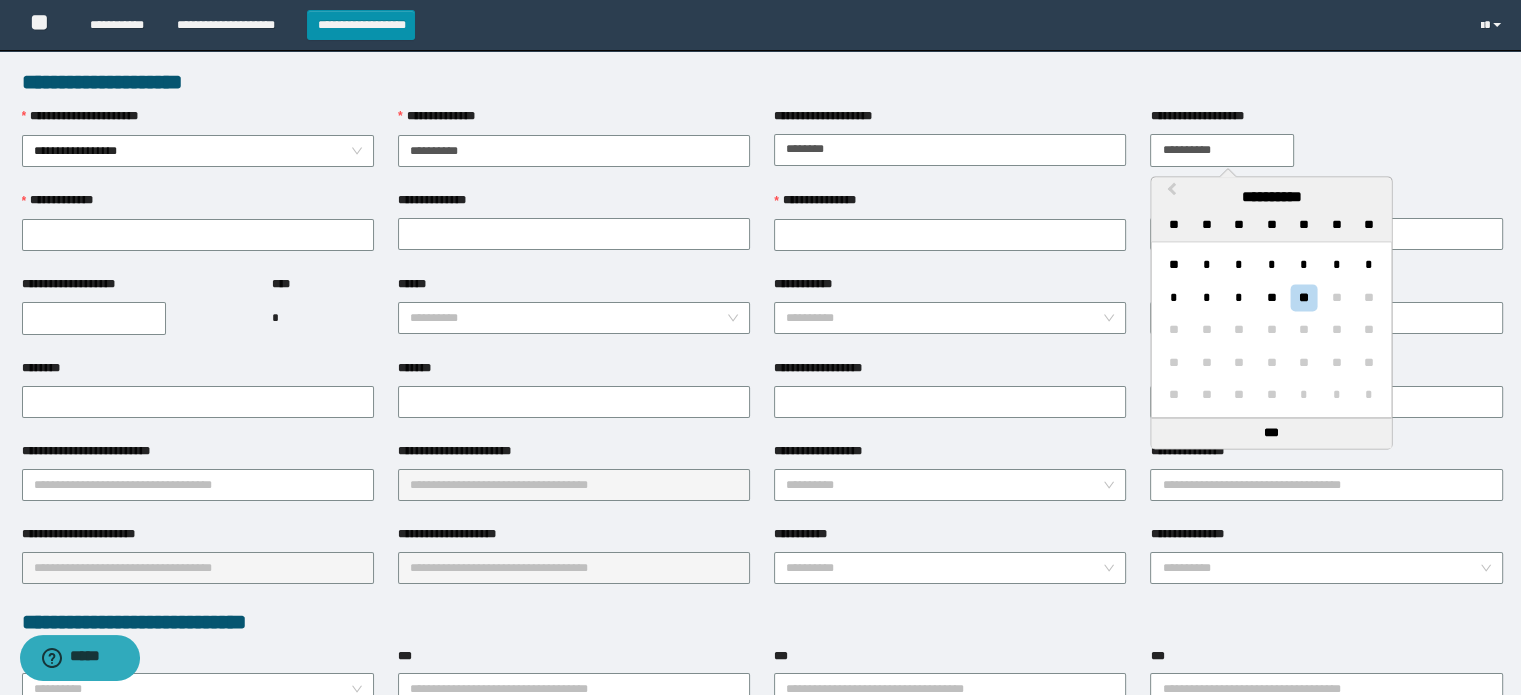 click on "**********" at bounding box center (1222, 150) 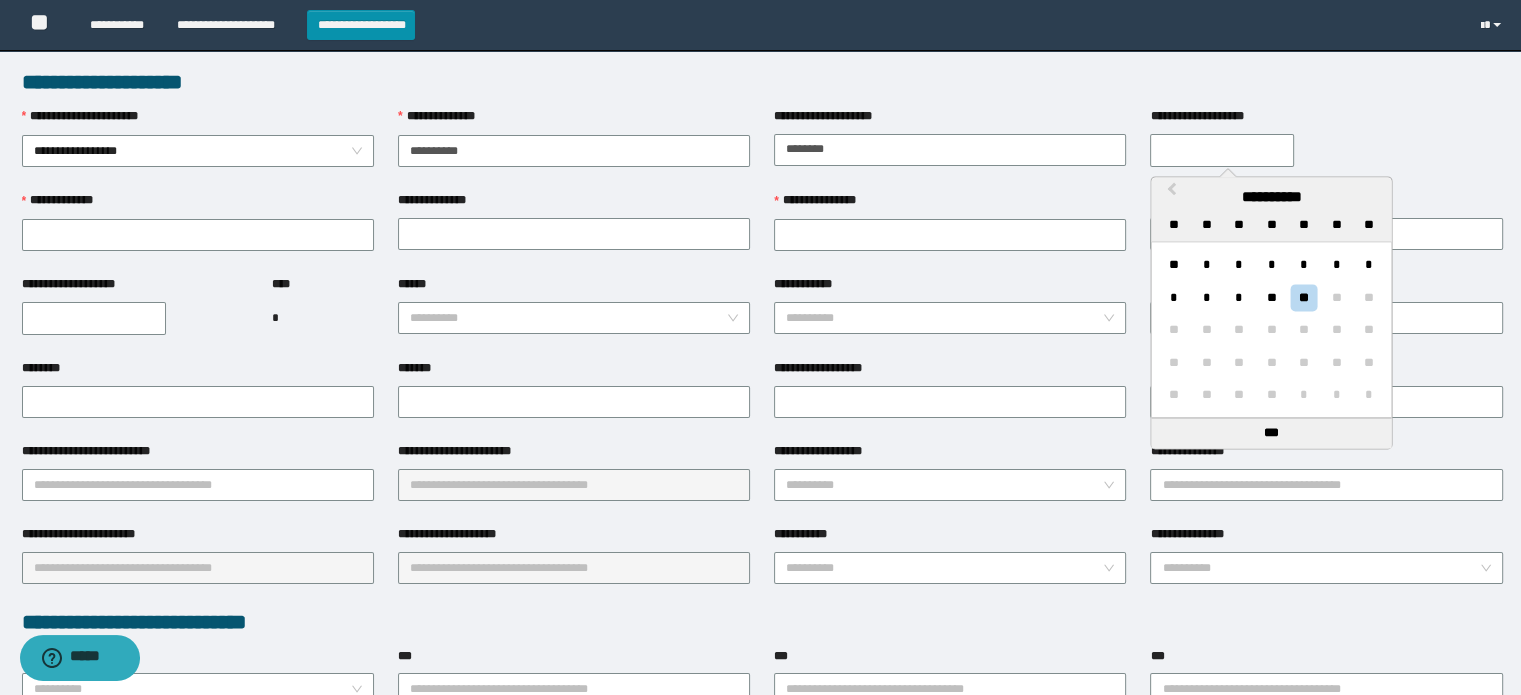 click on "**********" at bounding box center [1271, 197] 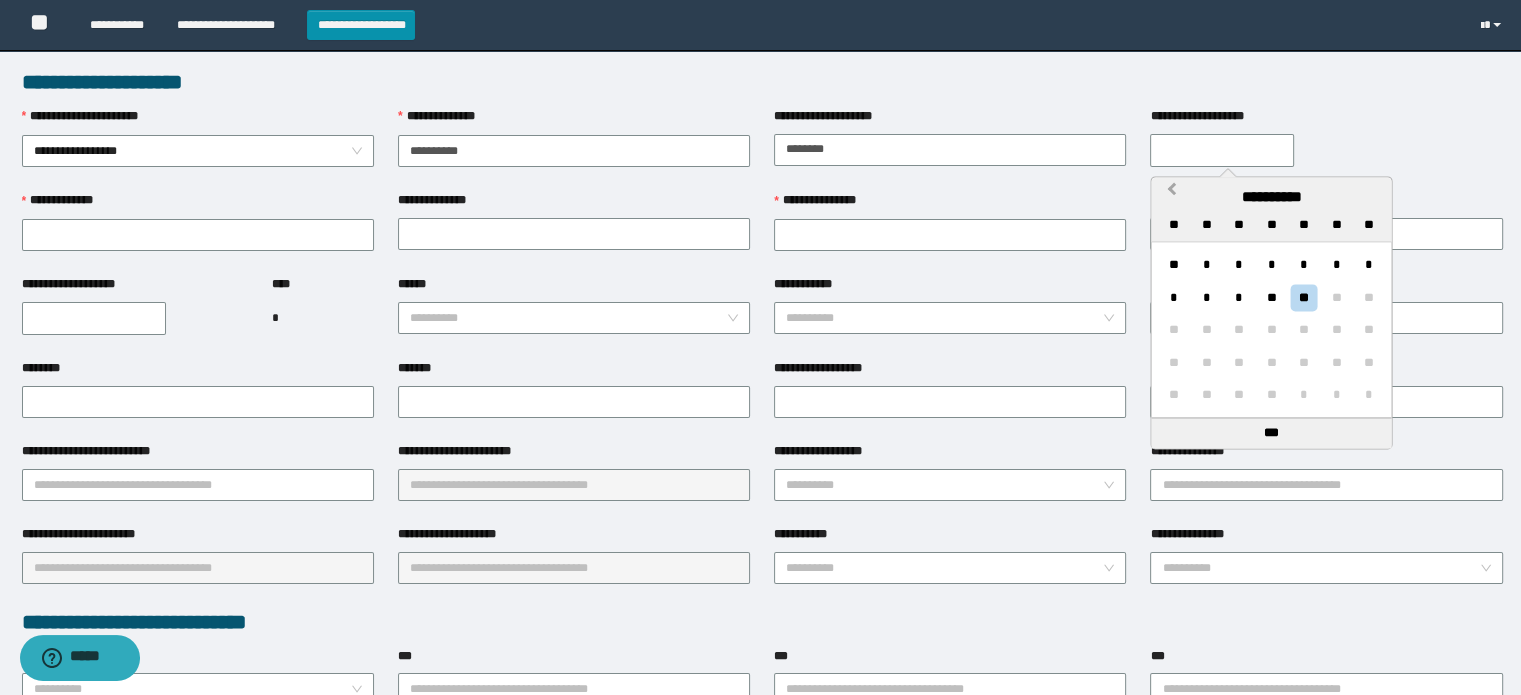 click on "**********" at bounding box center [1169, 195] 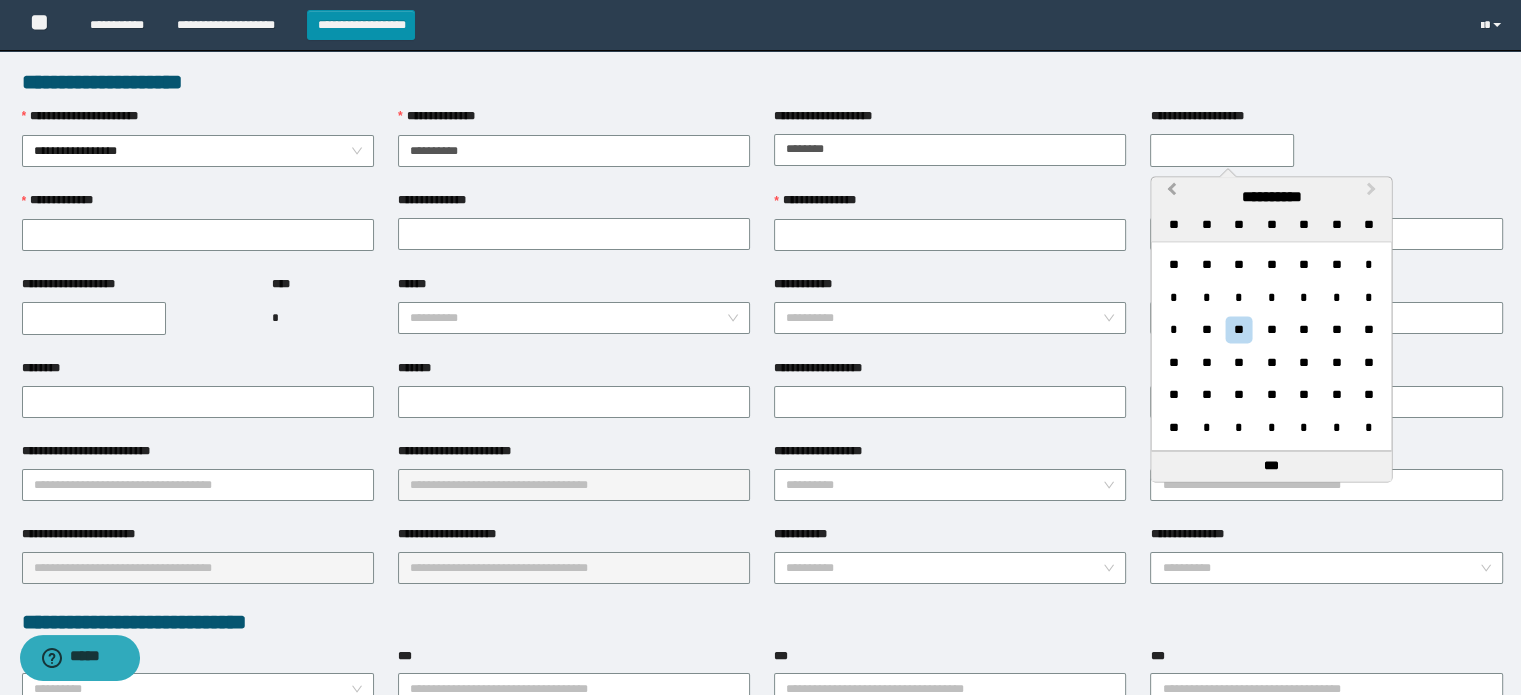 click on "**********" at bounding box center (1169, 195) 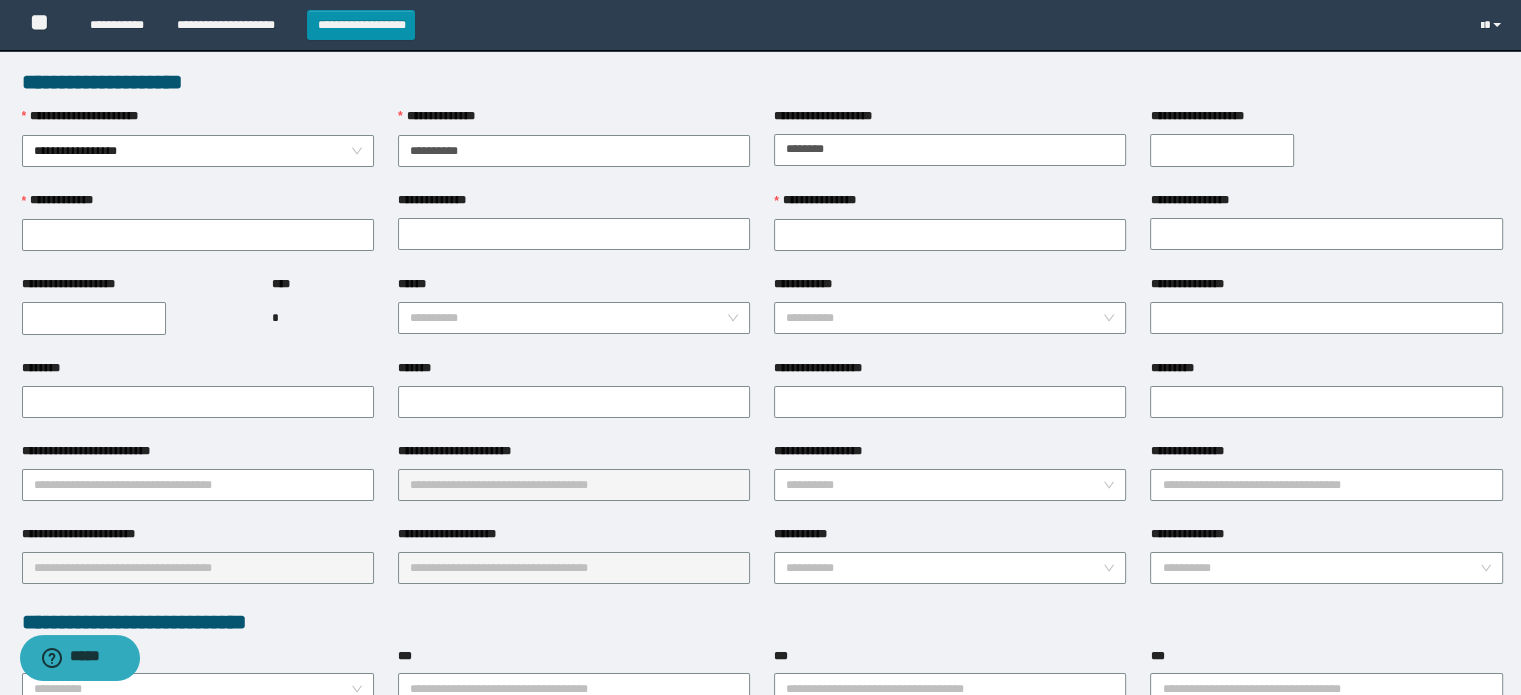 click at bounding box center [1326, 150] 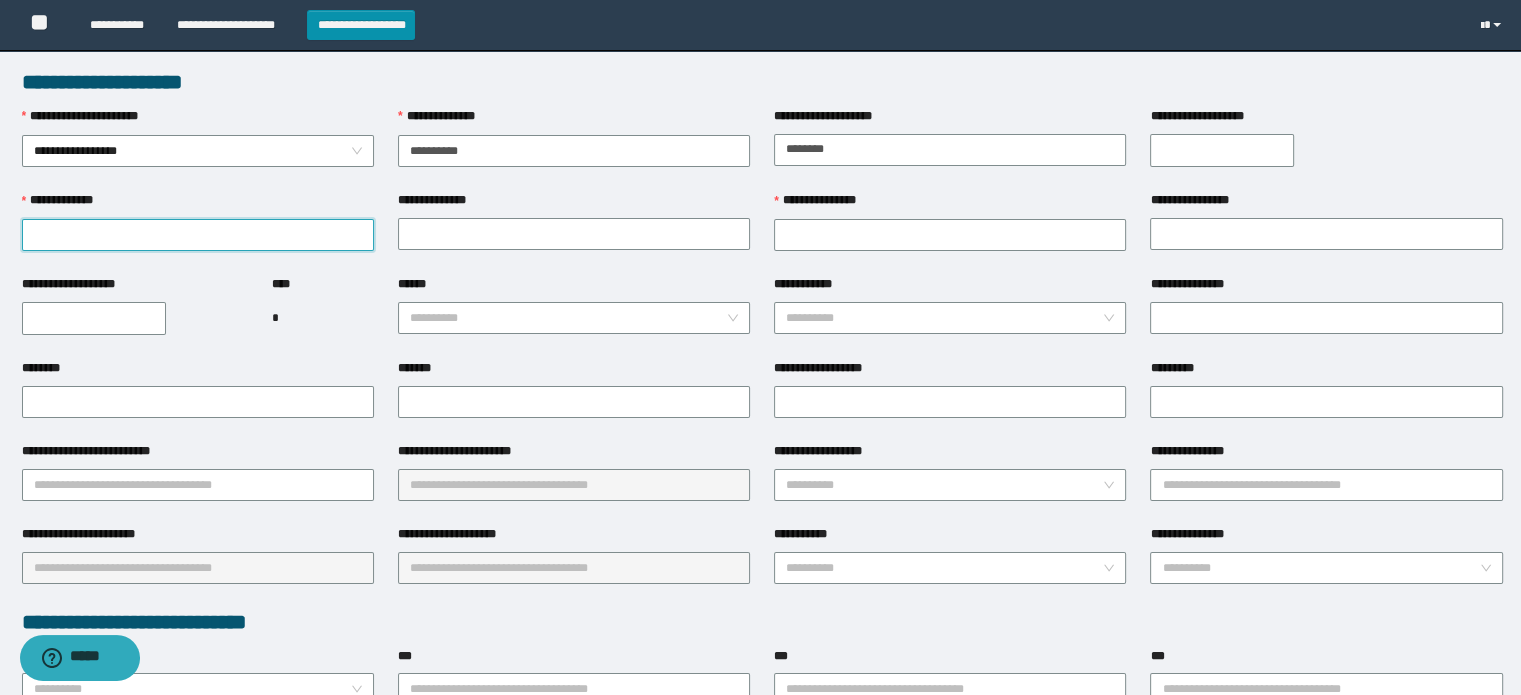 click on "**********" at bounding box center (198, 235) 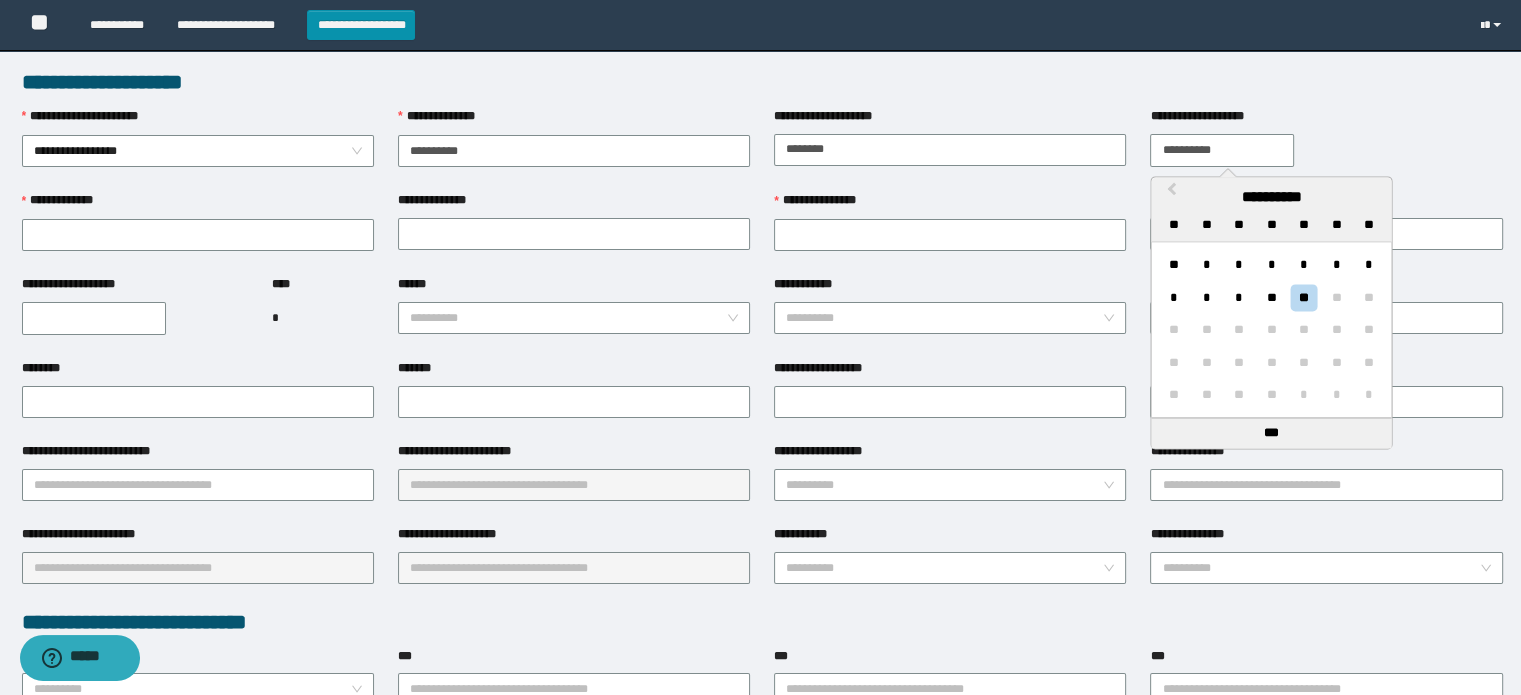 click on "**********" at bounding box center [1222, 150] 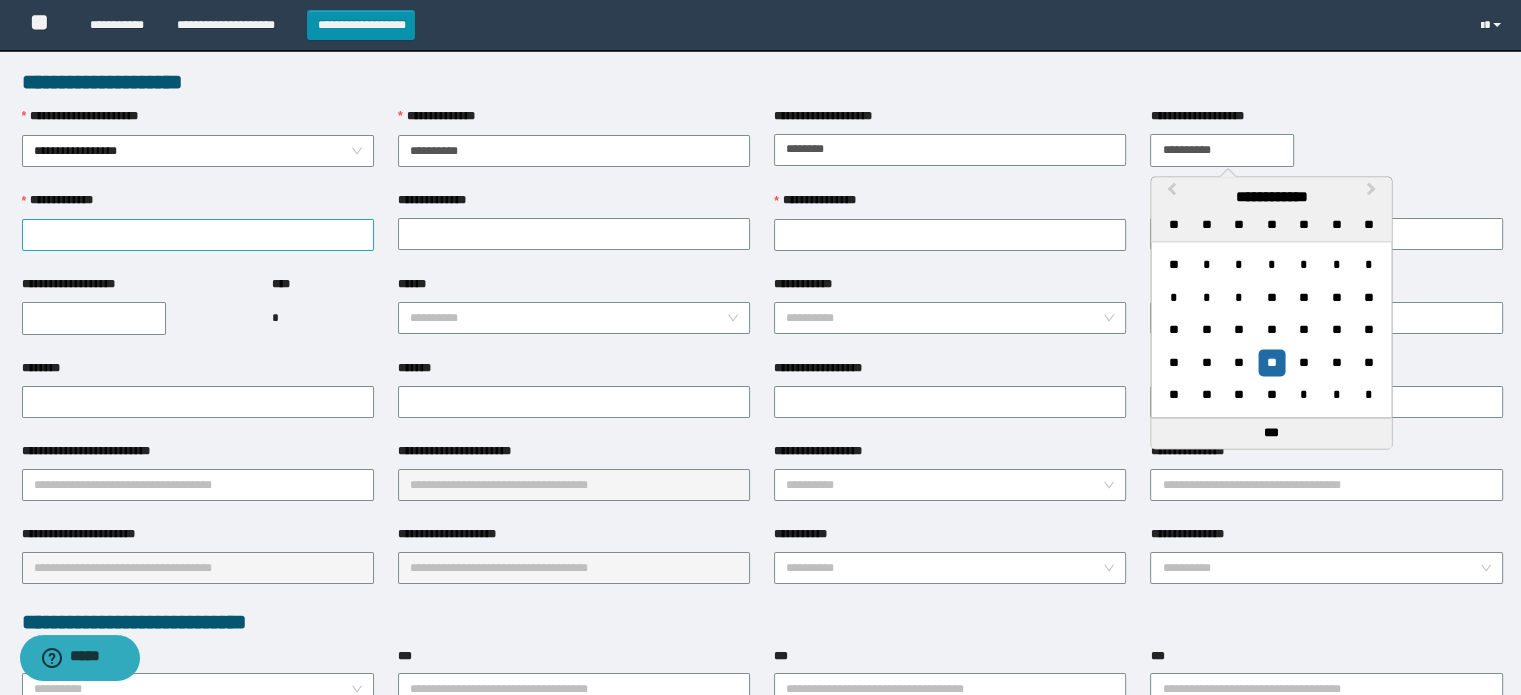 type on "**********" 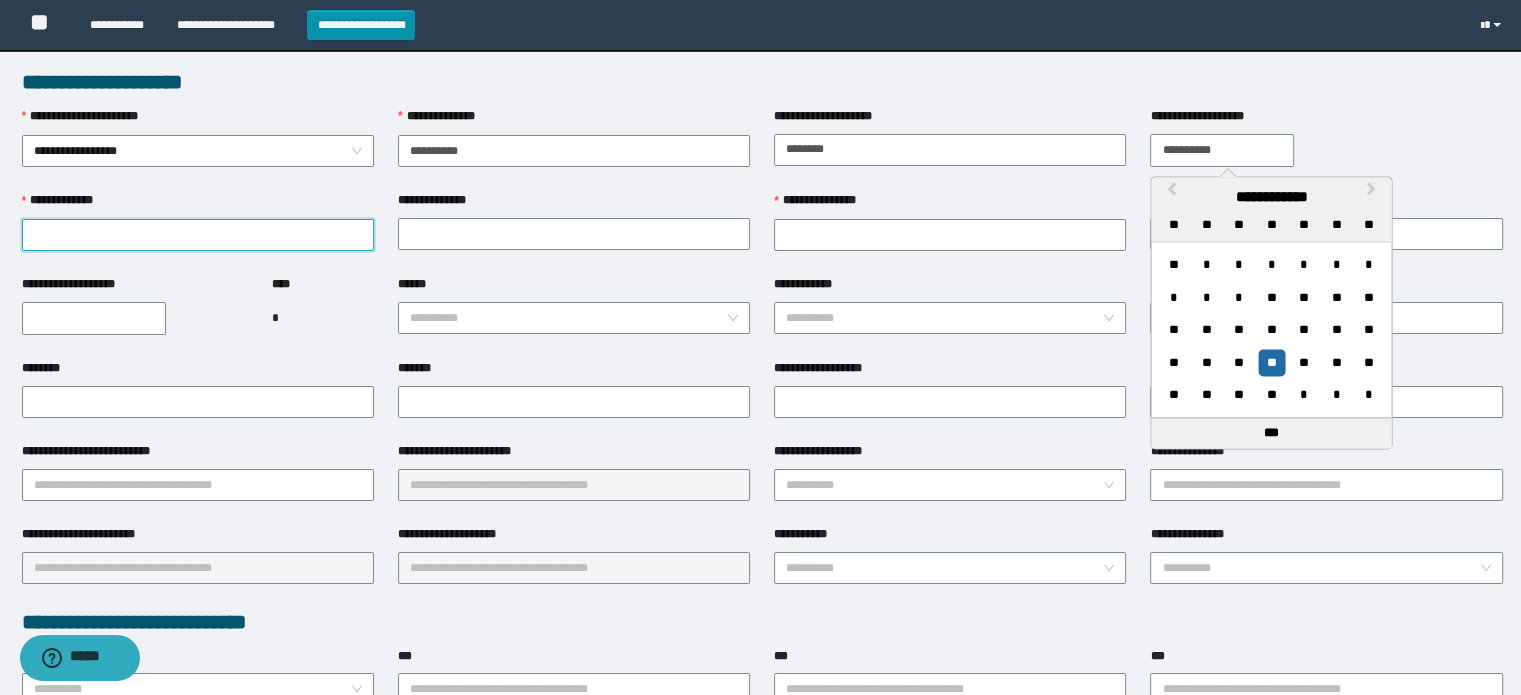 drag, startPoint x: 156, startPoint y: 233, endPoint x: 172, endPoint y: 234, distance: 16.03122 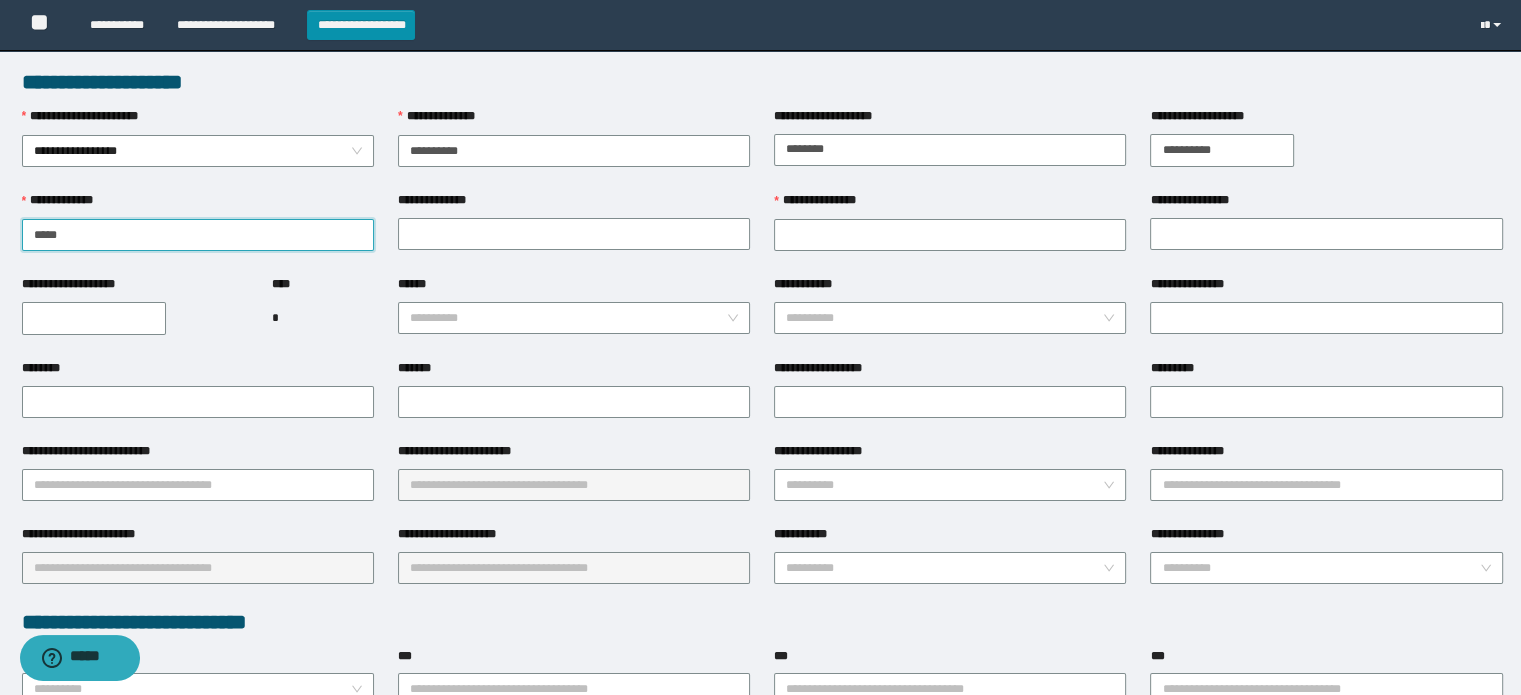 type on "*****" 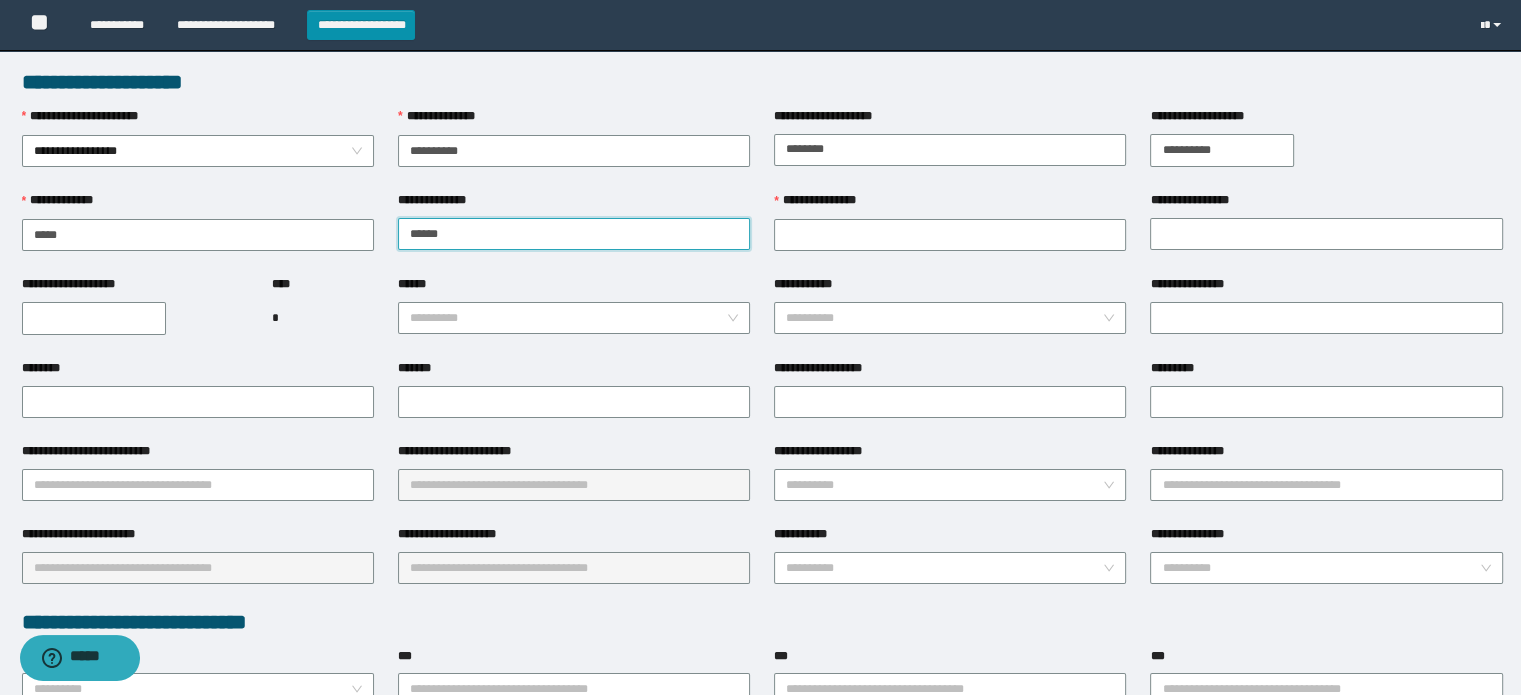 type on "******" 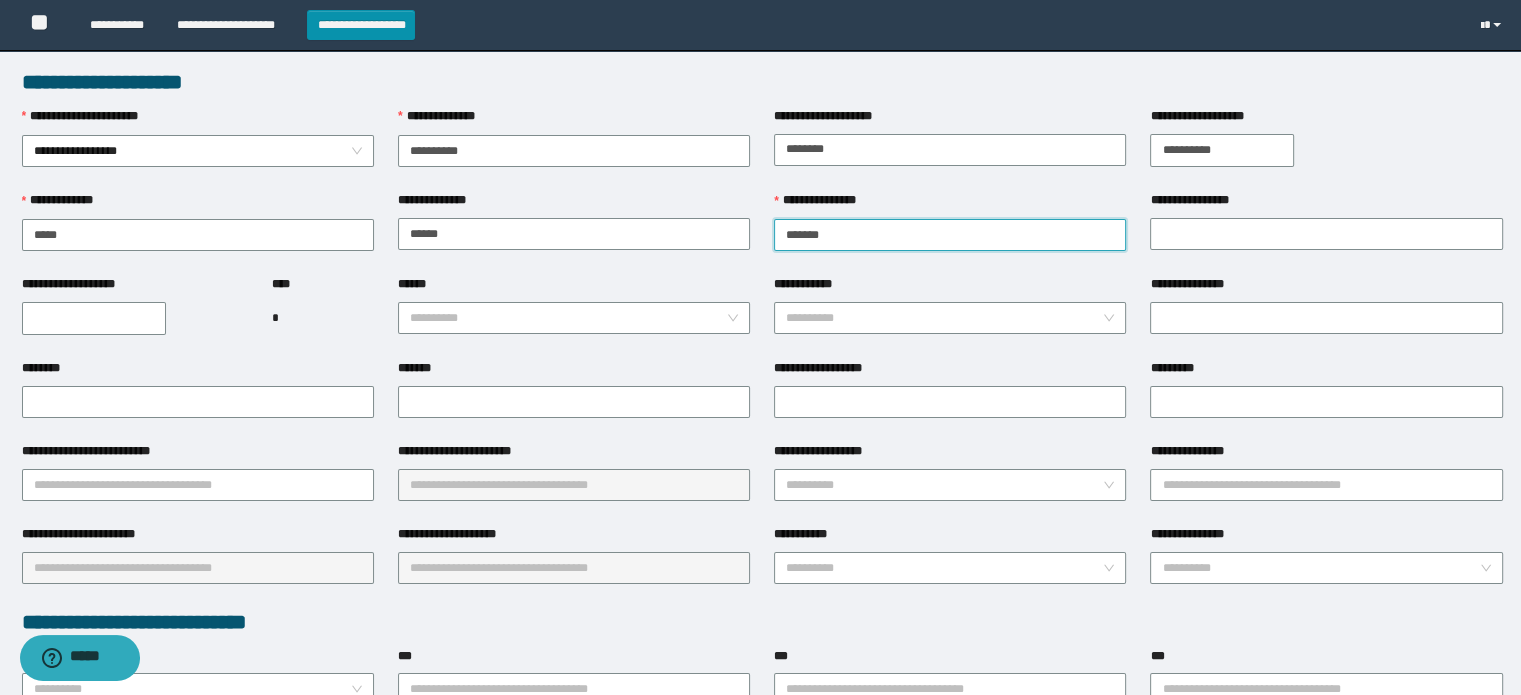 type on "*******" 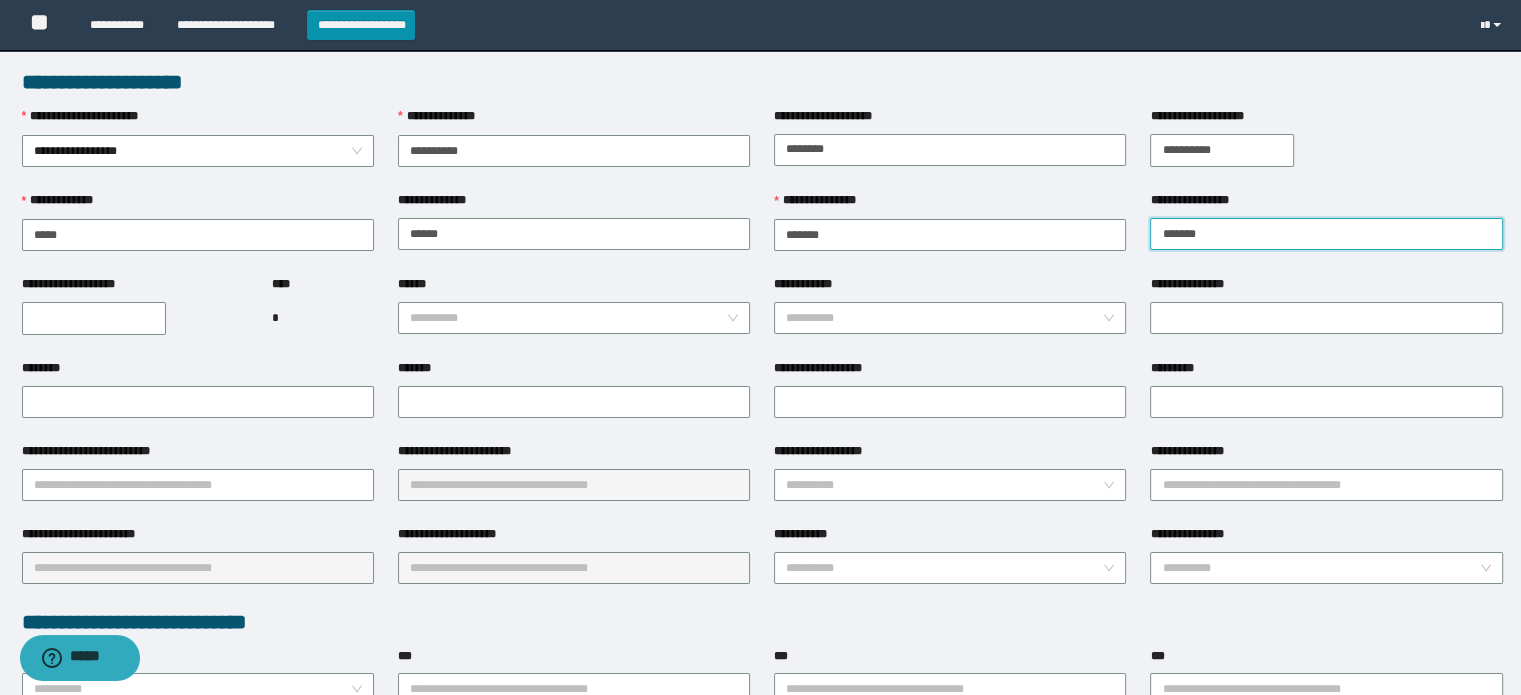 type on "*******" 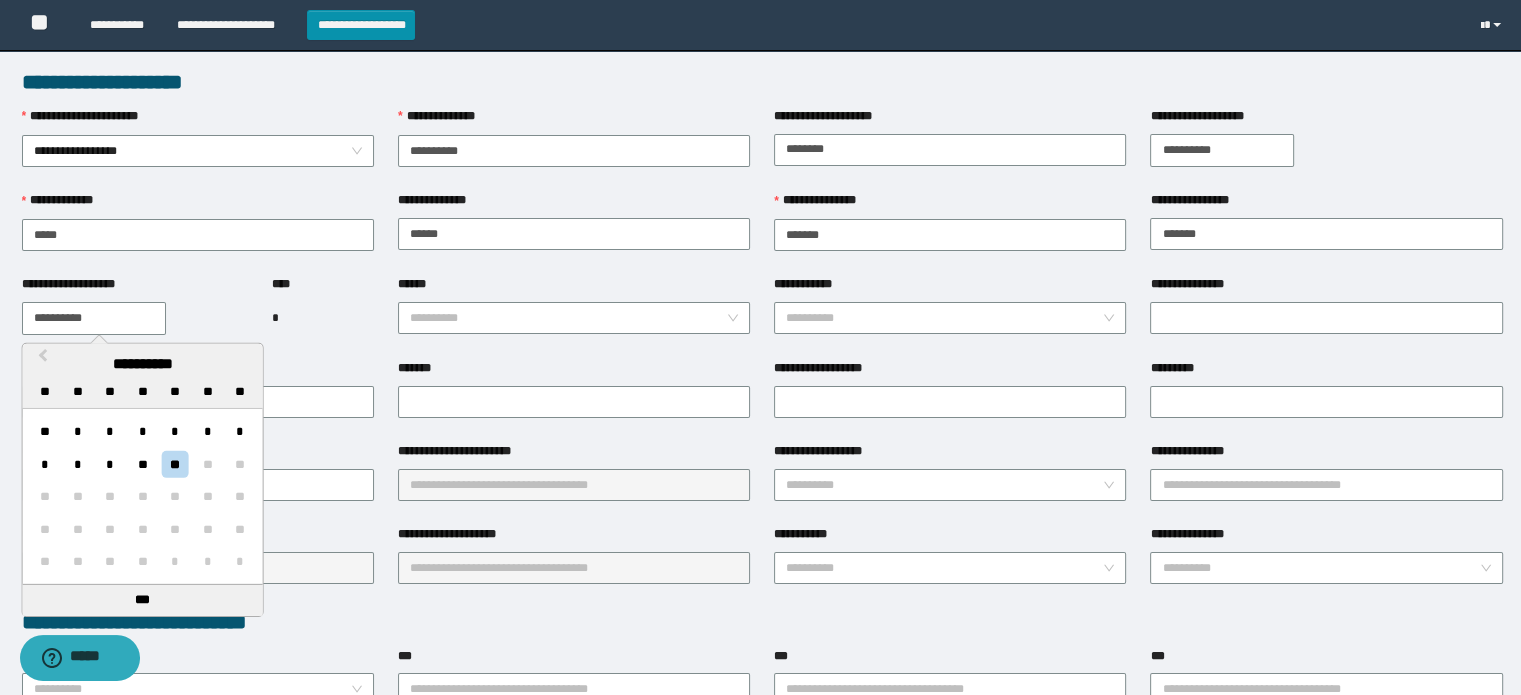 type on "**********" 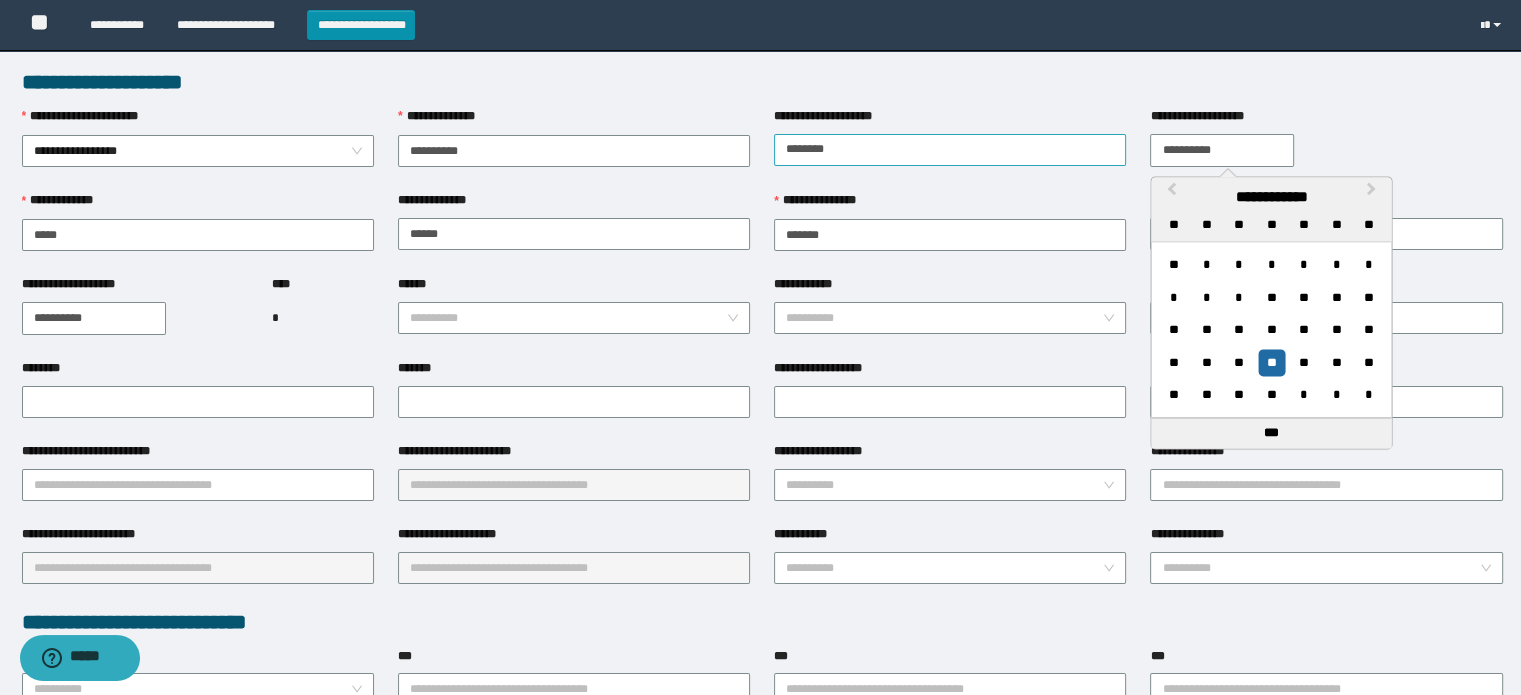 drag, startPoint x: 1225, startPoint y: 145, endPoint x: 1084, endPoint y: 141, distance: 141.05673 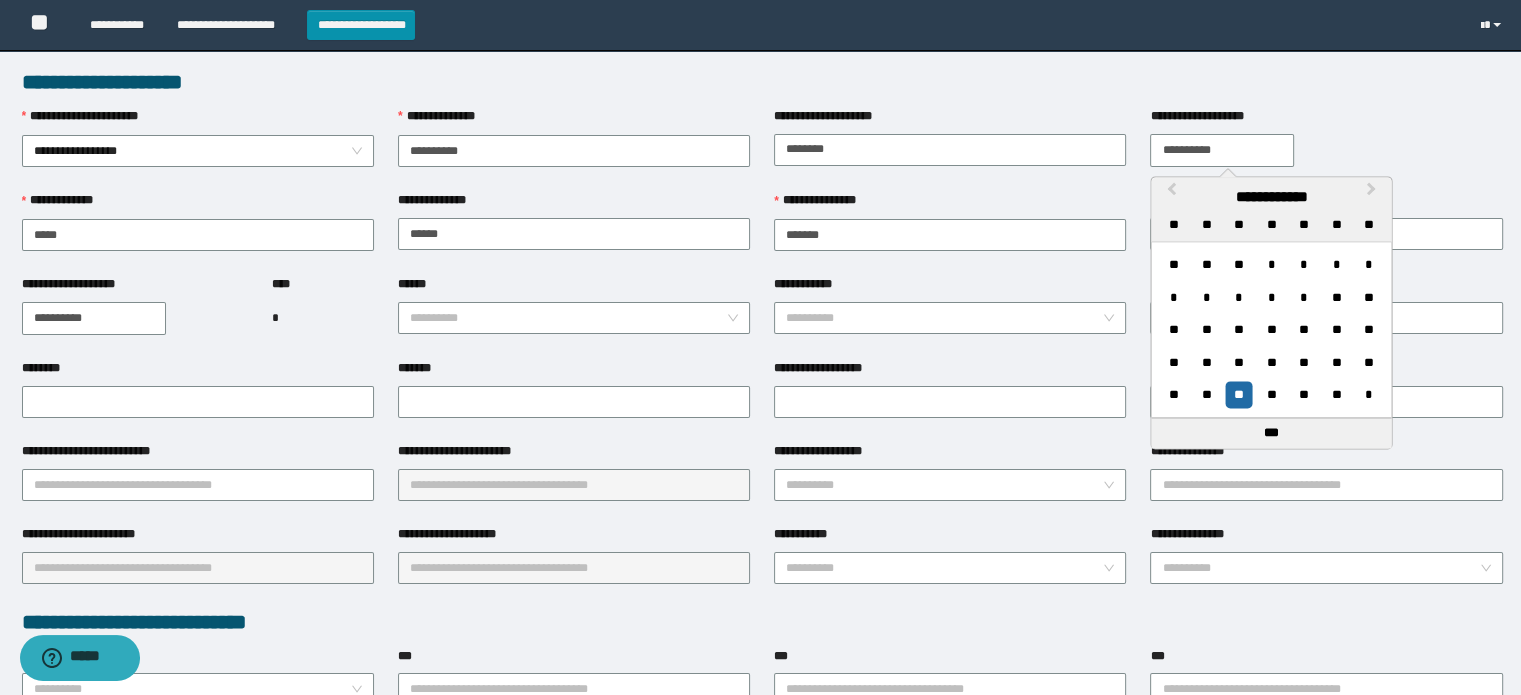 type on "**********" 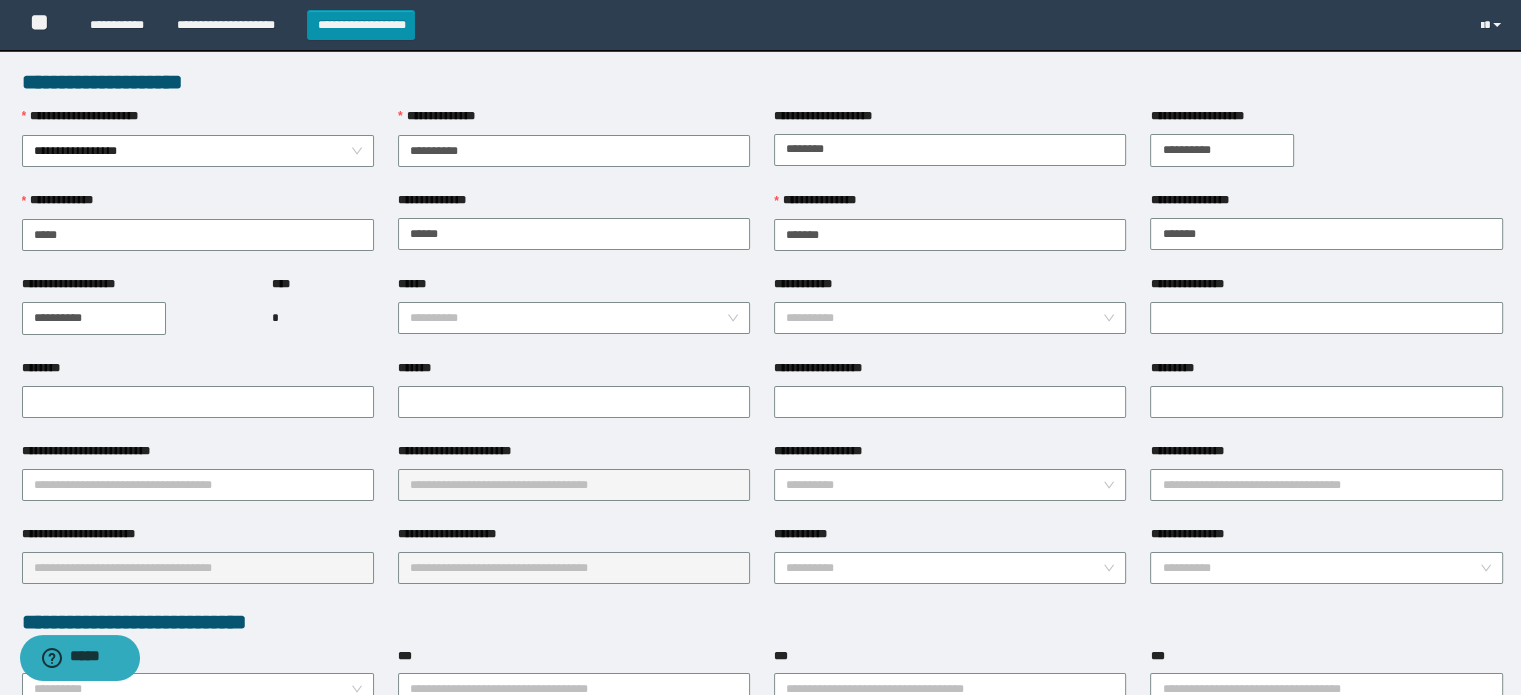 click on "**********" at bounding box center [135, 305] 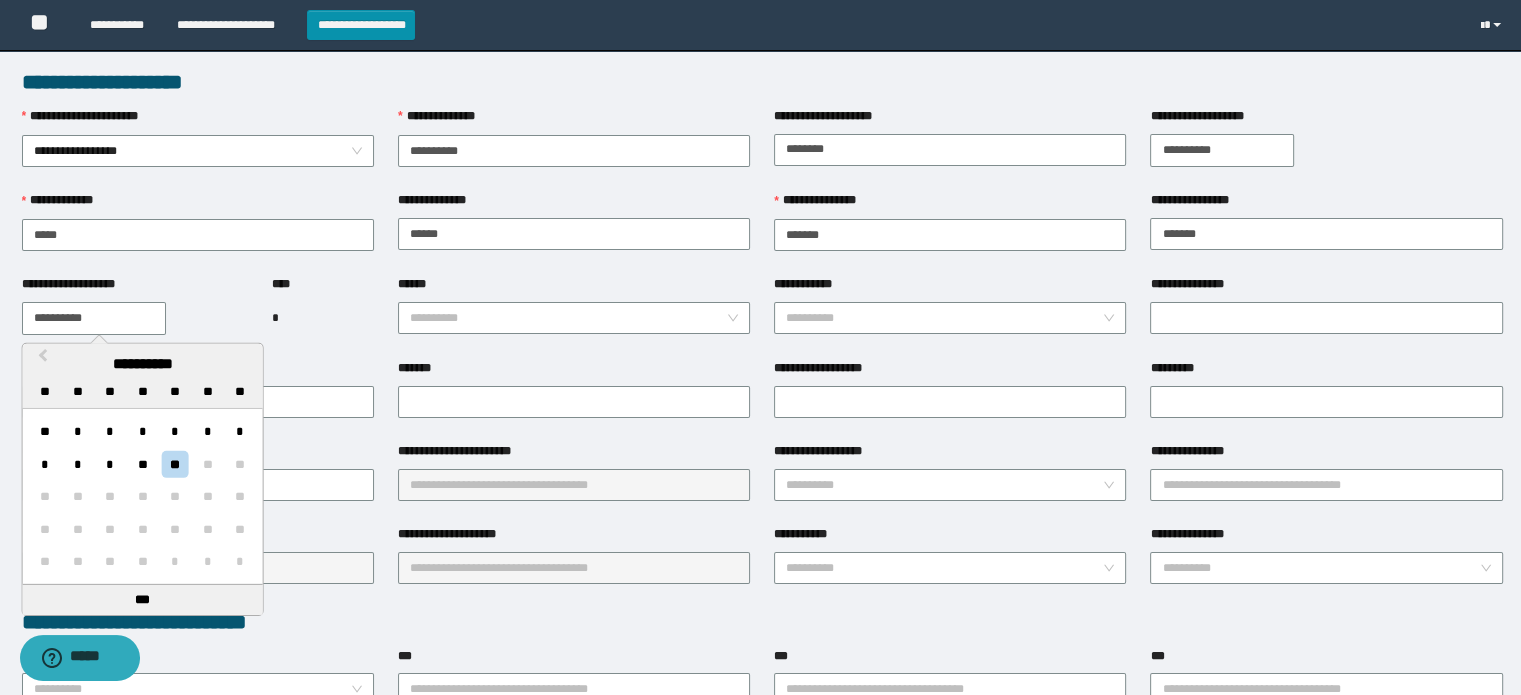 click on "**********" at bounding box center [94, 318] 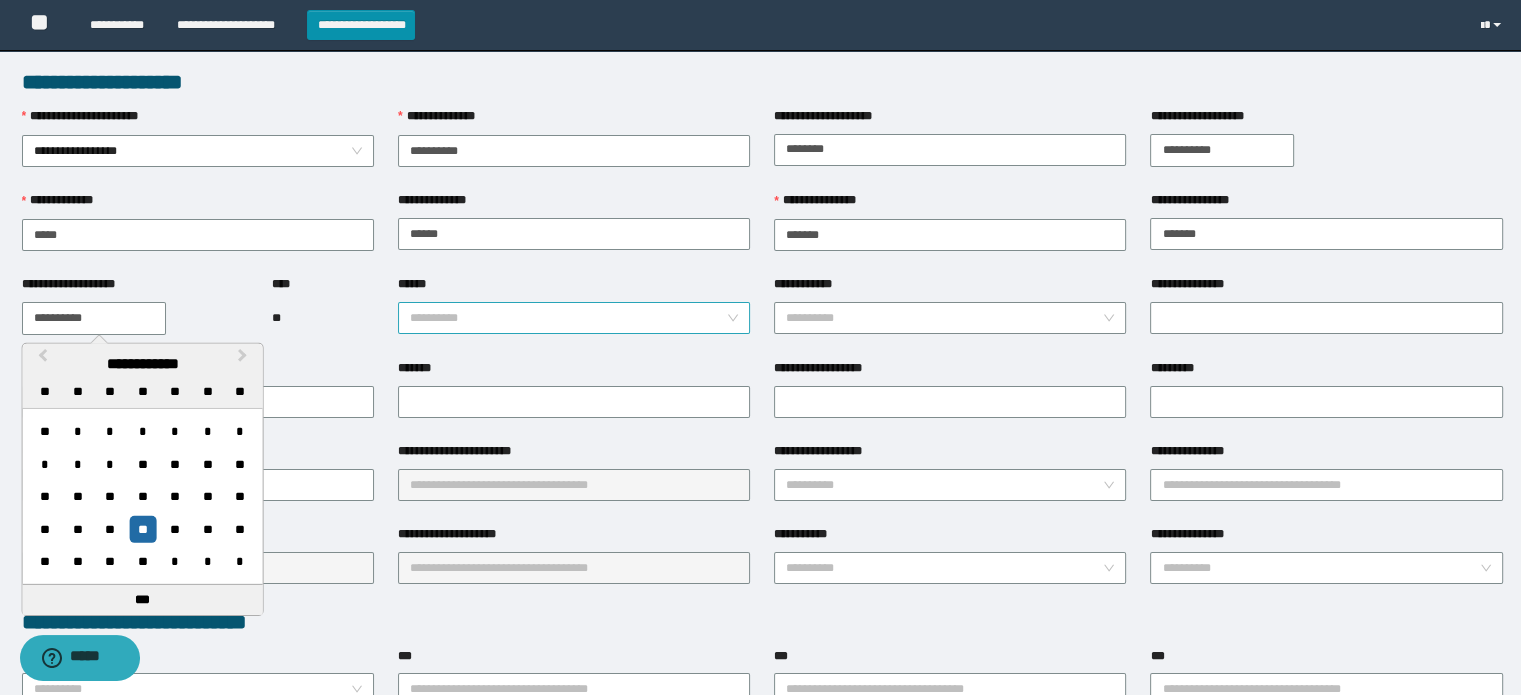 type on "**********" 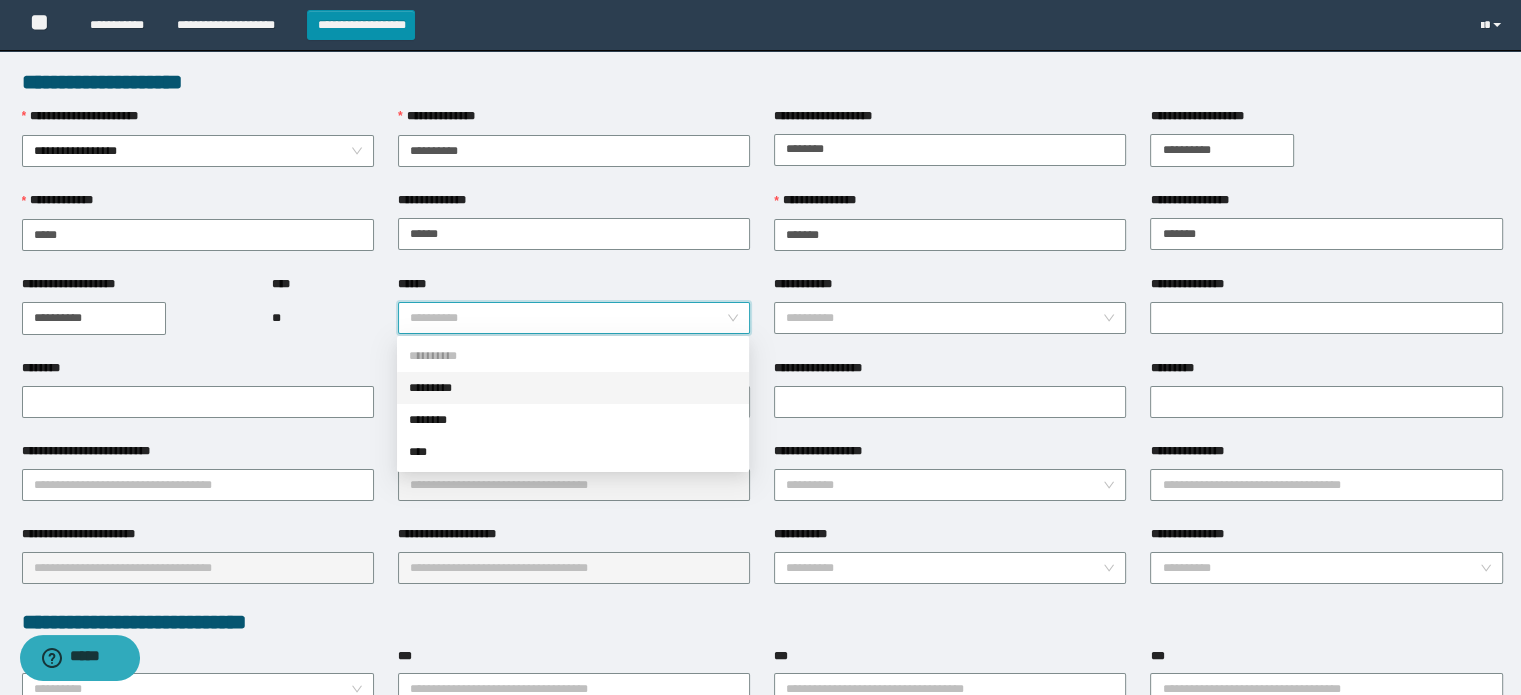 click on "*********" at bounding box center (573, 388) 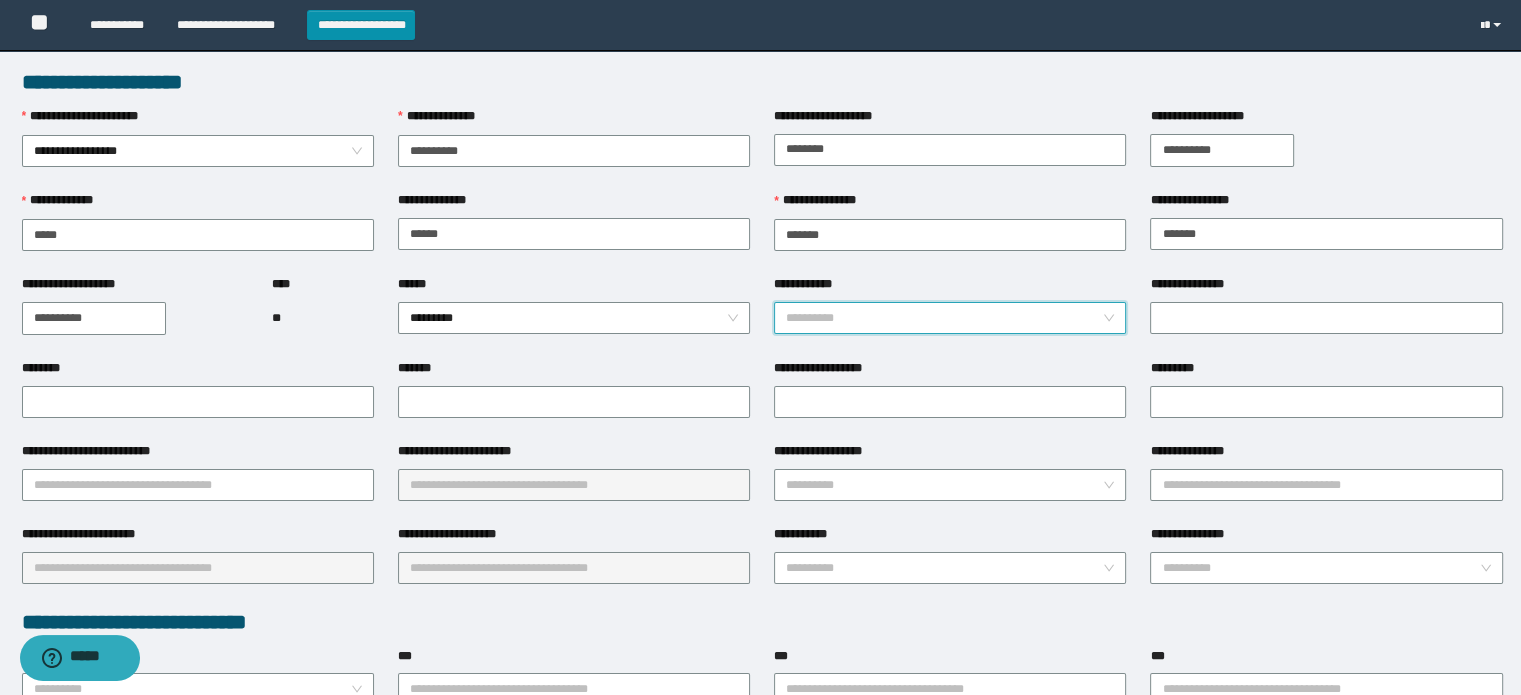 click on "**********" at bounding box center [944, 318] 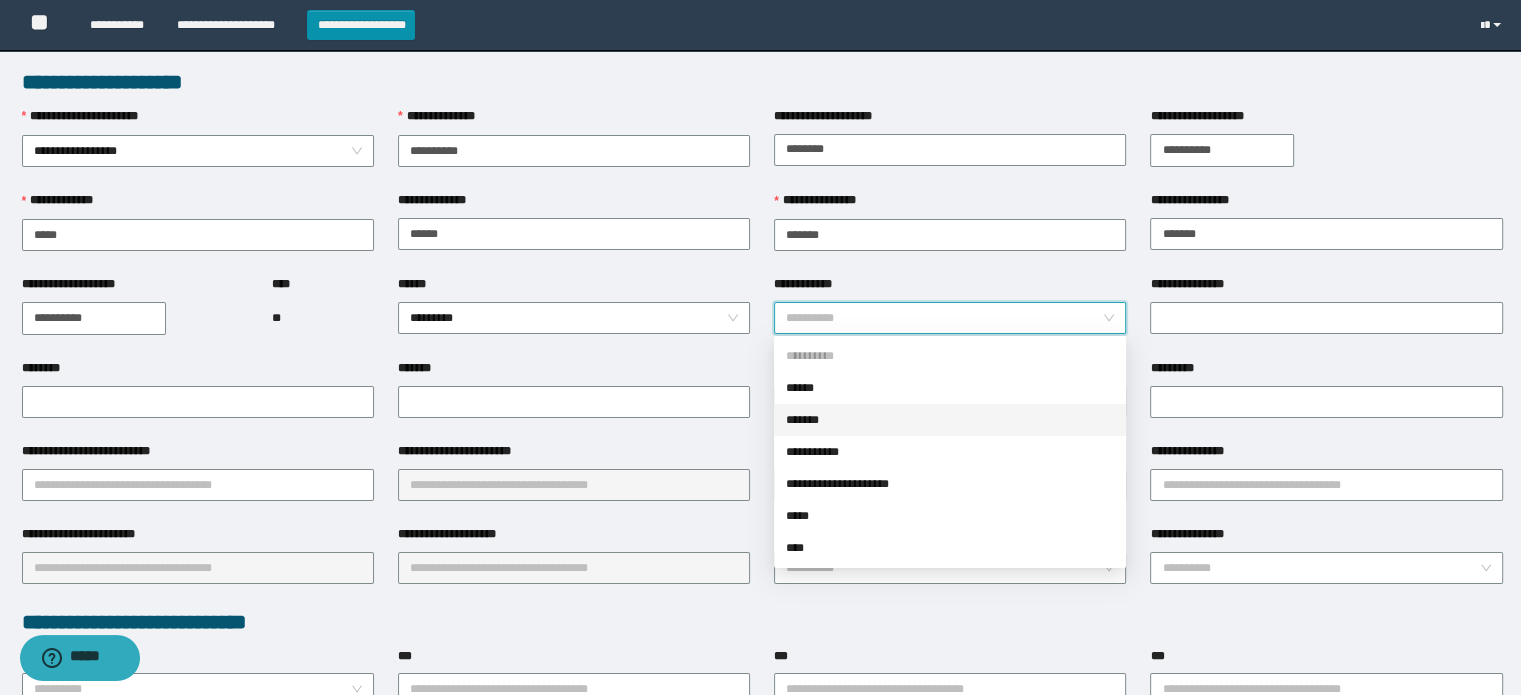 click on "*******" at bounding box center [950, 420] 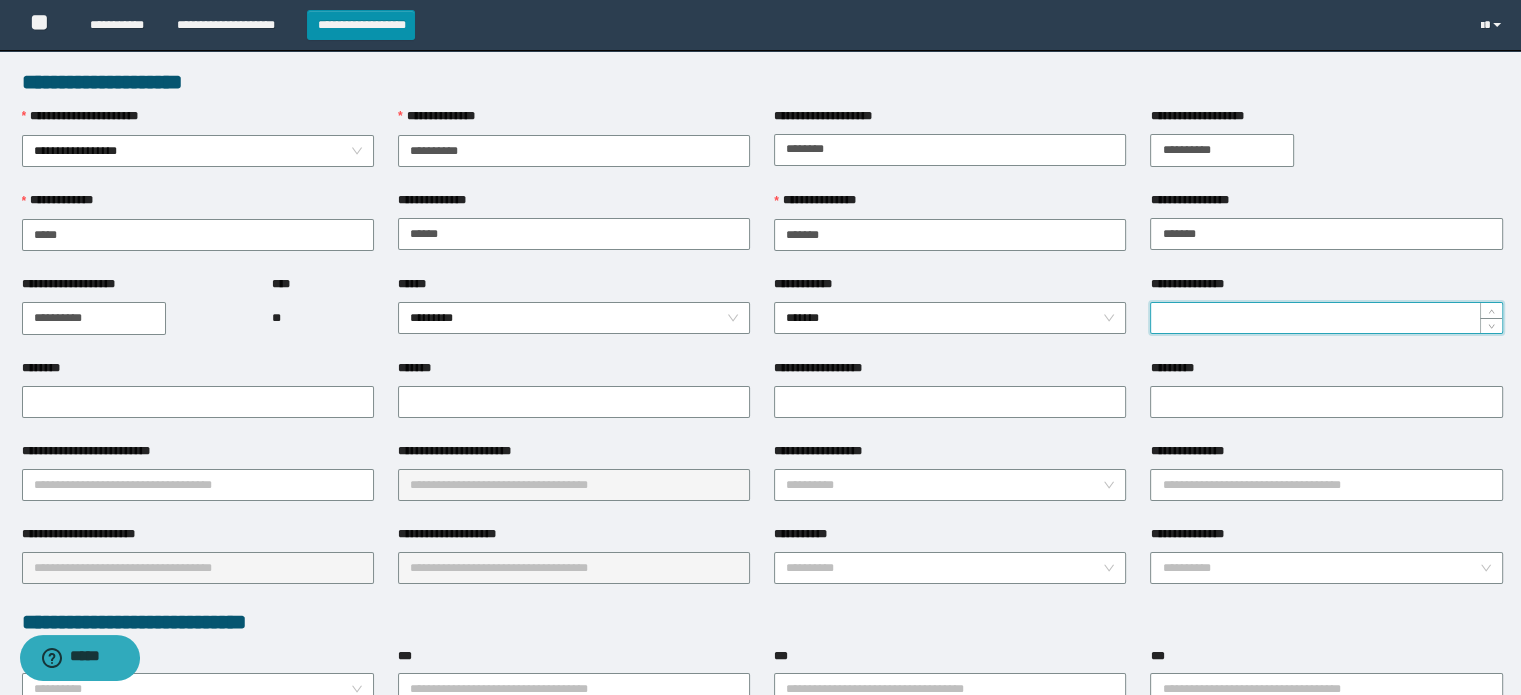 click on "**********" at bounding box center [1326, 318] 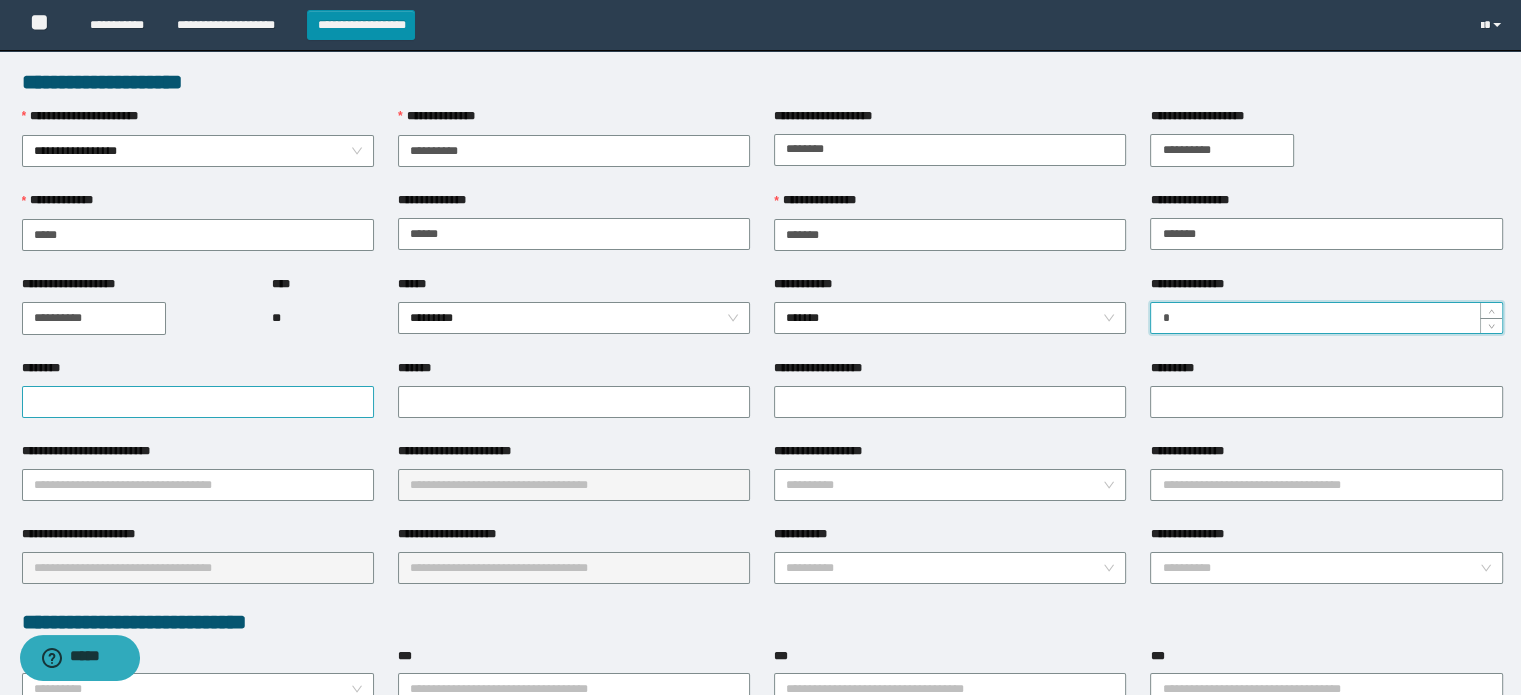 type on "*" 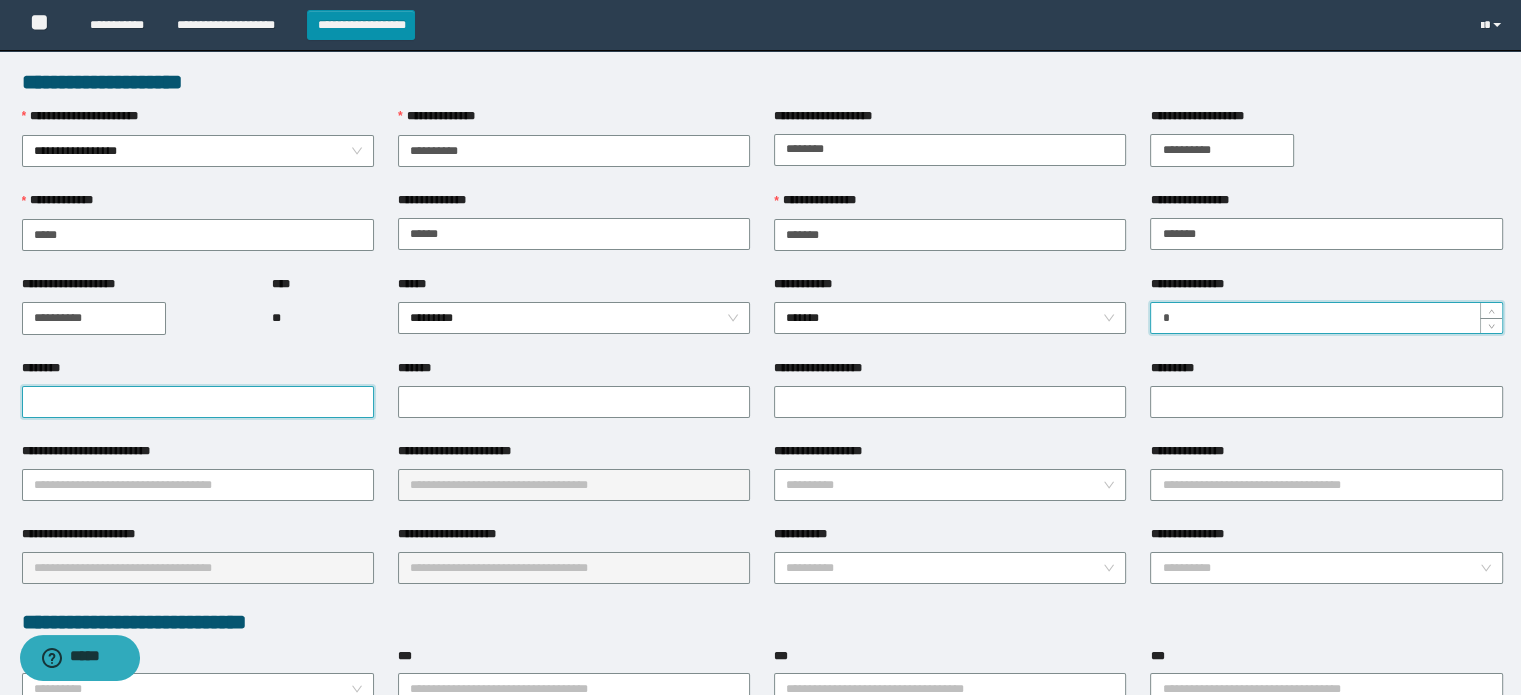 click on "********" at bounding box center (198, 402) 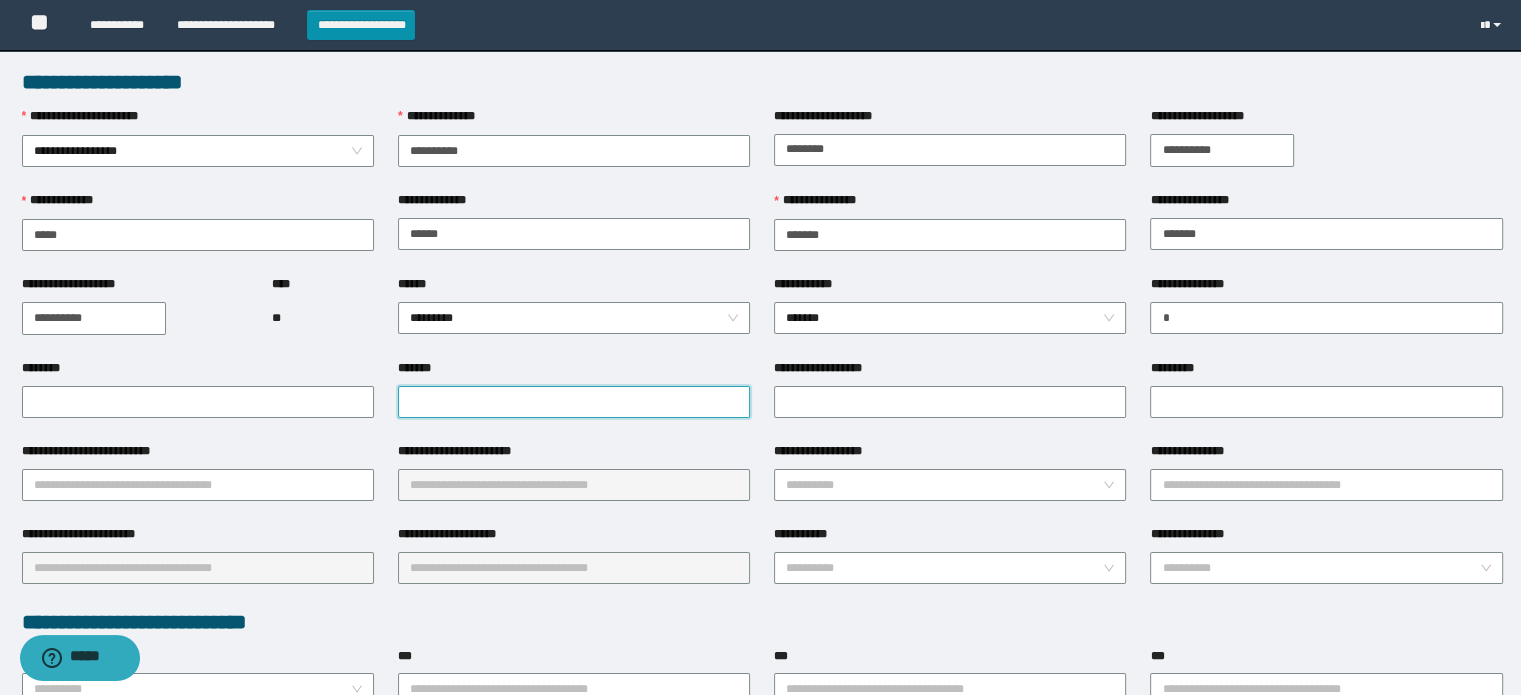 click on "*******" at bounding box center (574, 402) 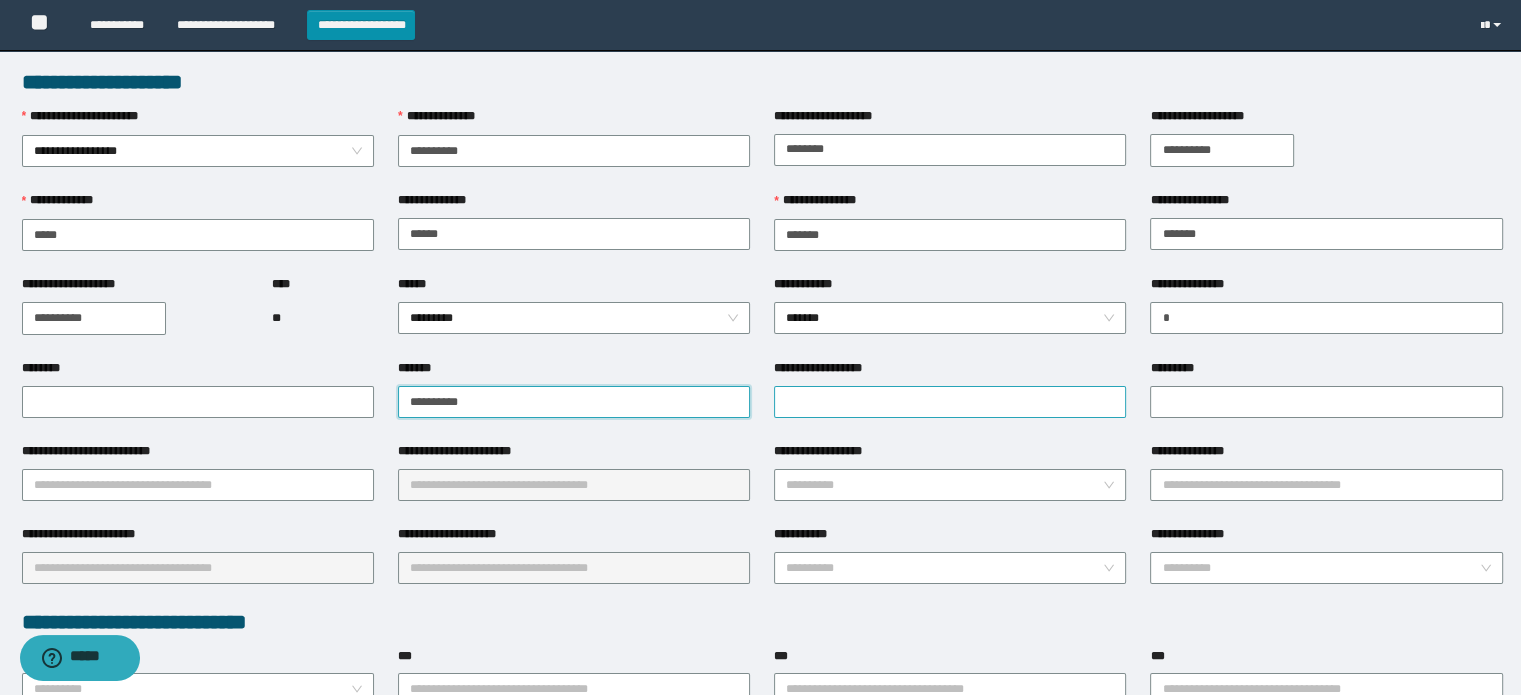 type on "**********" 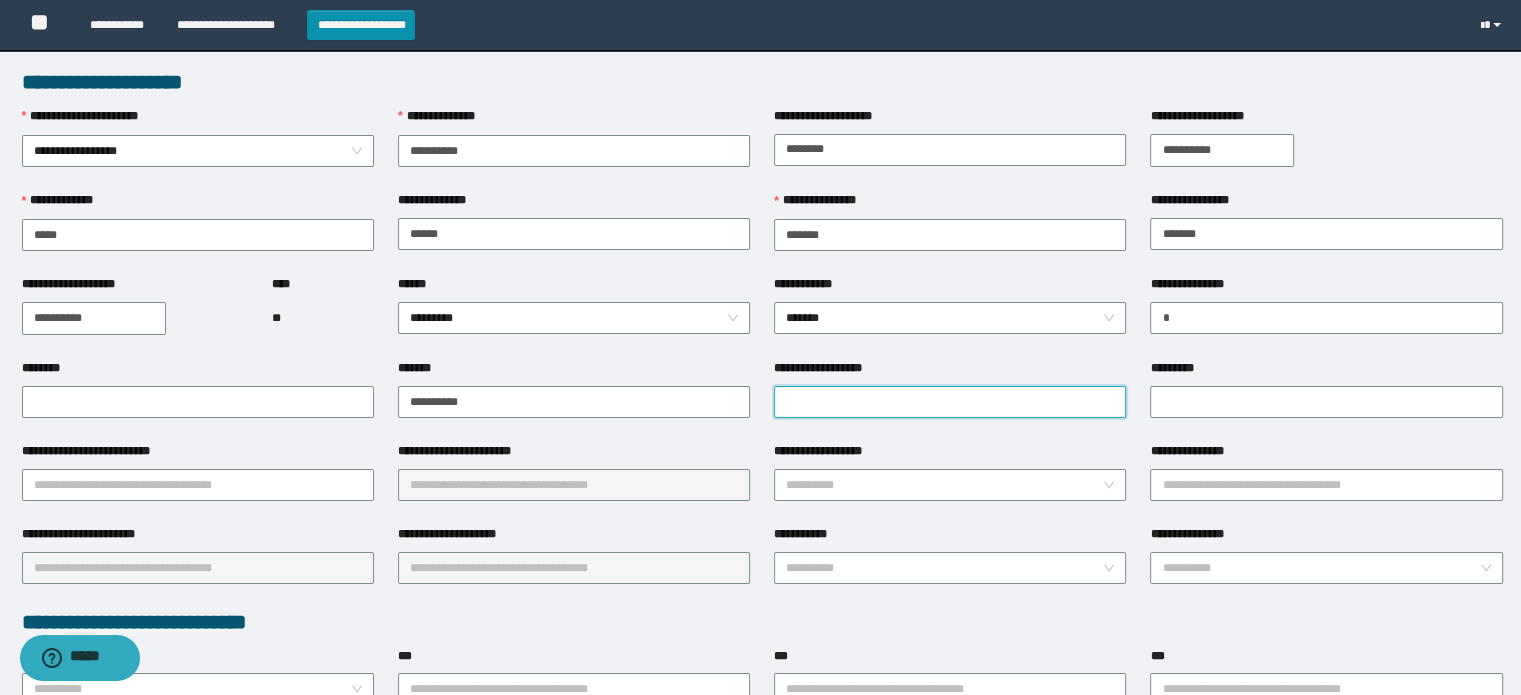click on "**********" at bounding box center [950, 402] 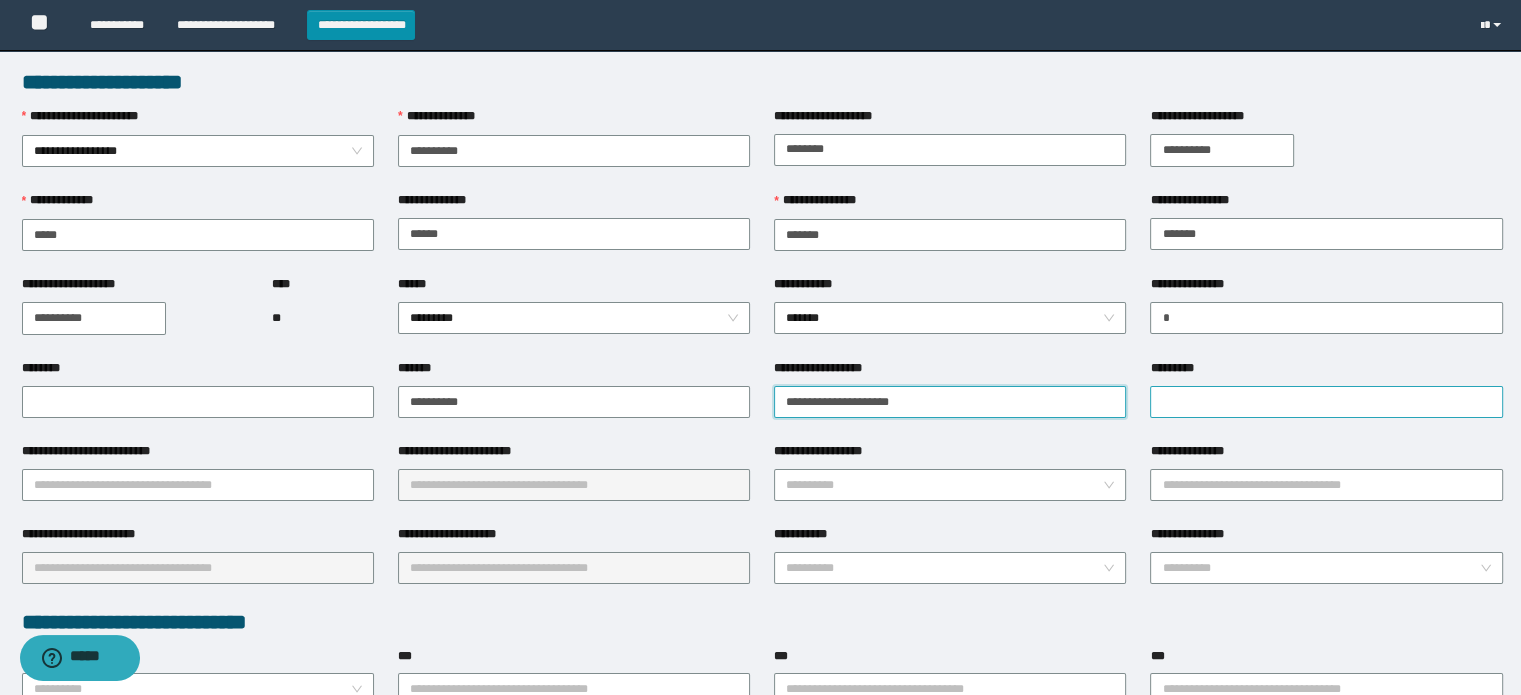 type on "**********" 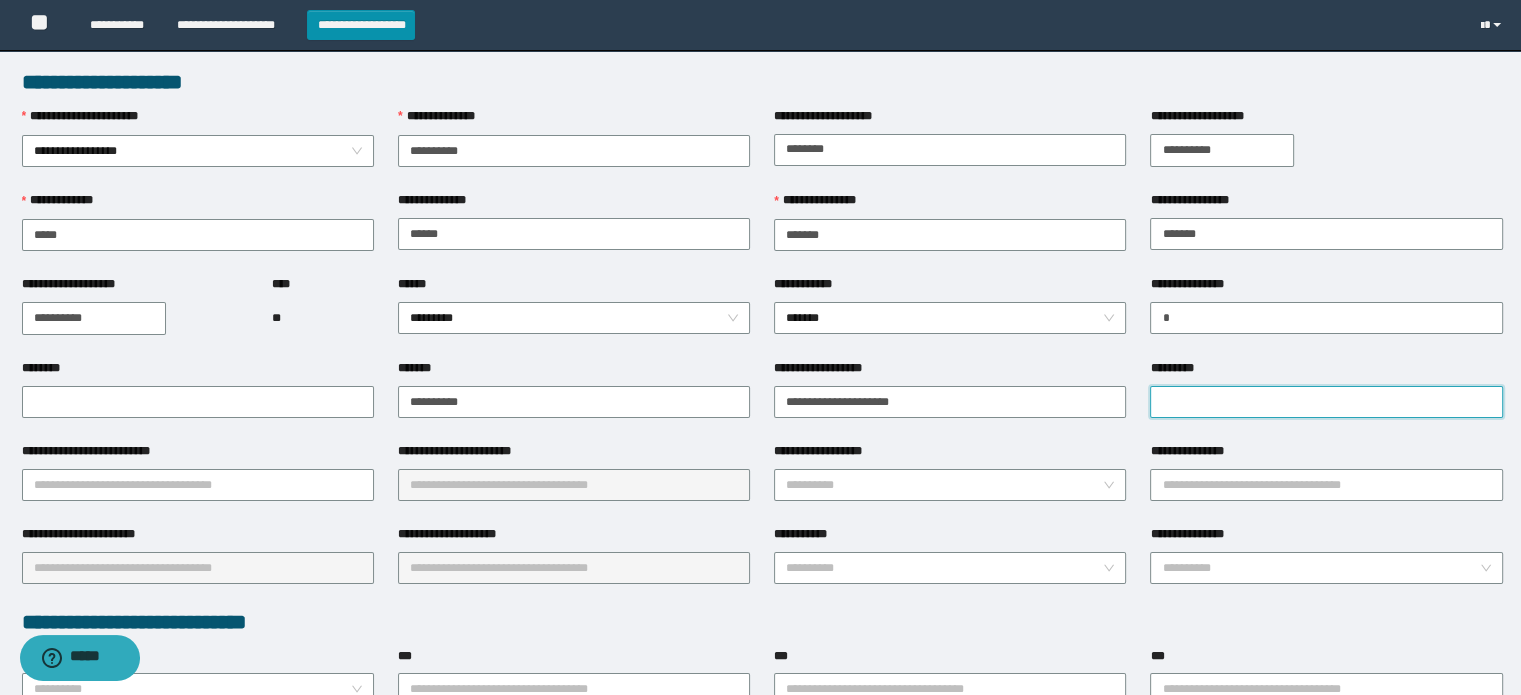 click on "*********" at bounding box center [1326, 402] 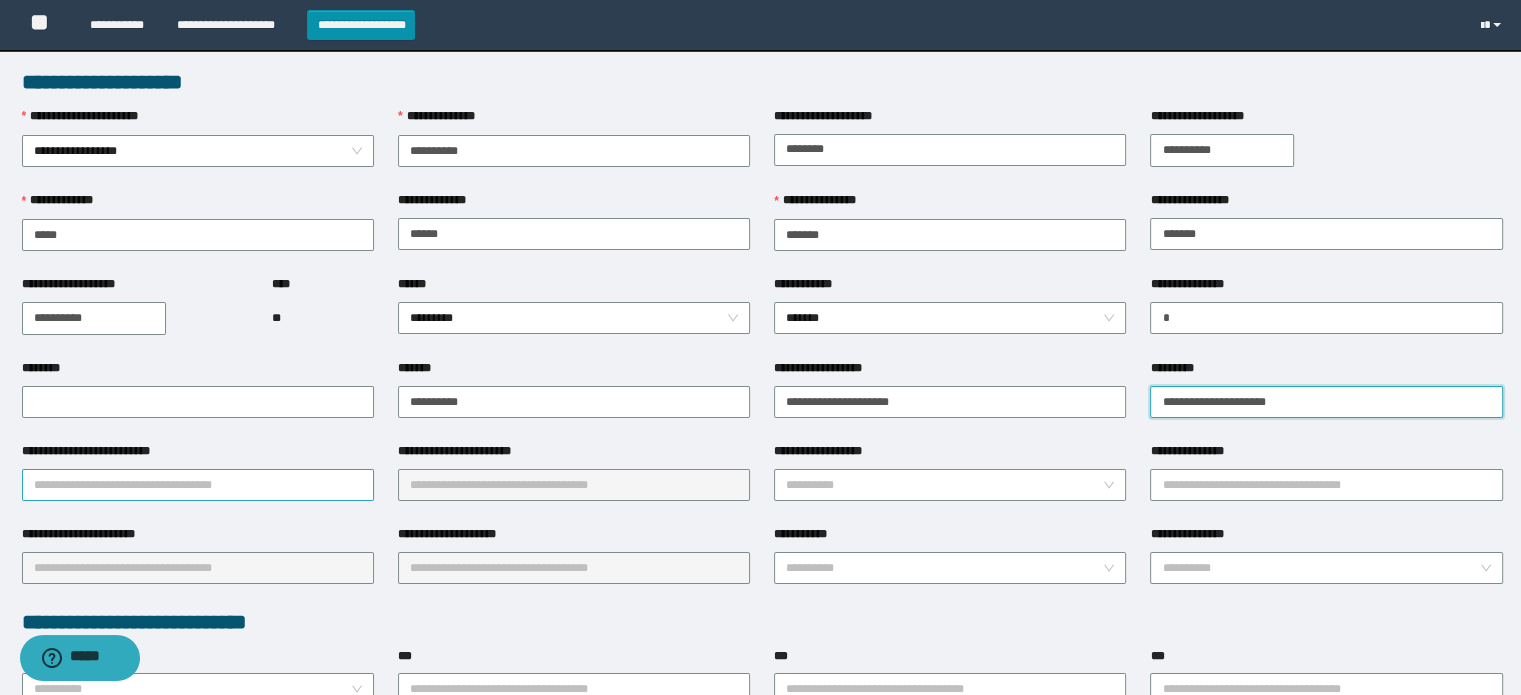 type on "**********" 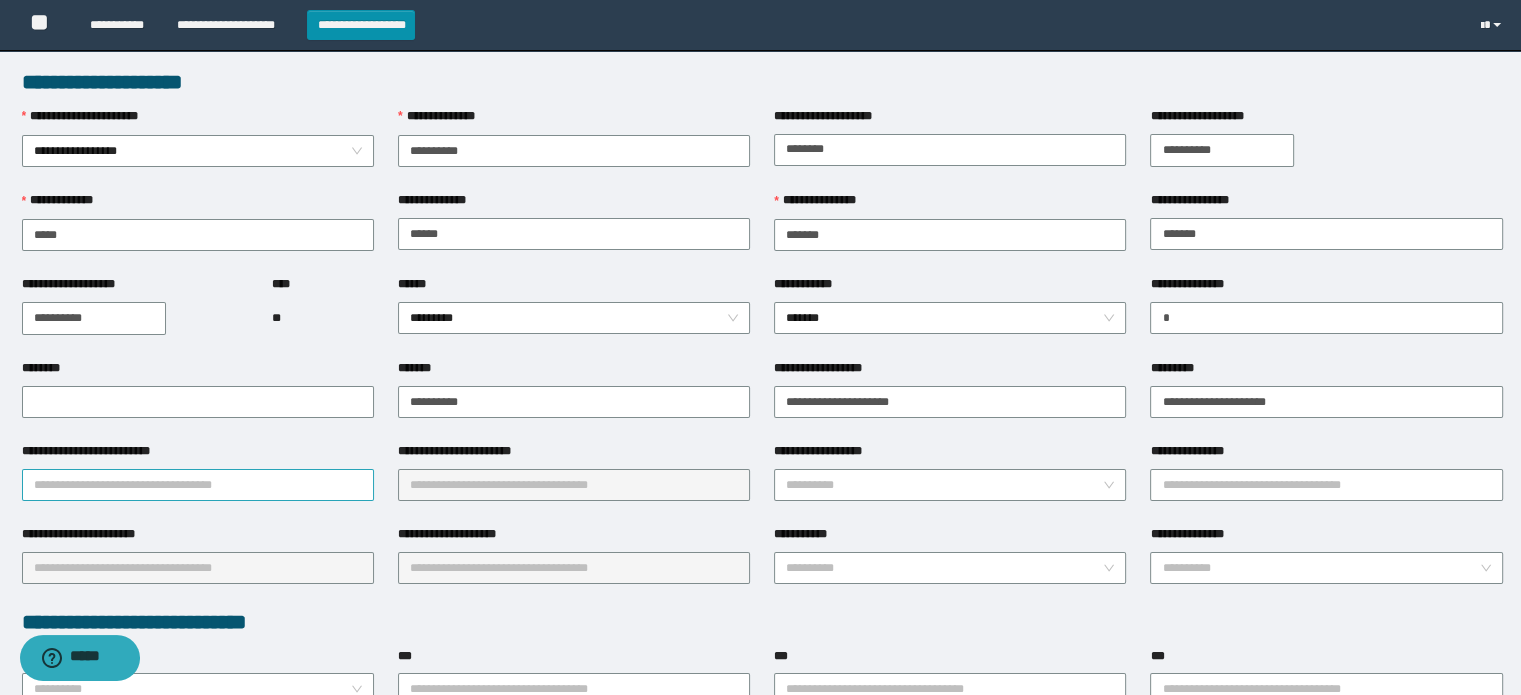 click on "**********" at bounding box center [198, 485] 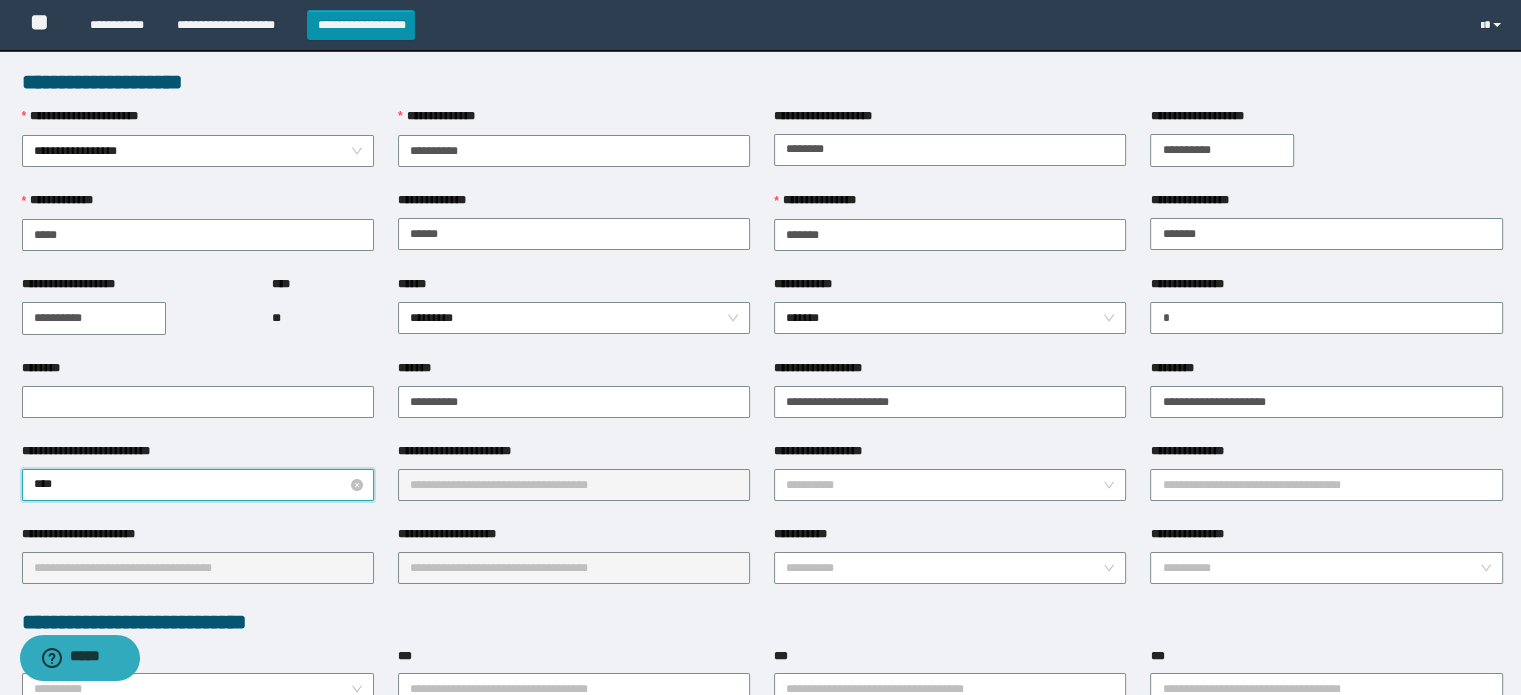 type on "*****" 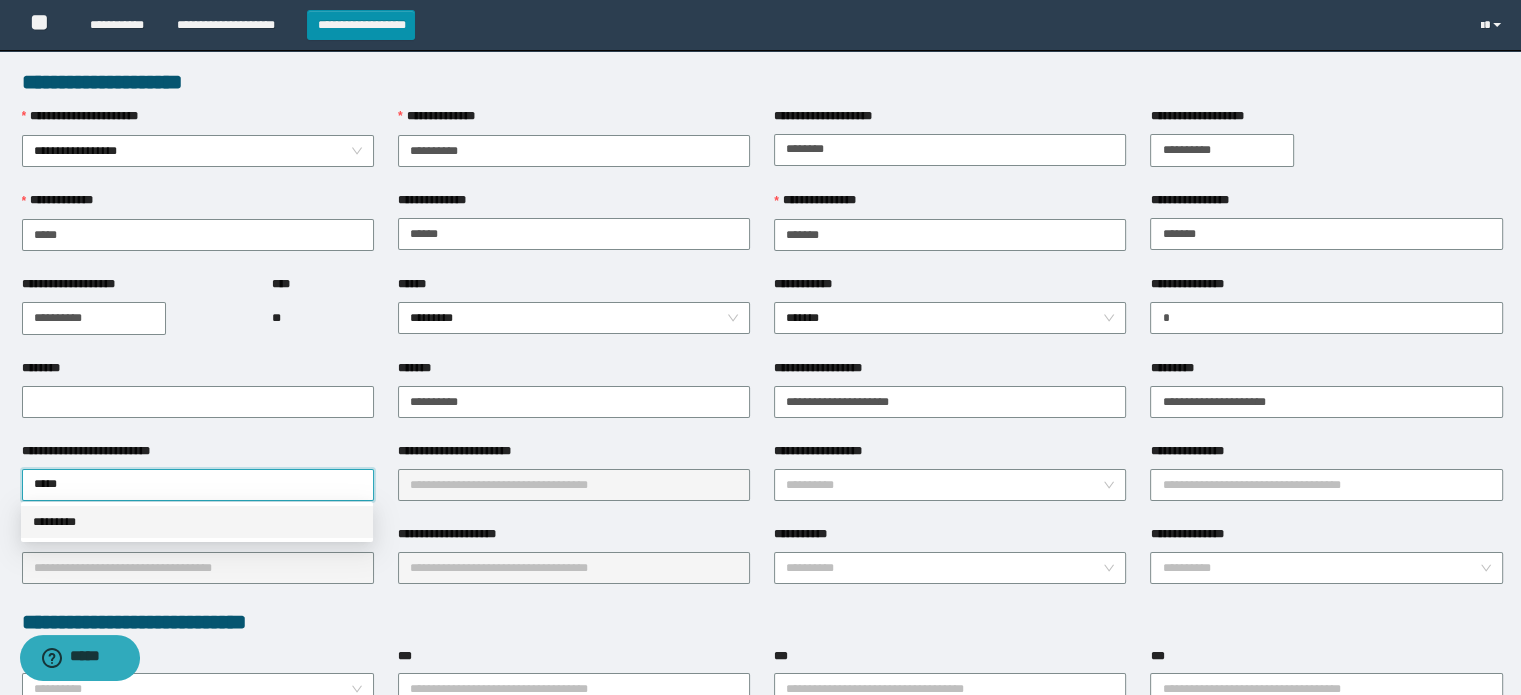 drag, startPoint x: 164, startPoint y: 524, endPoint x: 242, endPoint y: 503, distance: 80.77747 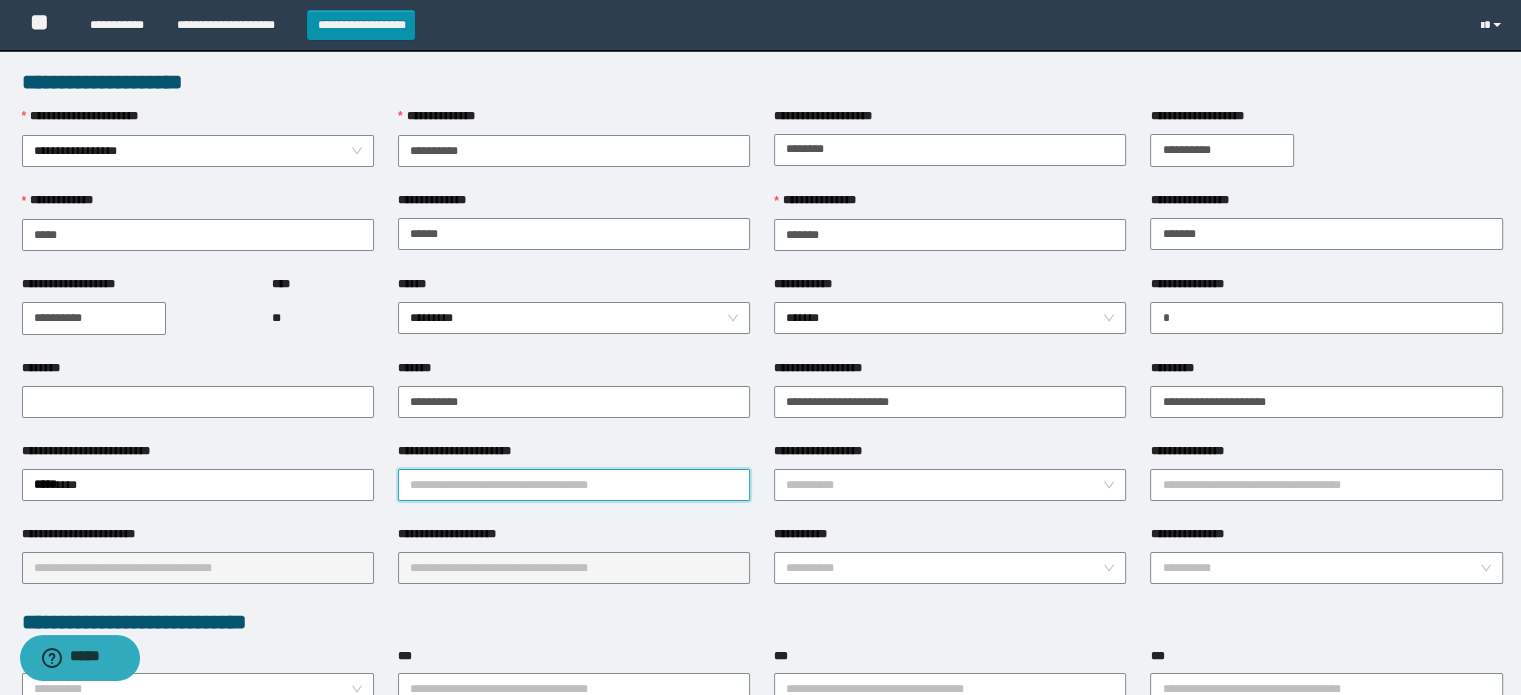 click on "**********" at bounding box center (574, 485) 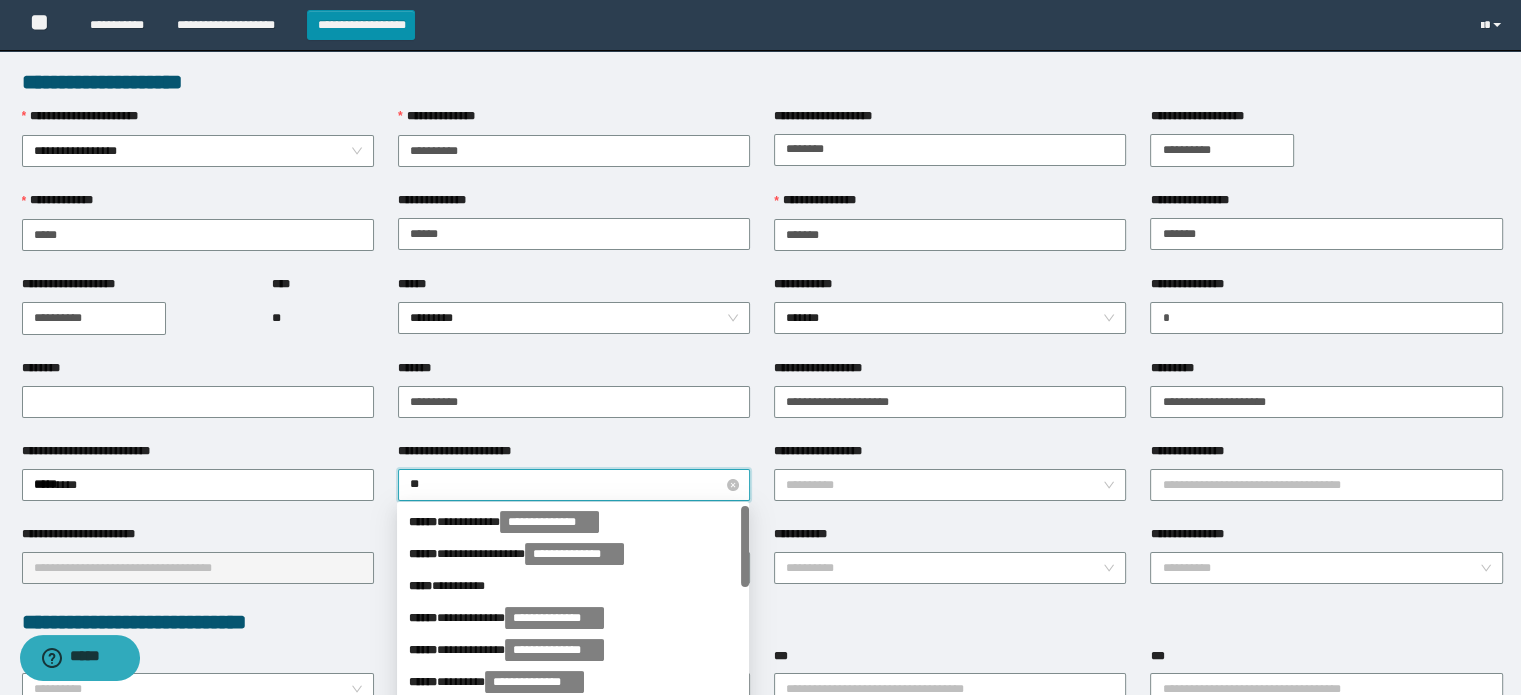 type on "***" 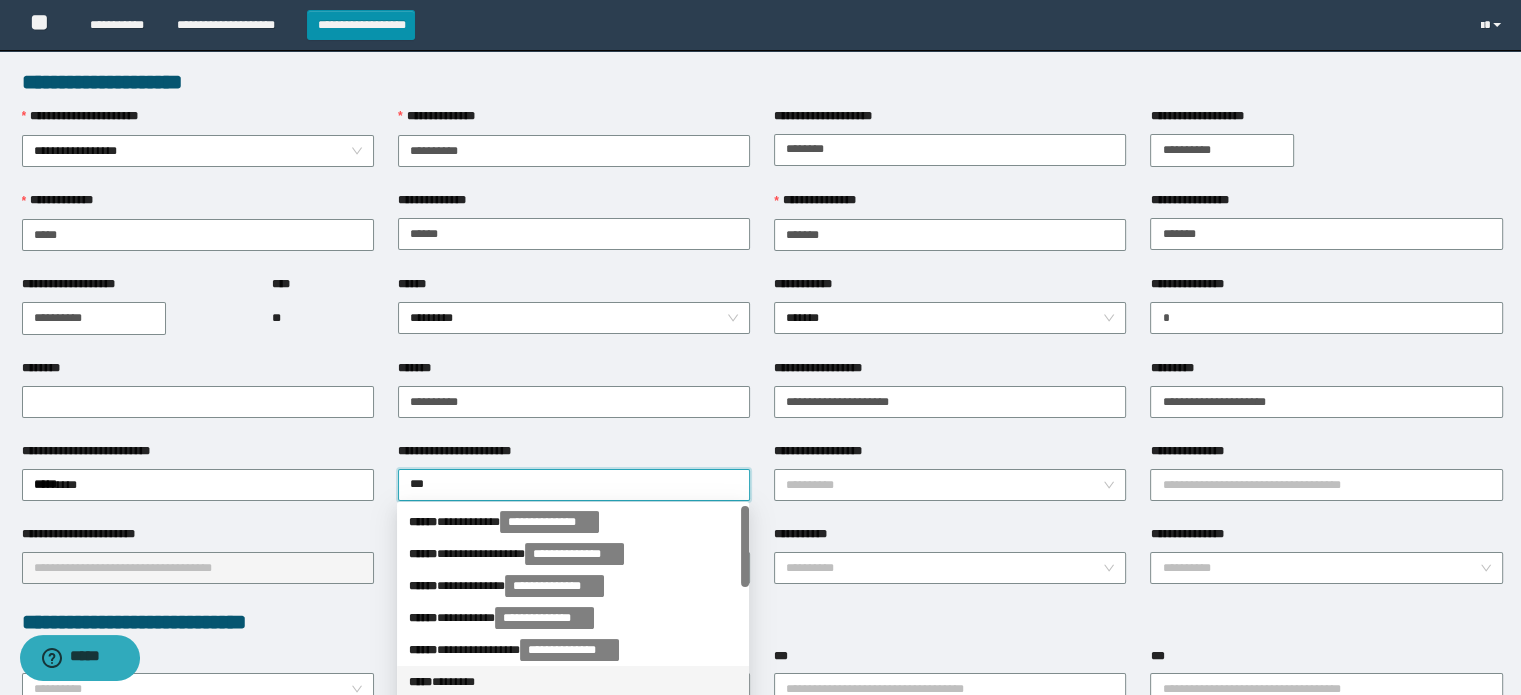 click on "*****" at bounding box center (420, 682) 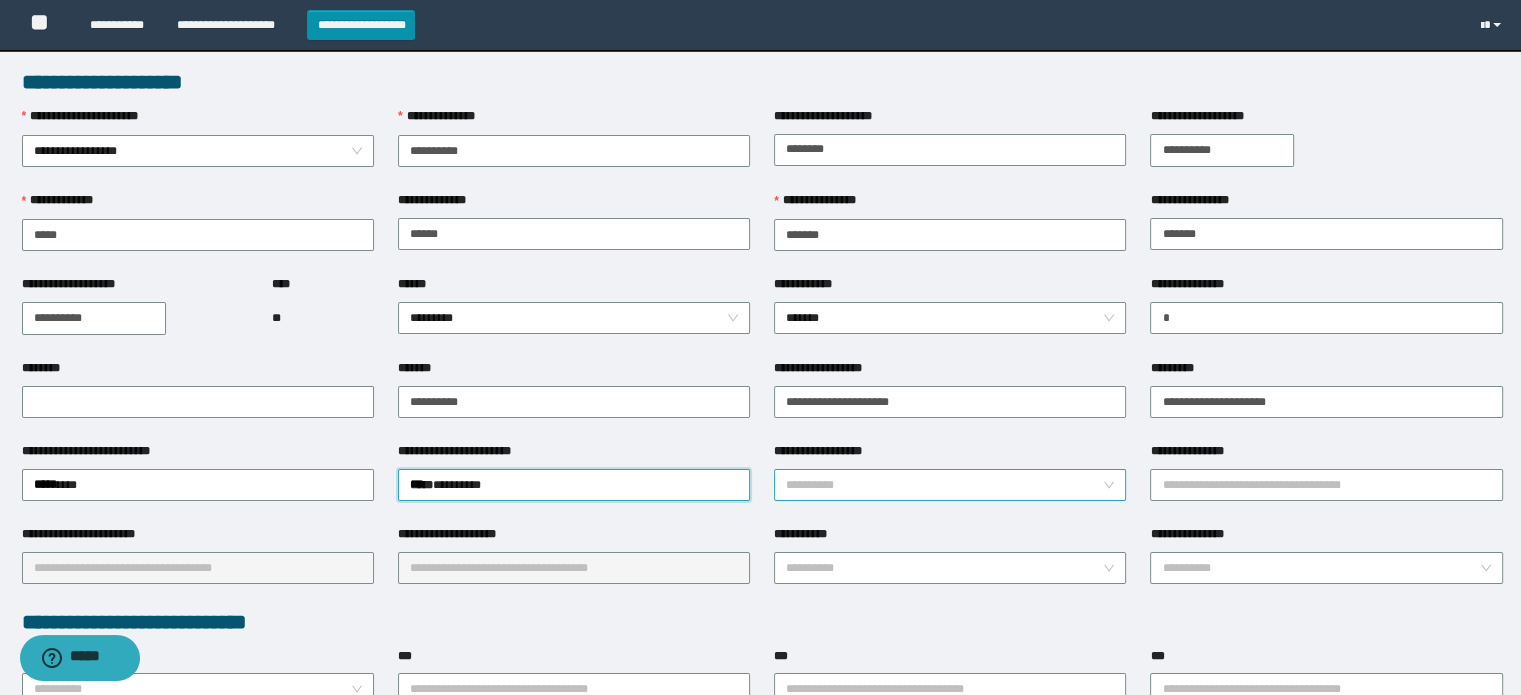 click on "**********" at bounding box center (944, 485) 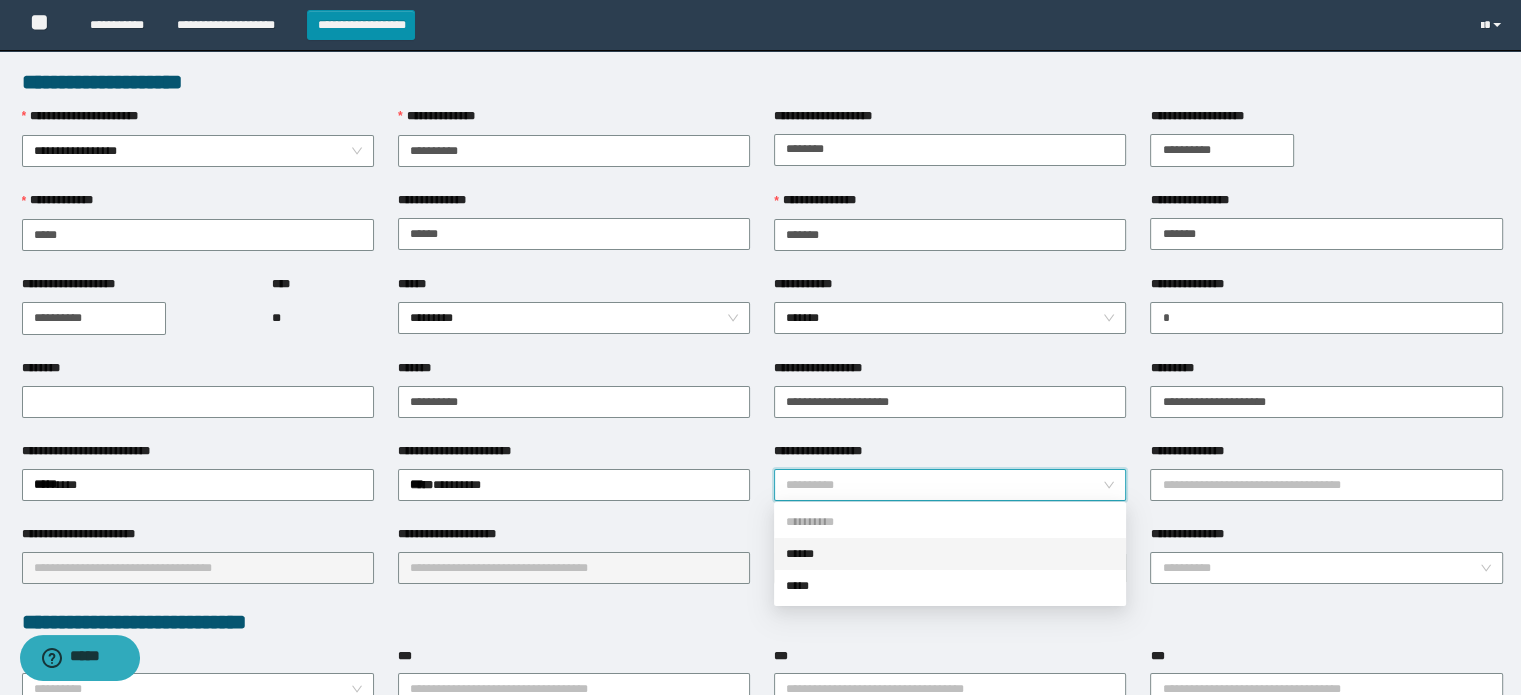 drag, startPoint x: 832, startPoint y: 557, endPoint x: 1144, endPoint y: 490, distance: 319.11282 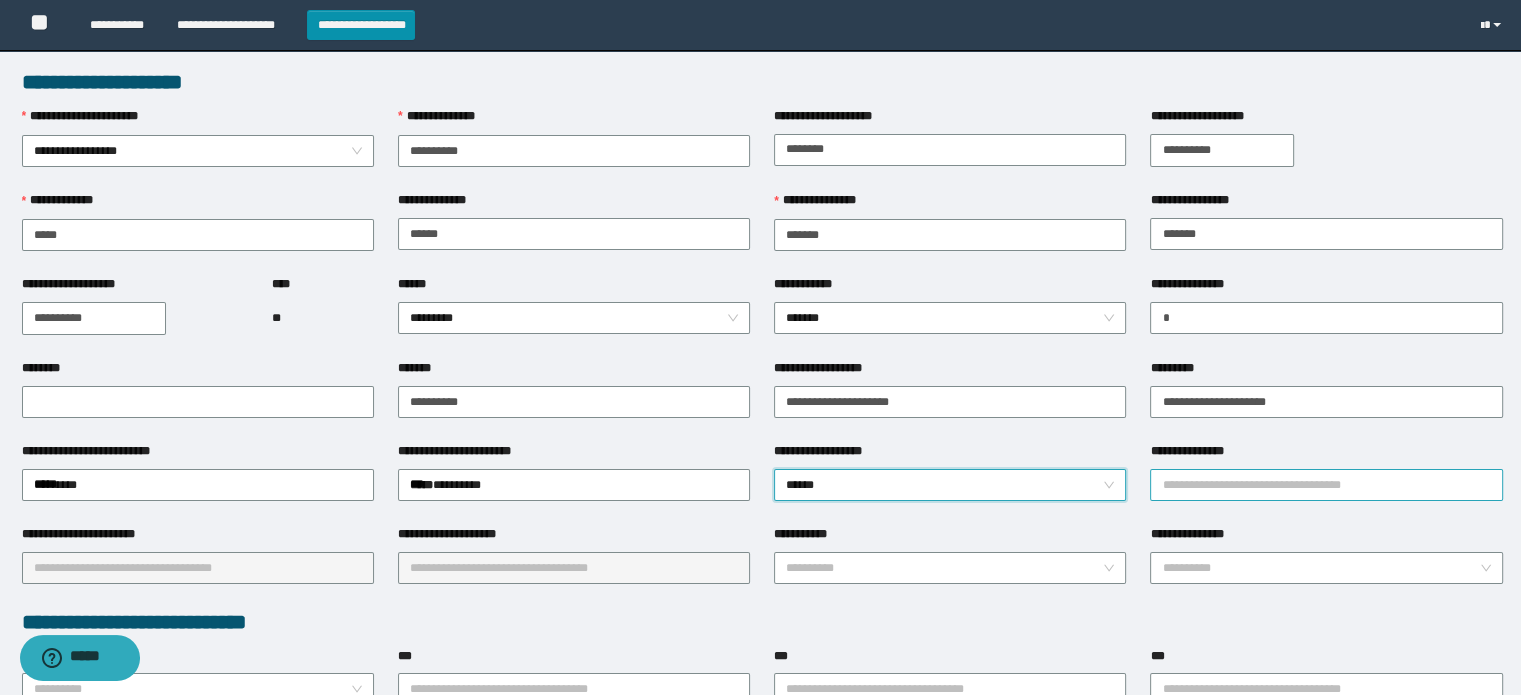 click on "**********" at bounding box center (1326, 485) 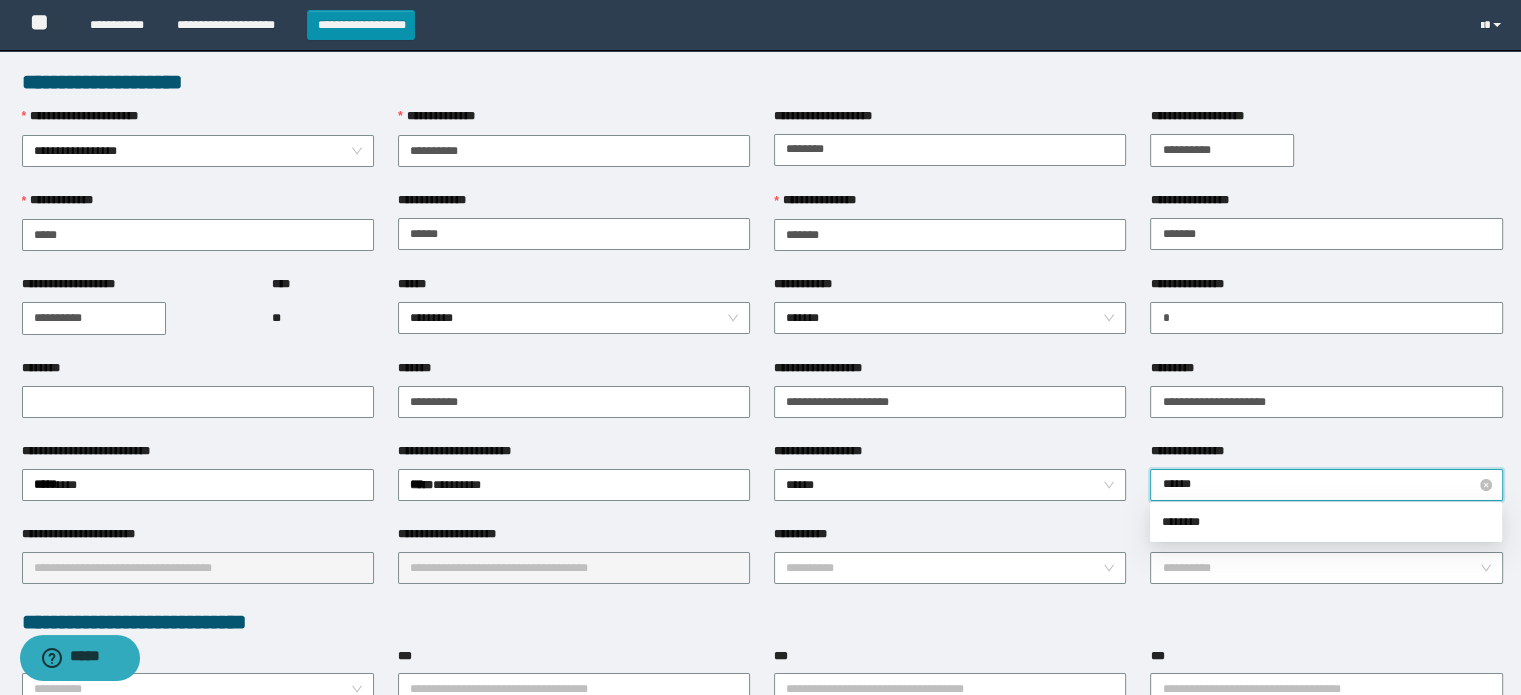 type on "*******" 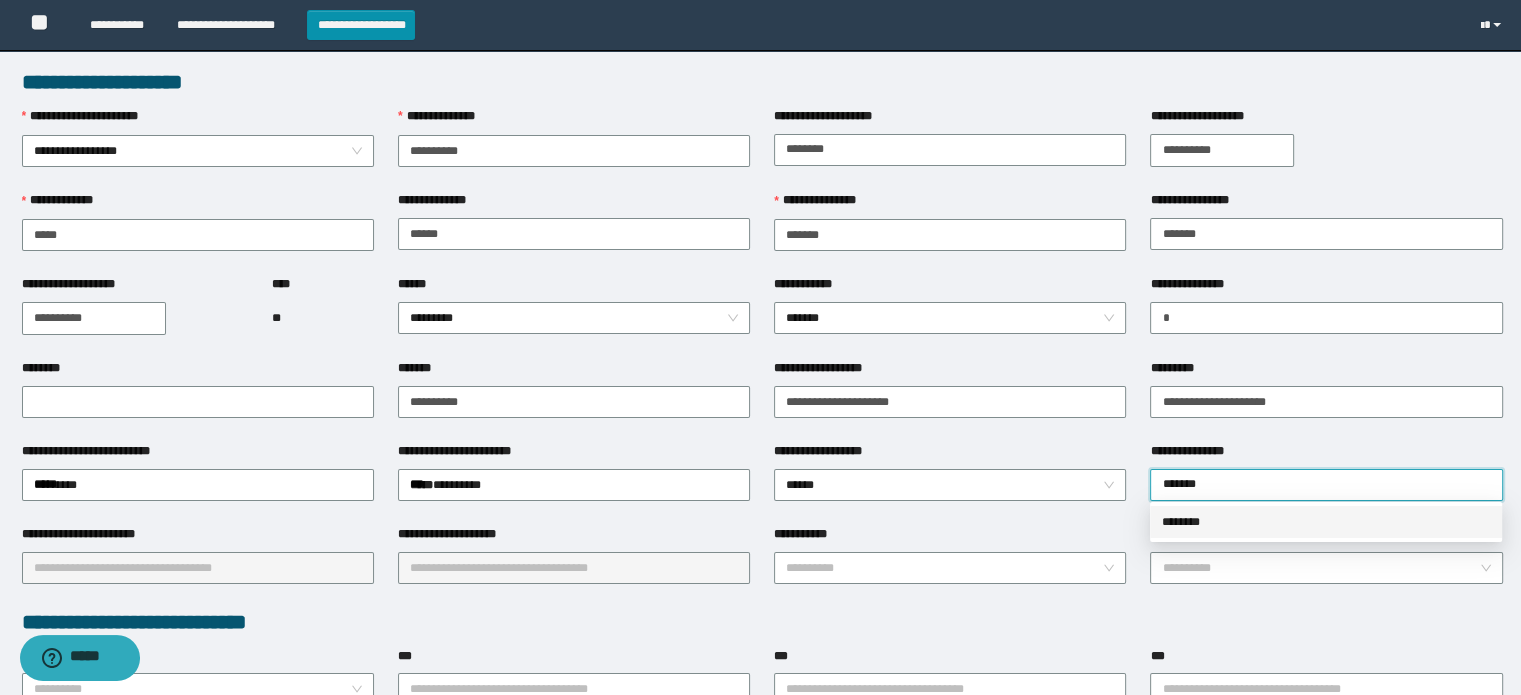 click on "********" at bounding box center (1326, 522) 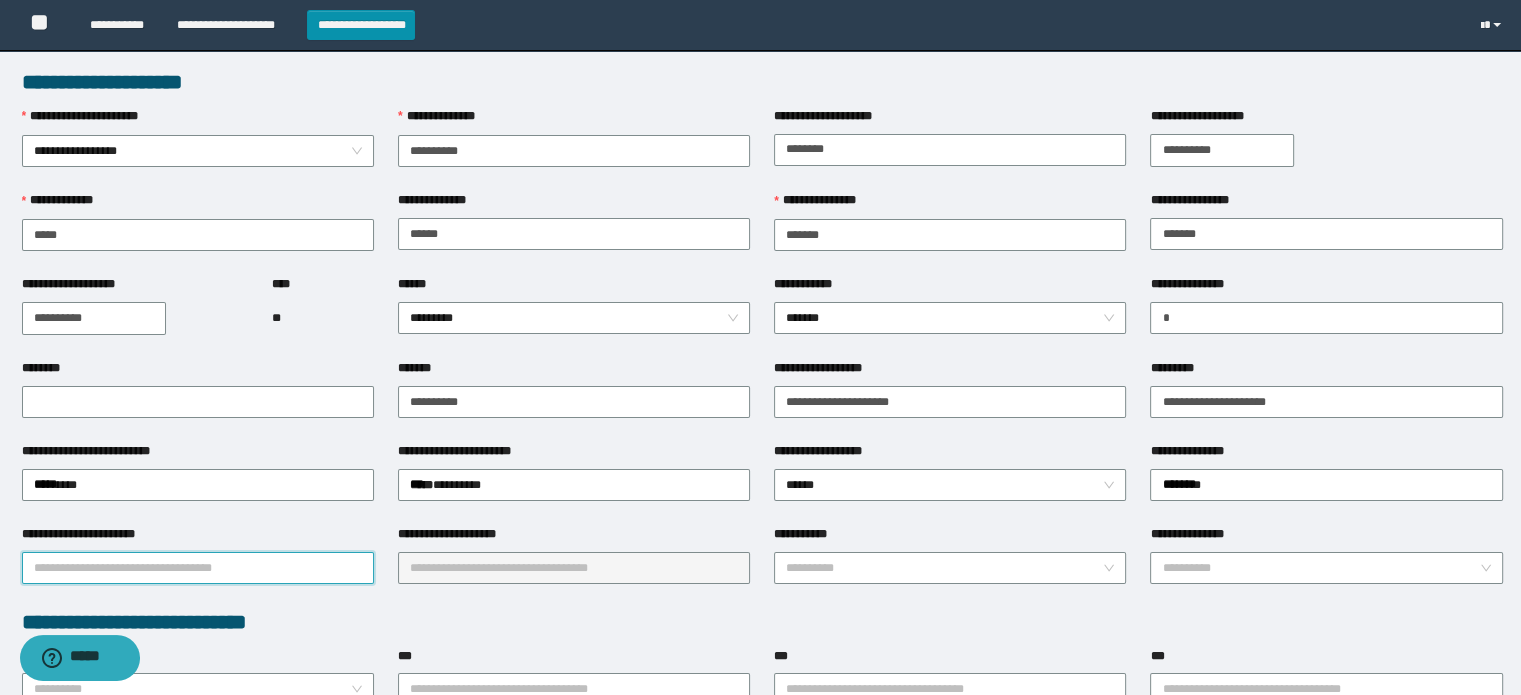 click on "**********" at bounding box center [198, 568] 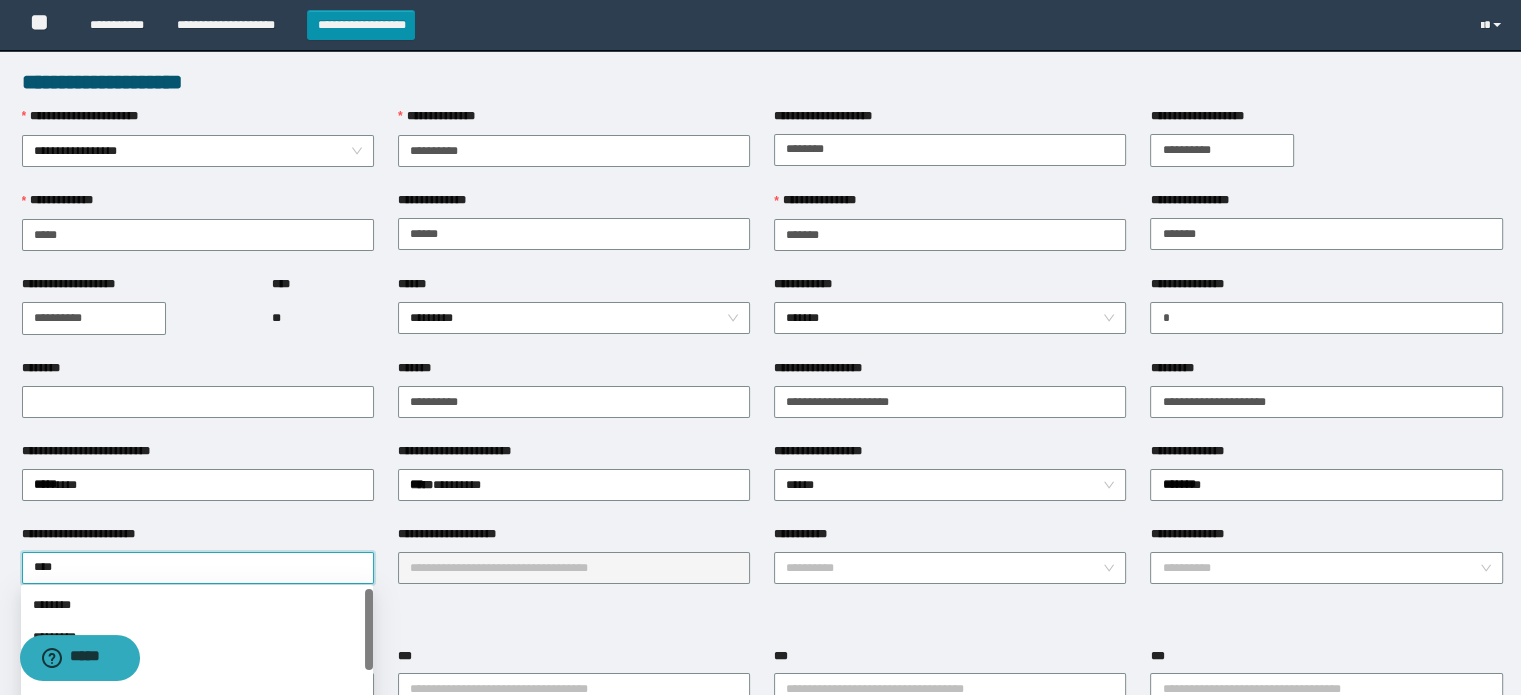 type on "*****" 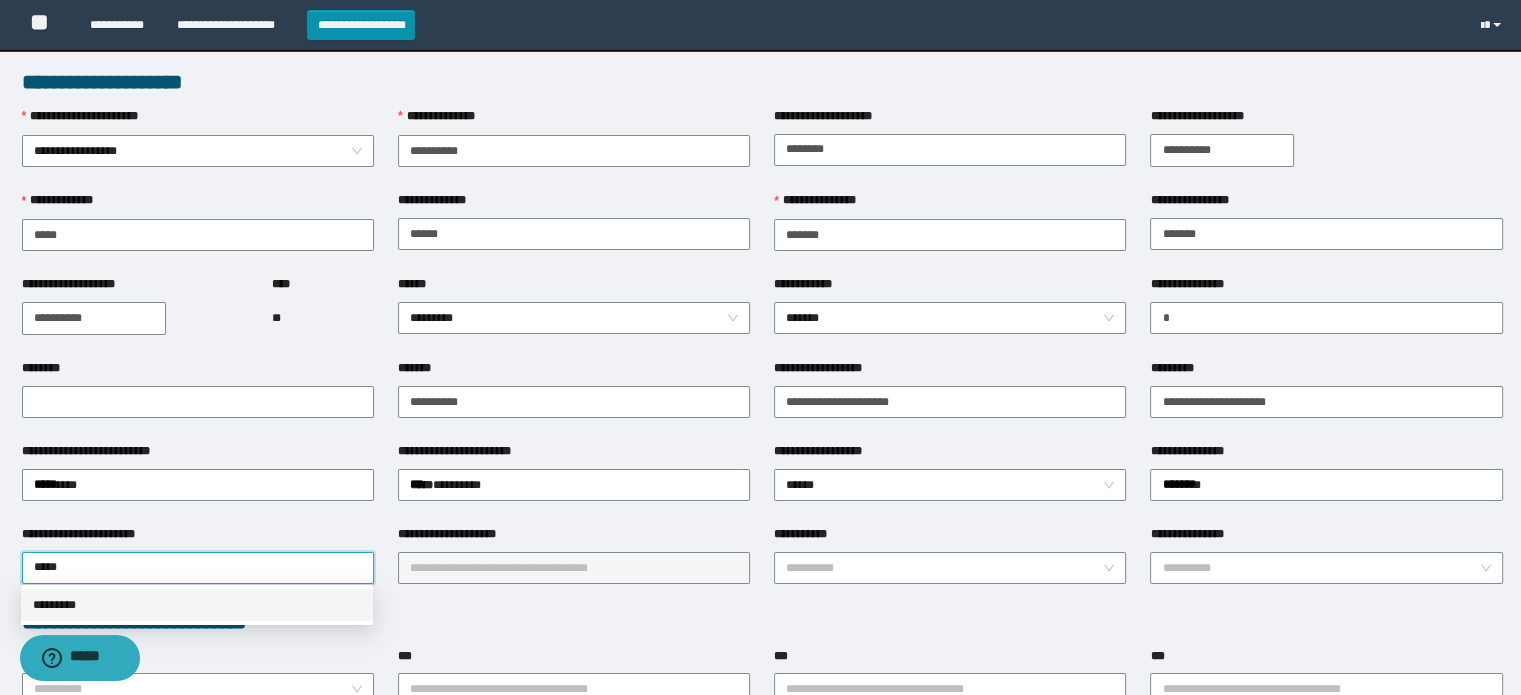 click on "*********" at bounding box center [197, 605] 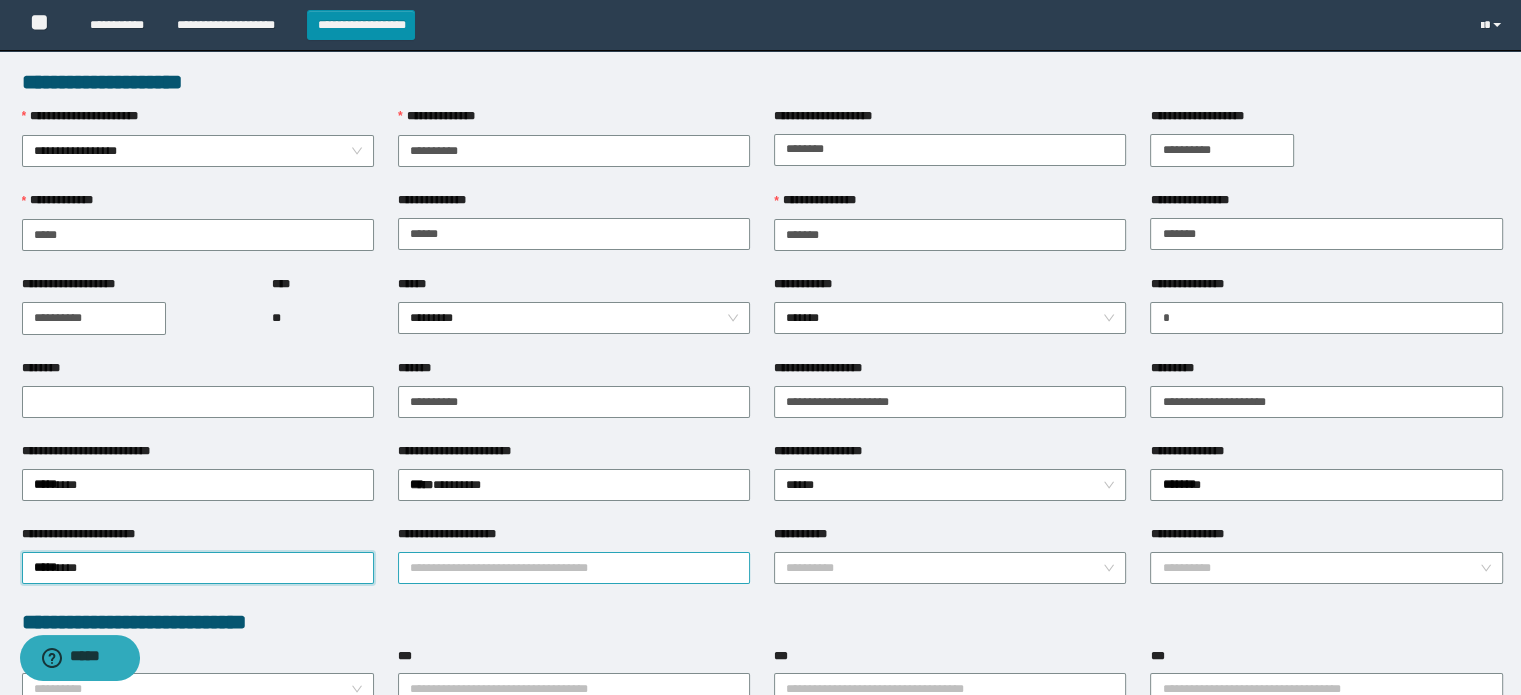 click on "**********" at bounding box center [574, 568] 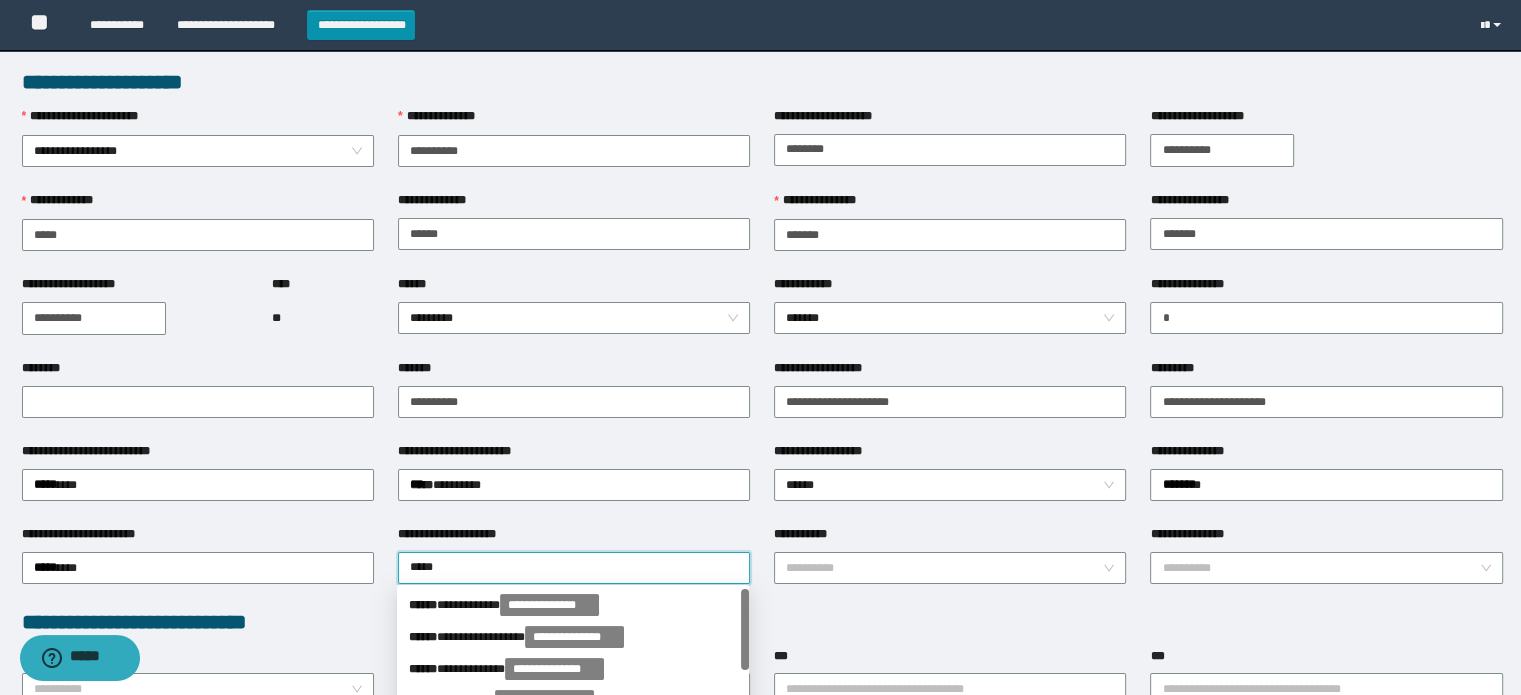 type on "******" 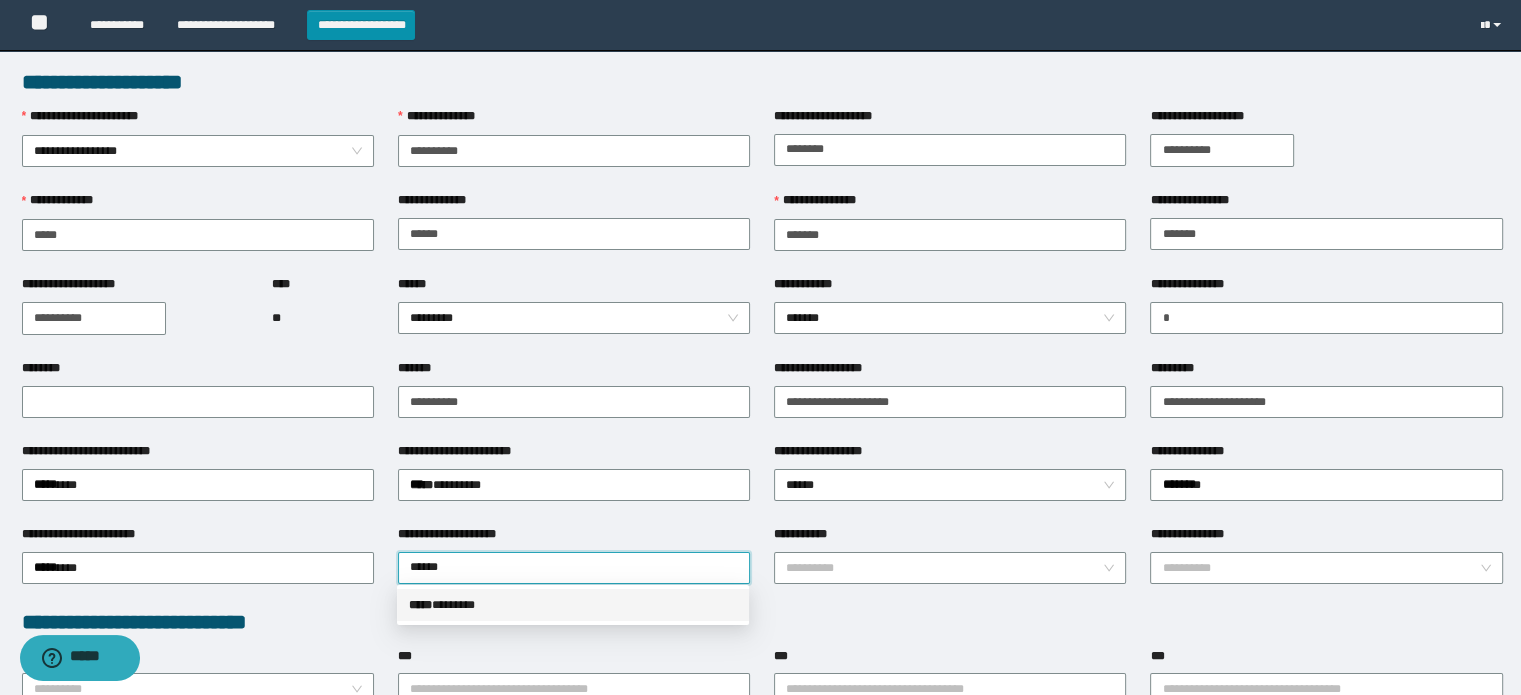 click on "***** * ******" at bounding box center [573, 605] 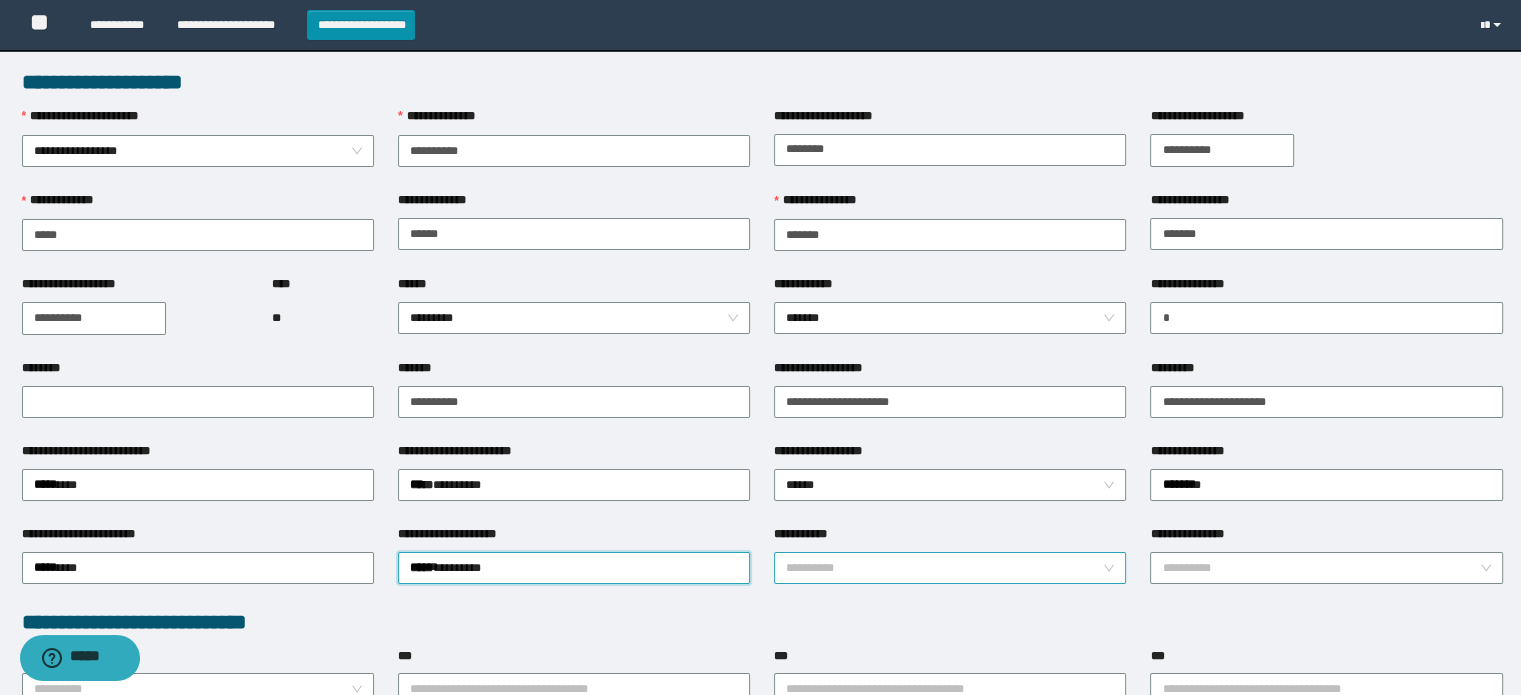 click on "**********" at bounding box center [944, 568] 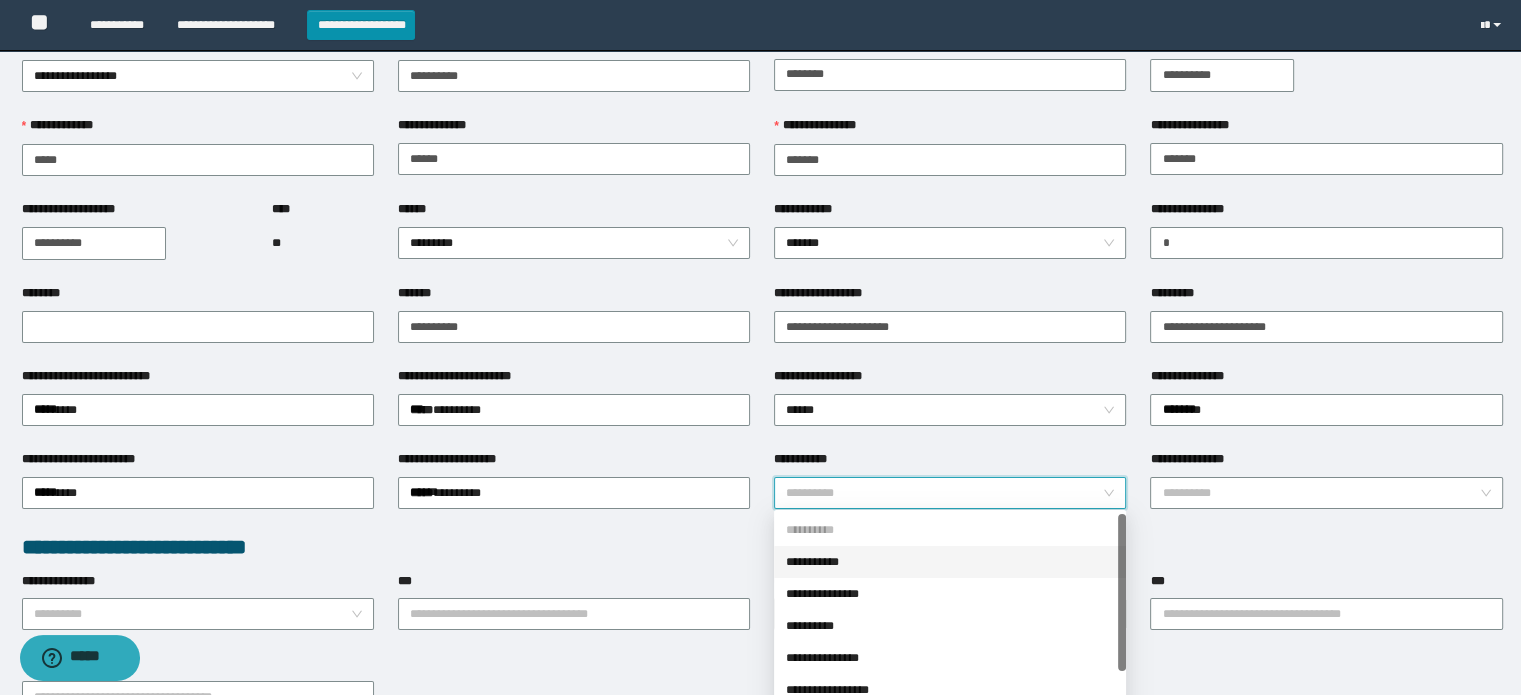 scroll, scrollTop: 364, scrollLeft: 0, axis: vertical 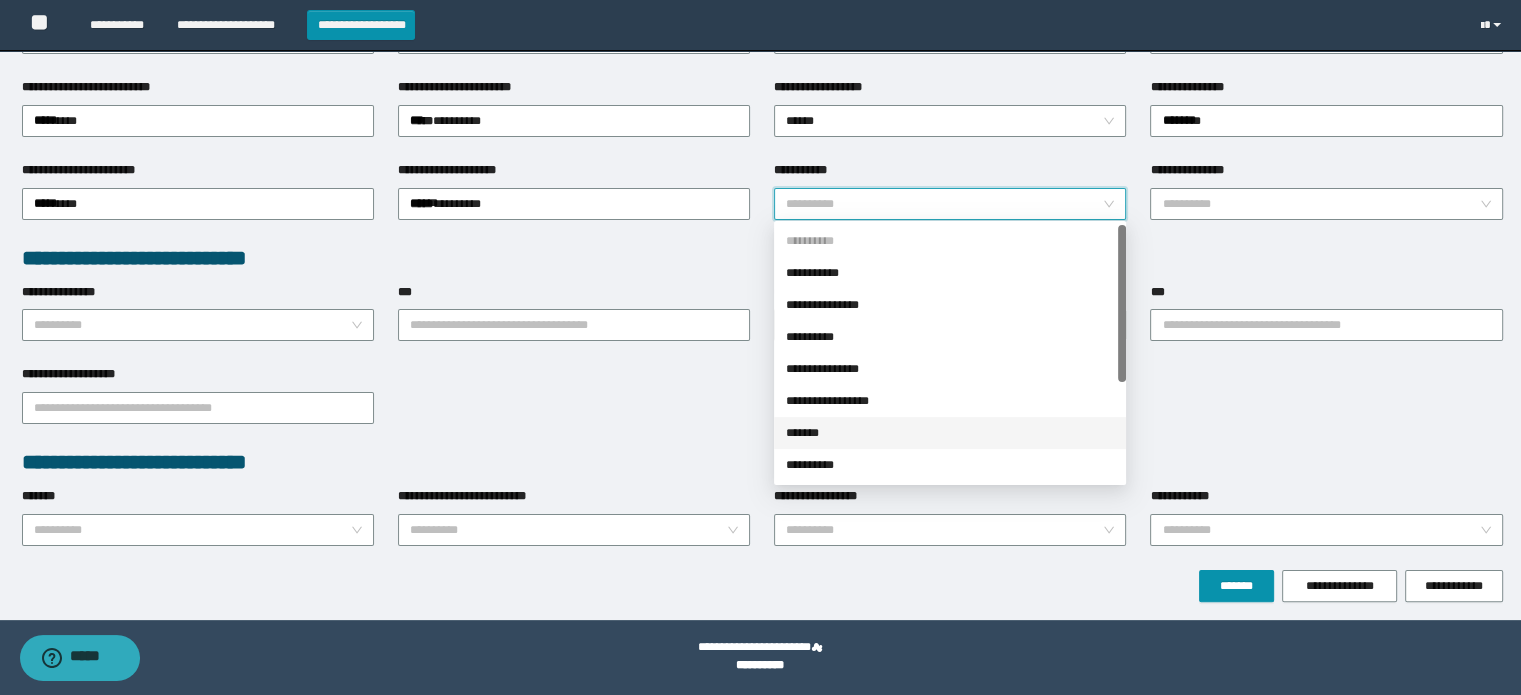 click on "*******" at bounding box center [950, 433] 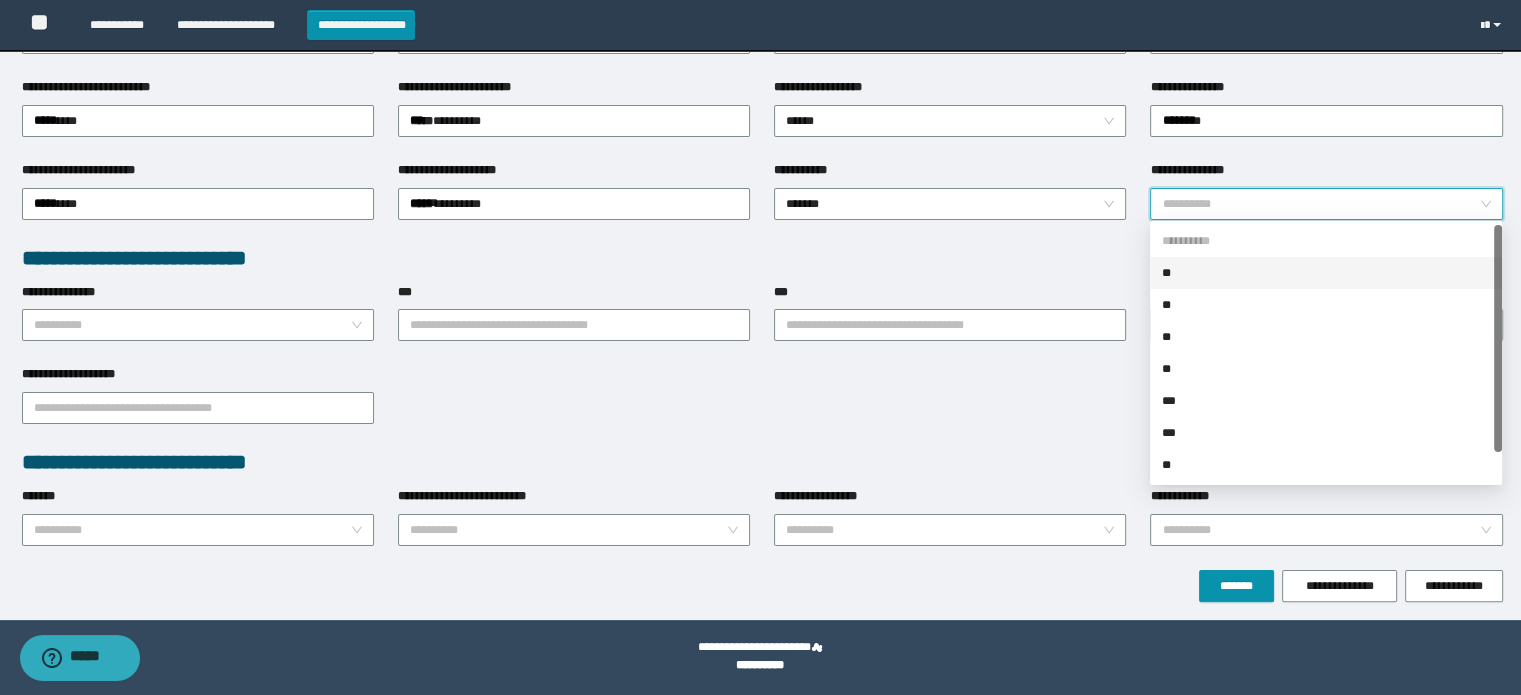 click on "**********" at bounding box center [1320, 204] 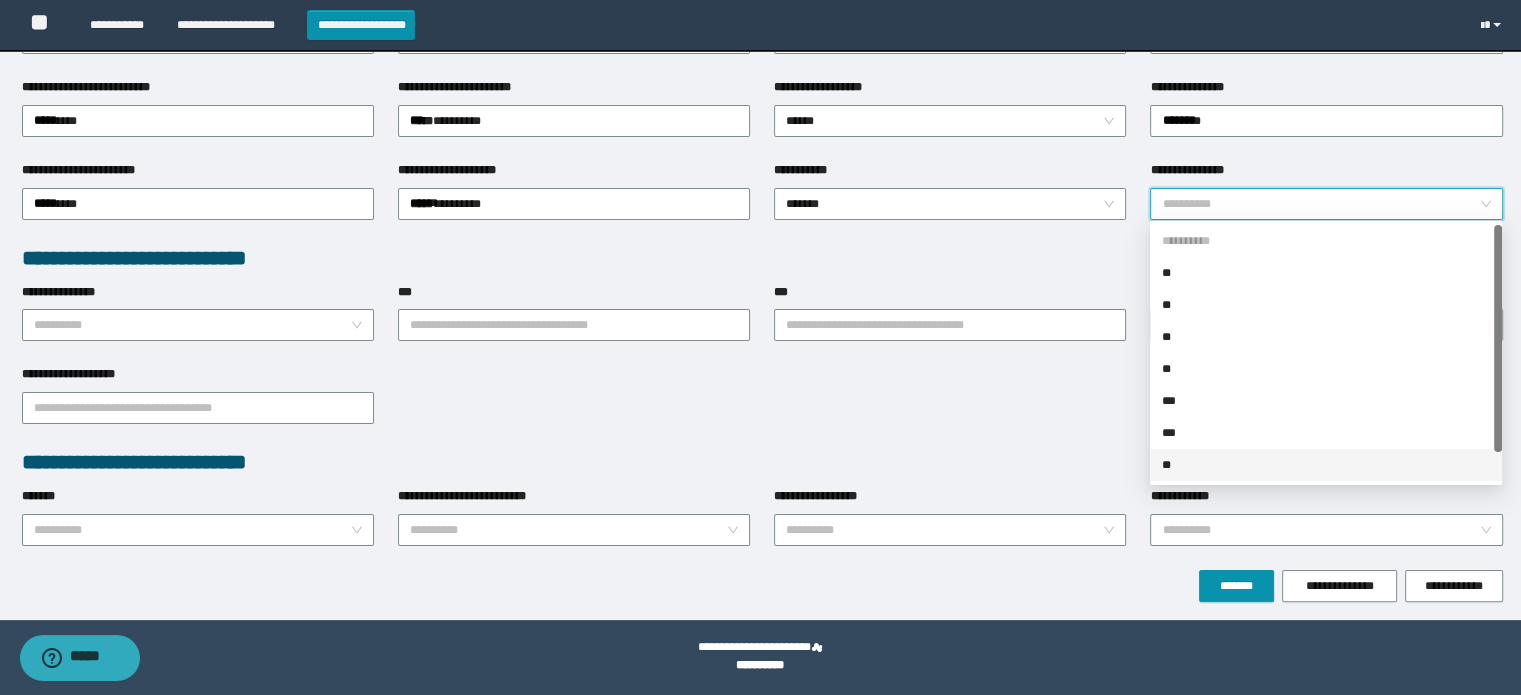 click on "**" at bounding box center [1326, 465] 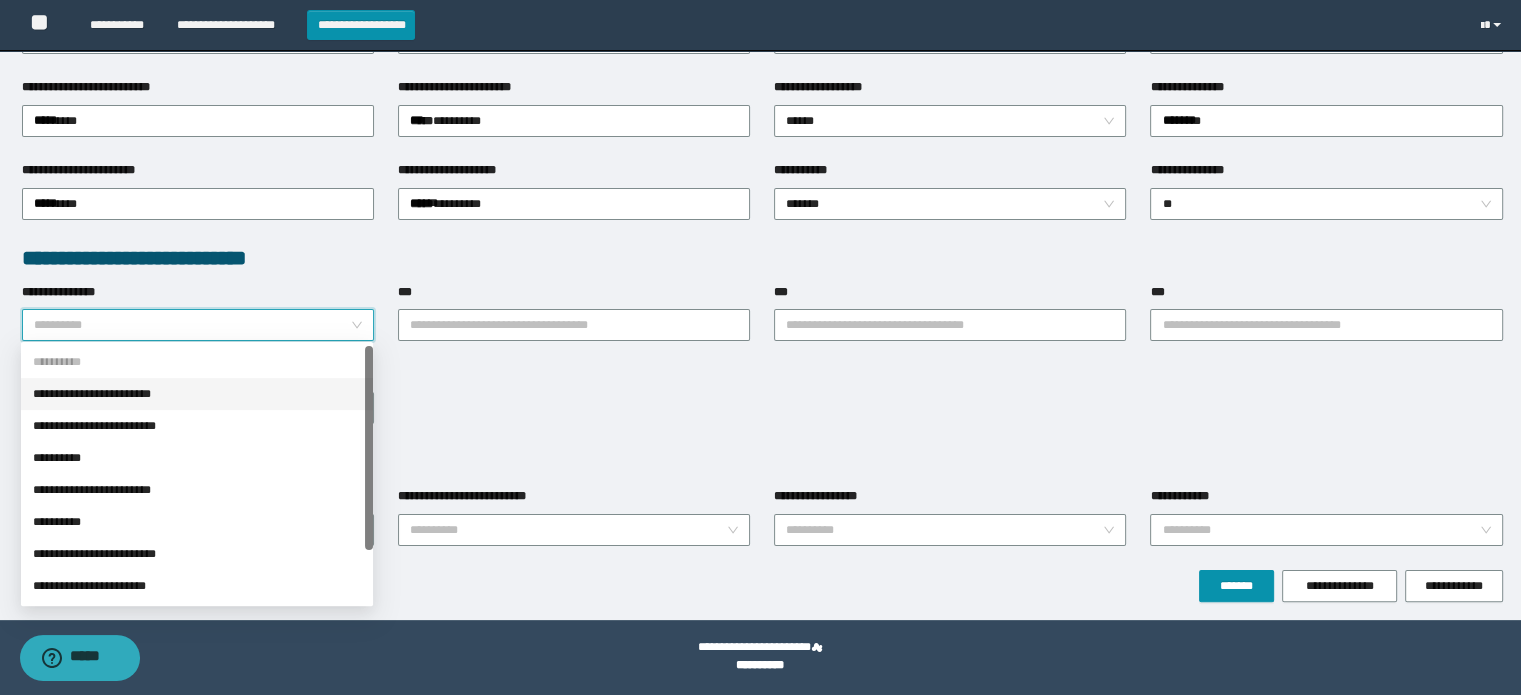 click on "**********" at bounding box center (192, 325) 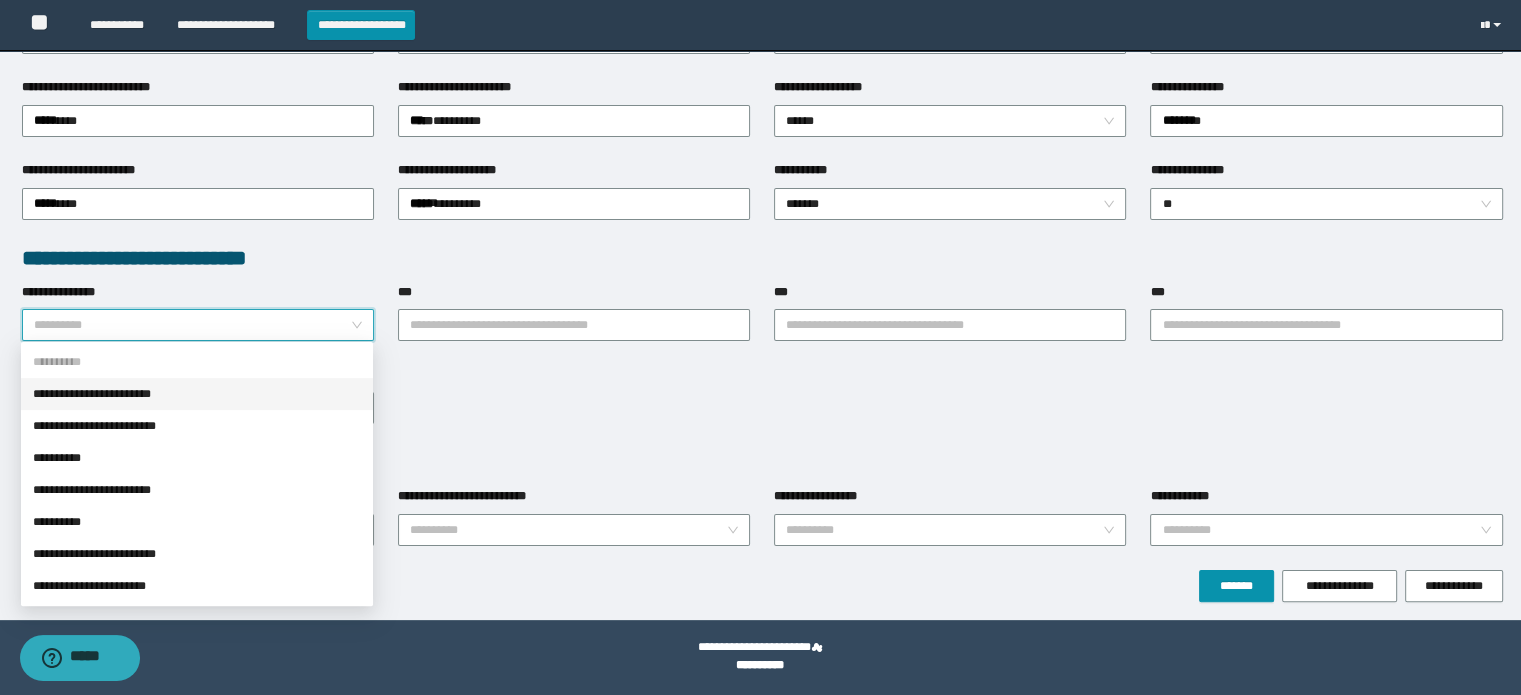 click on "**********" at bounding box center (197, 394) 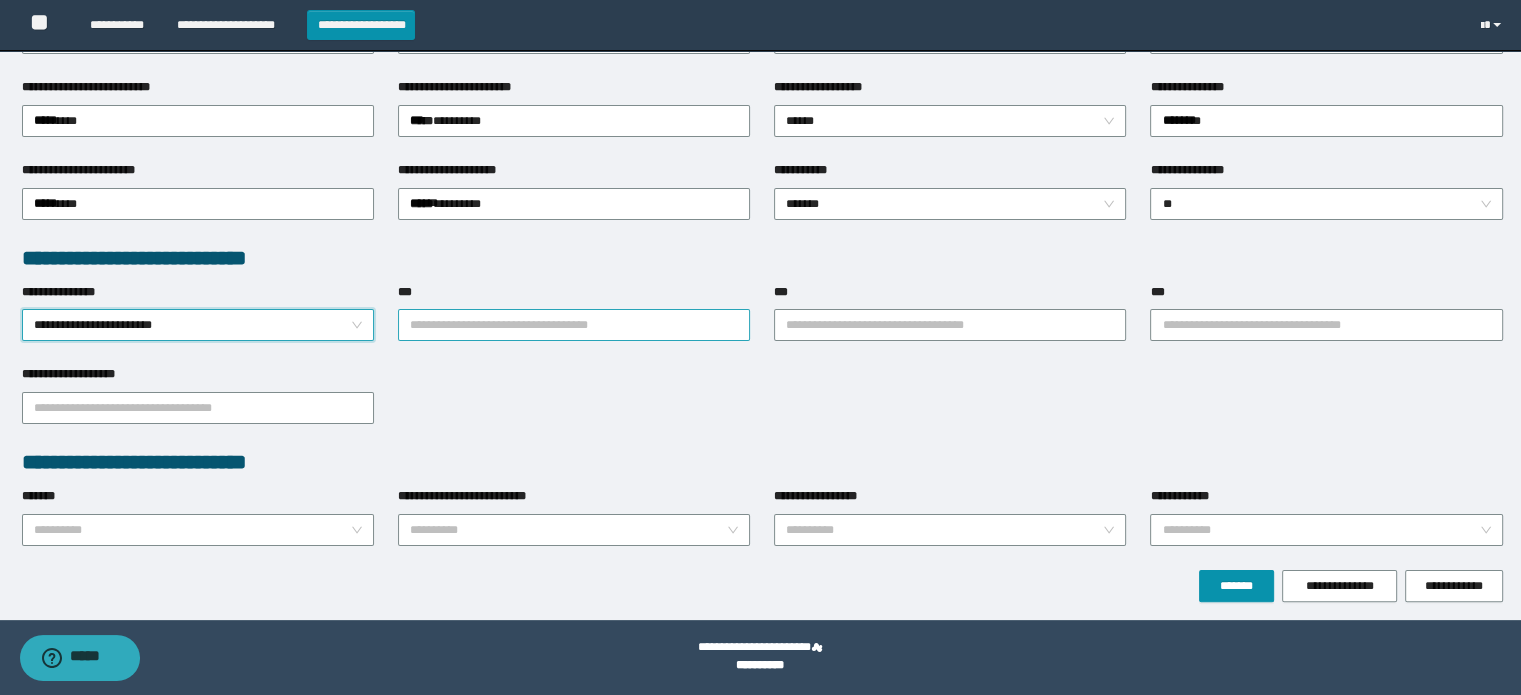 click on "***" at bounding box center [574, 325] 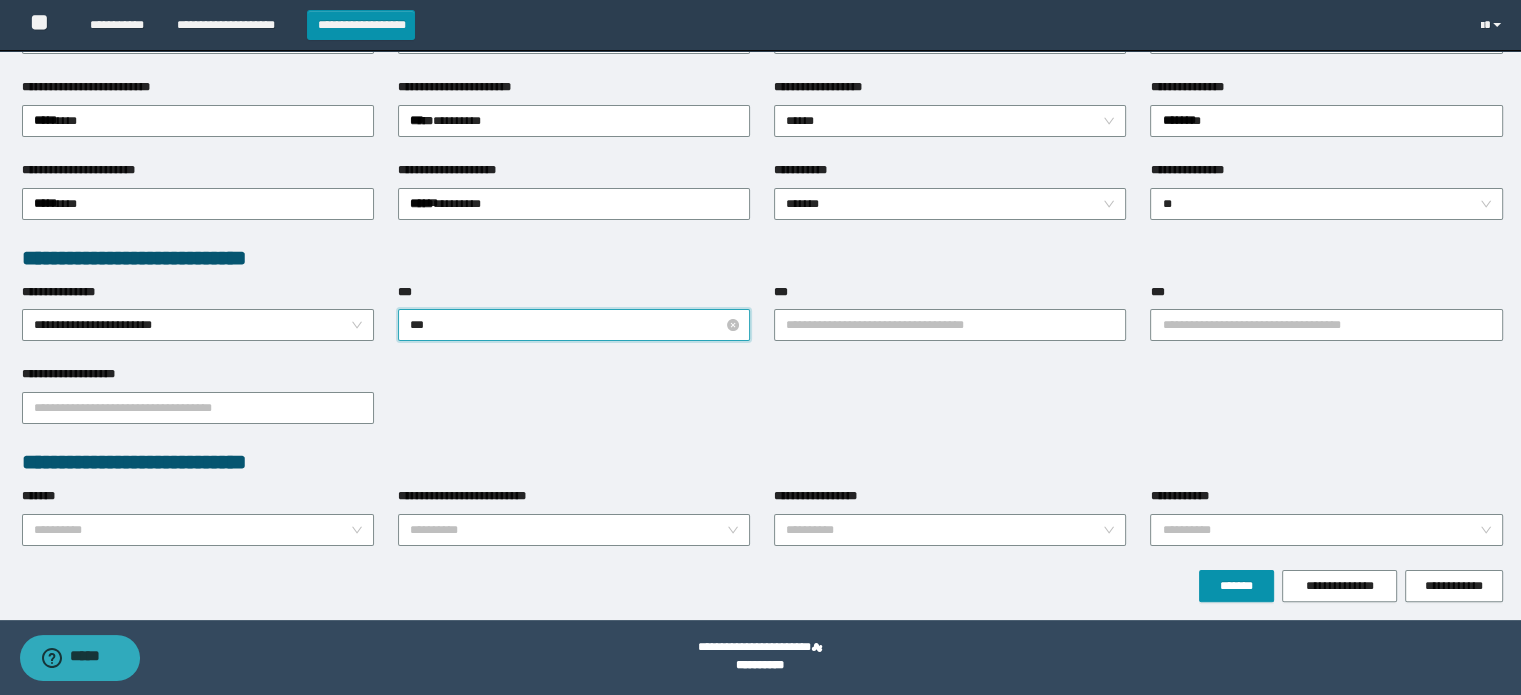 type on "****" 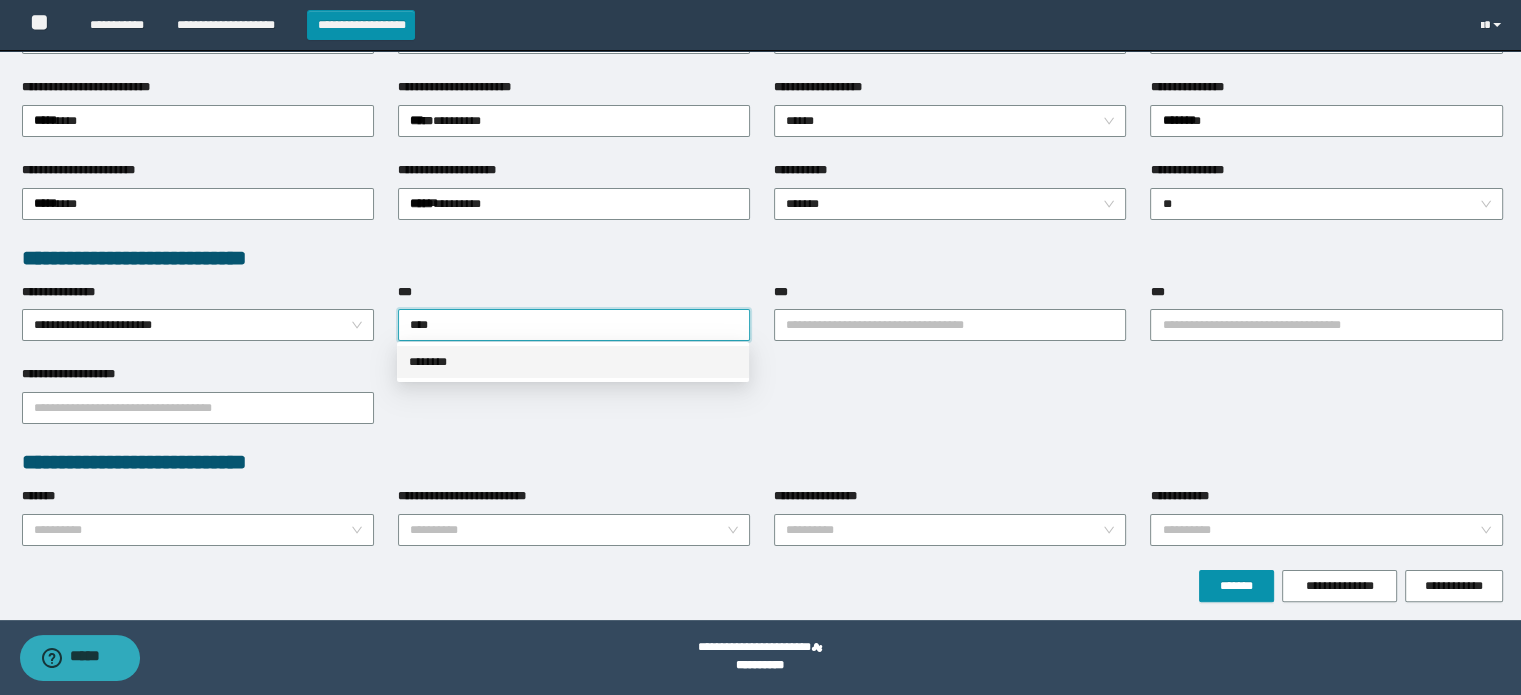 click on "********" at bounding box center [573, 362] 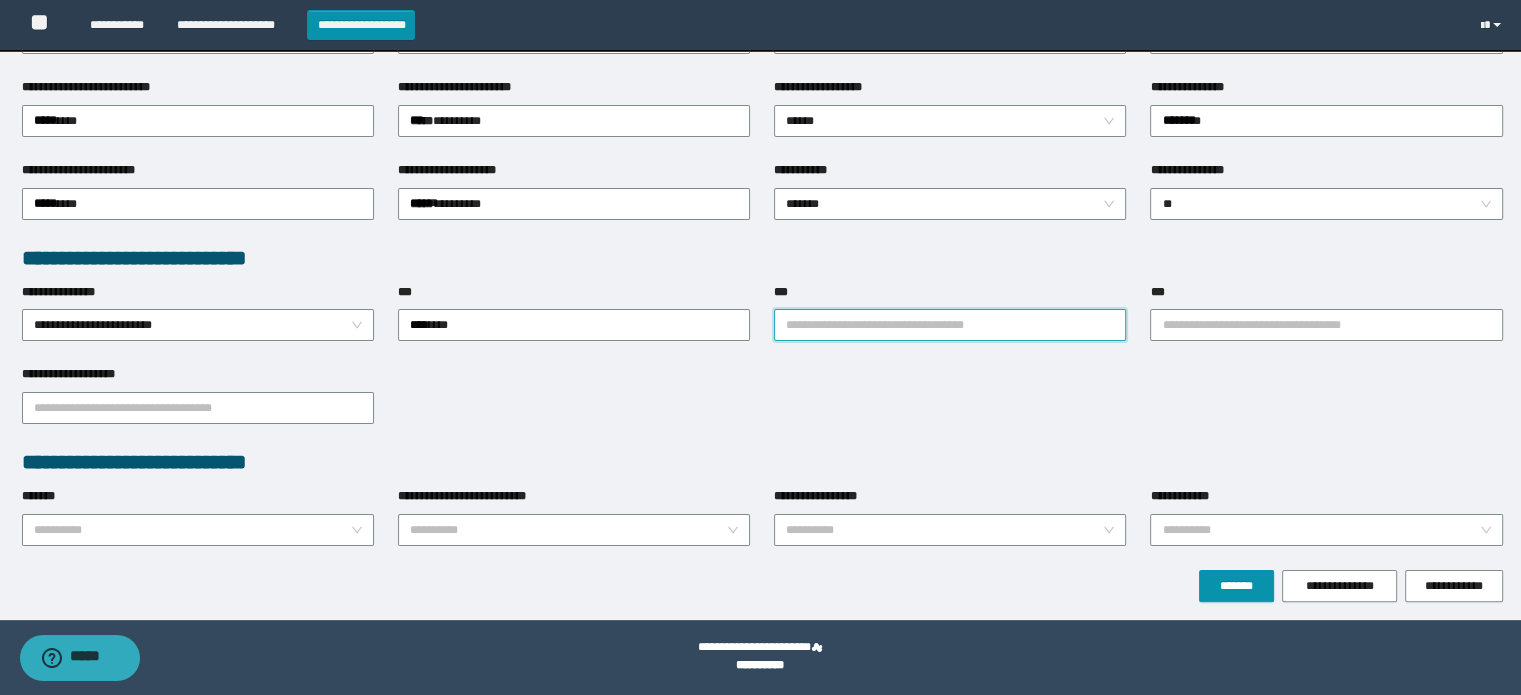 click on "***" at bounding box center [950, 325] 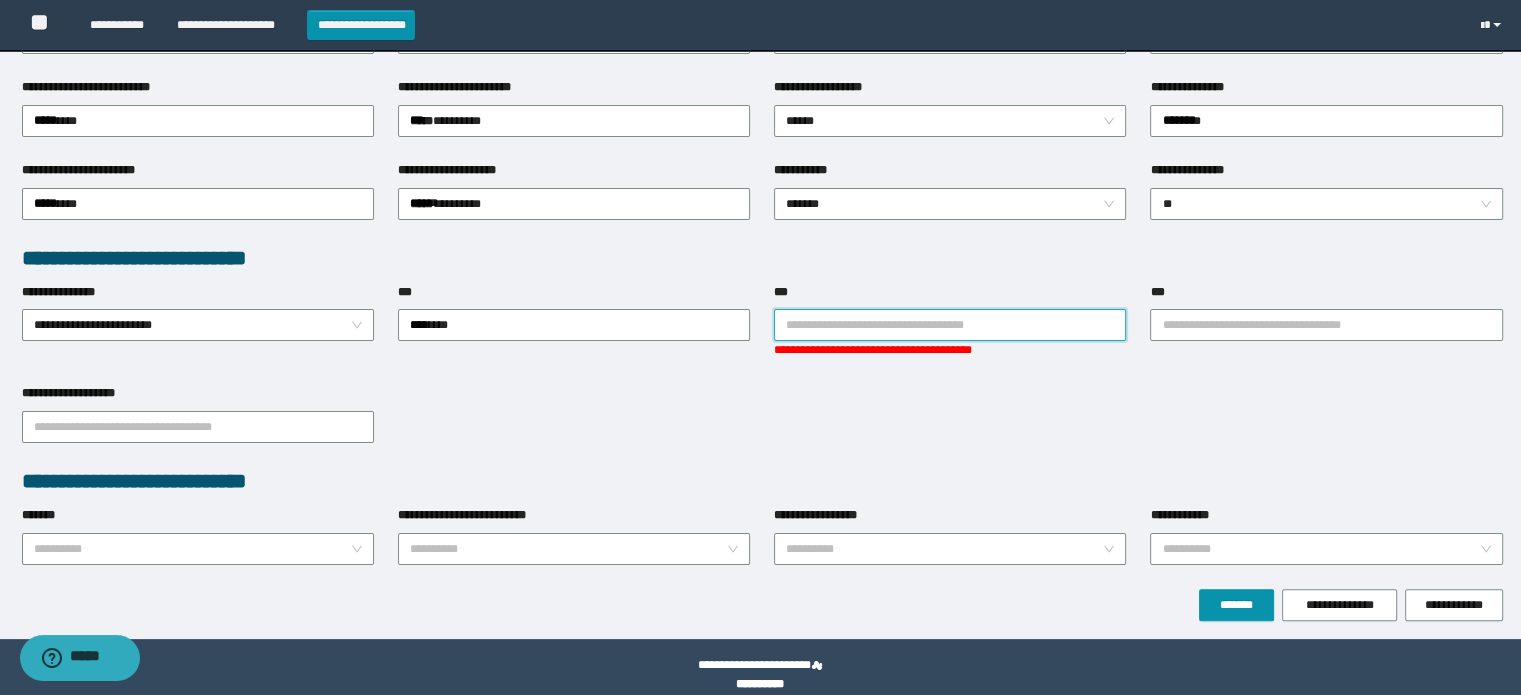 click on "**********" at bounding box center [950, 350] 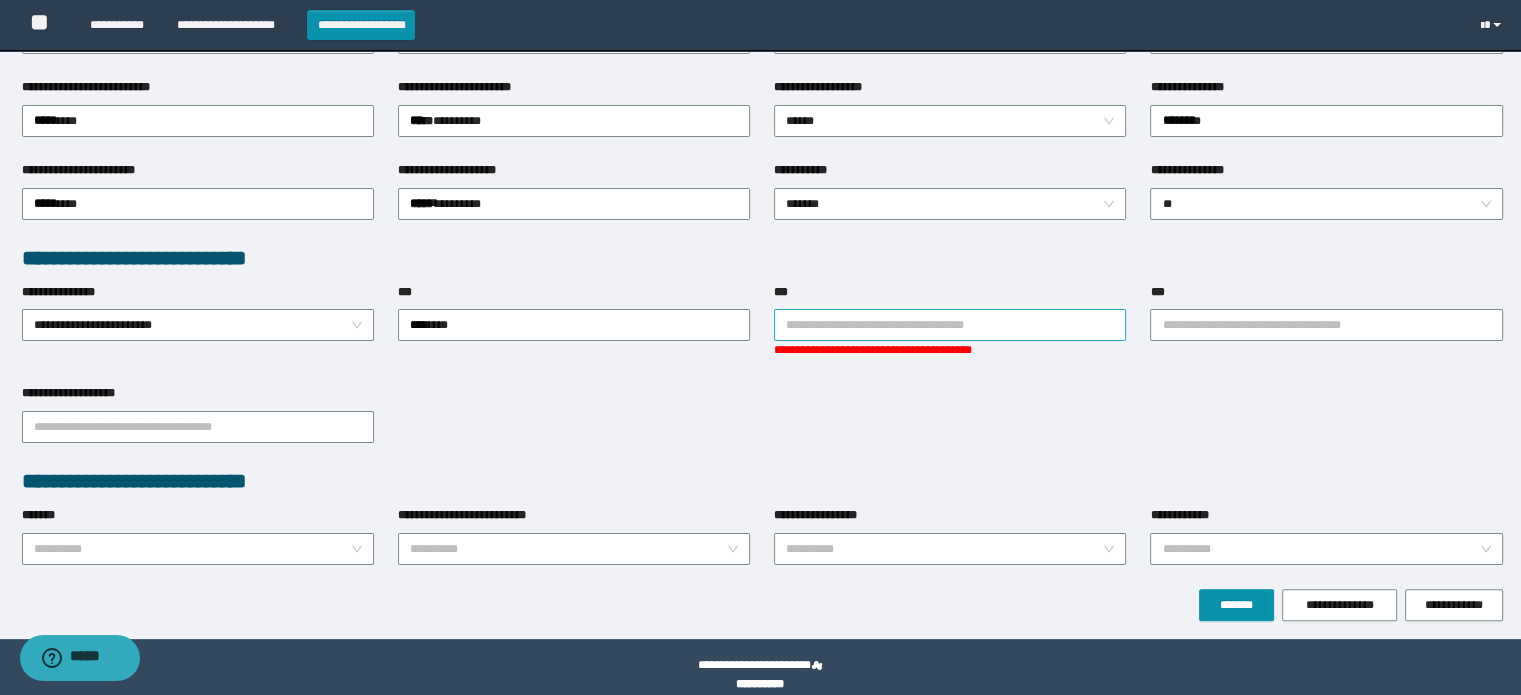 click on "***" at bounding box center (950, 325) 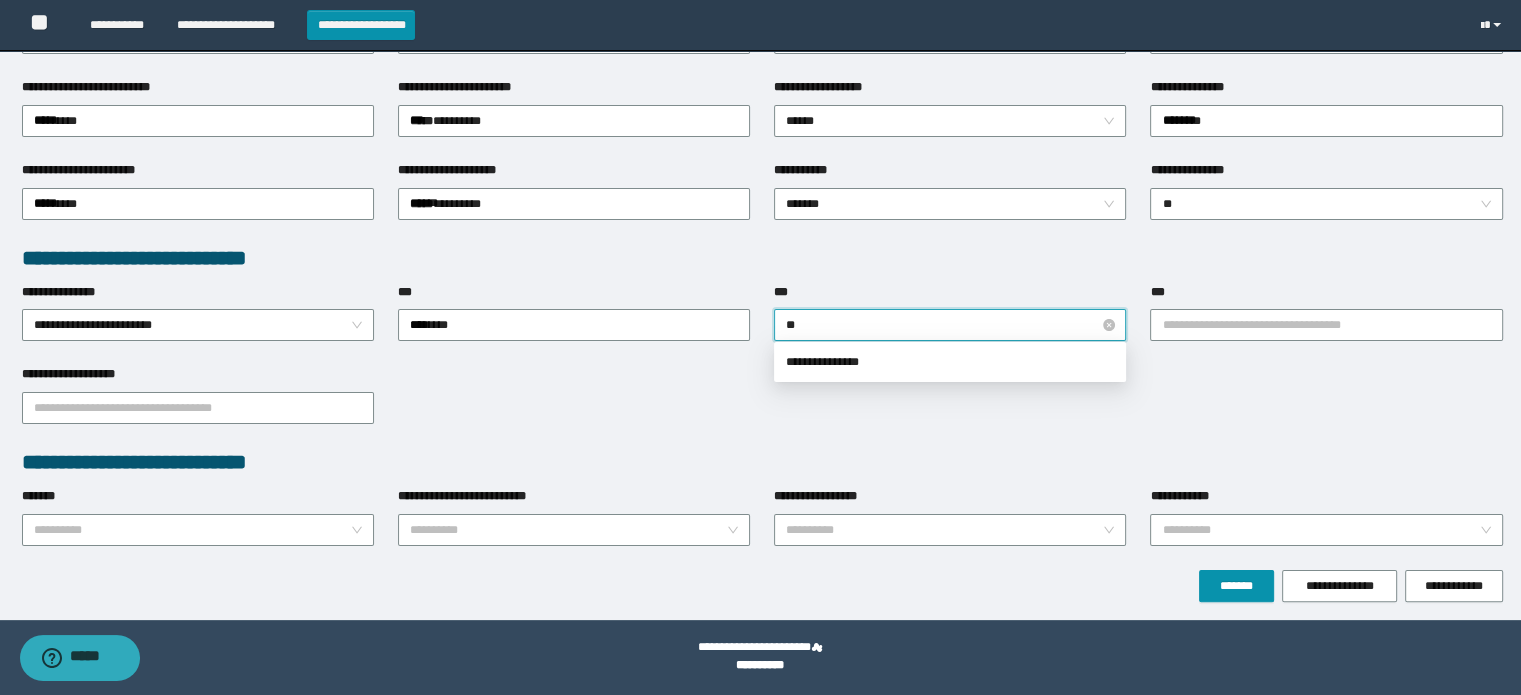 type on "*" 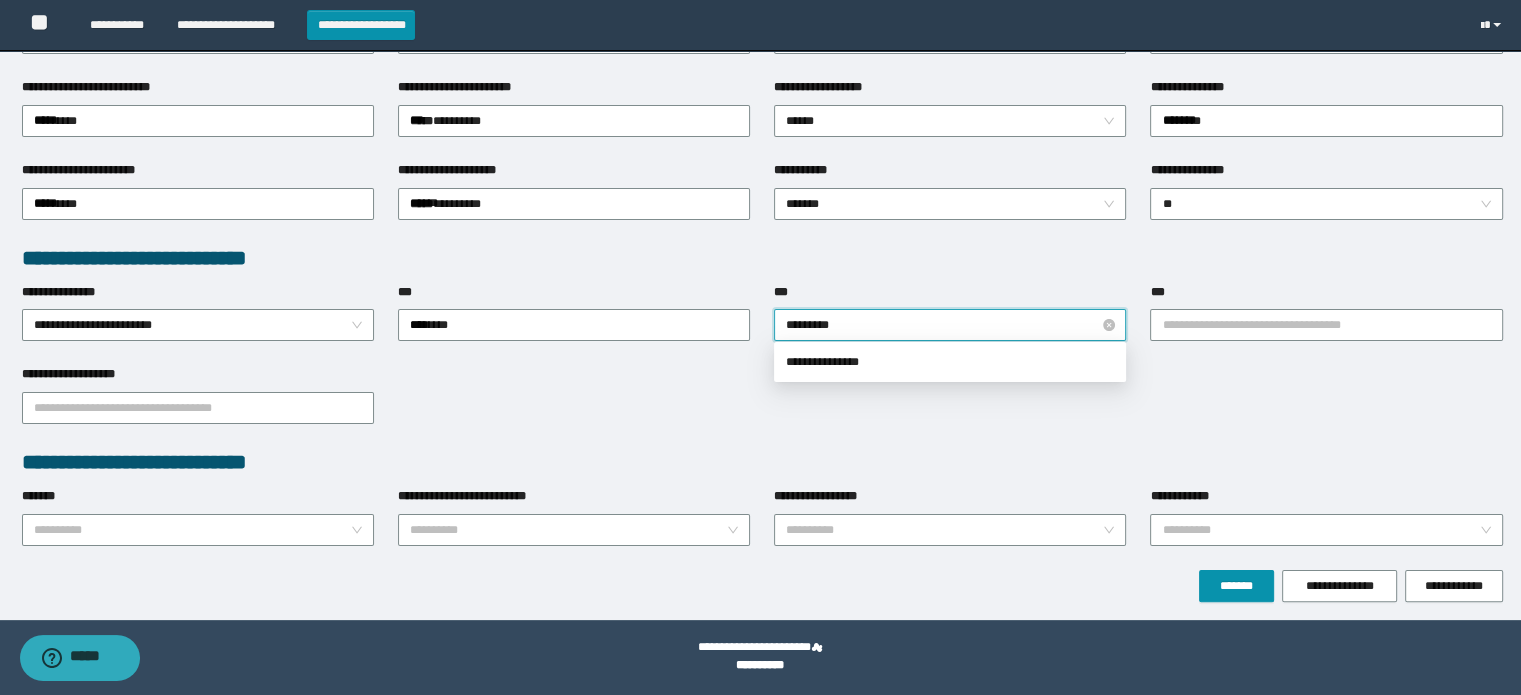 type on "**********" 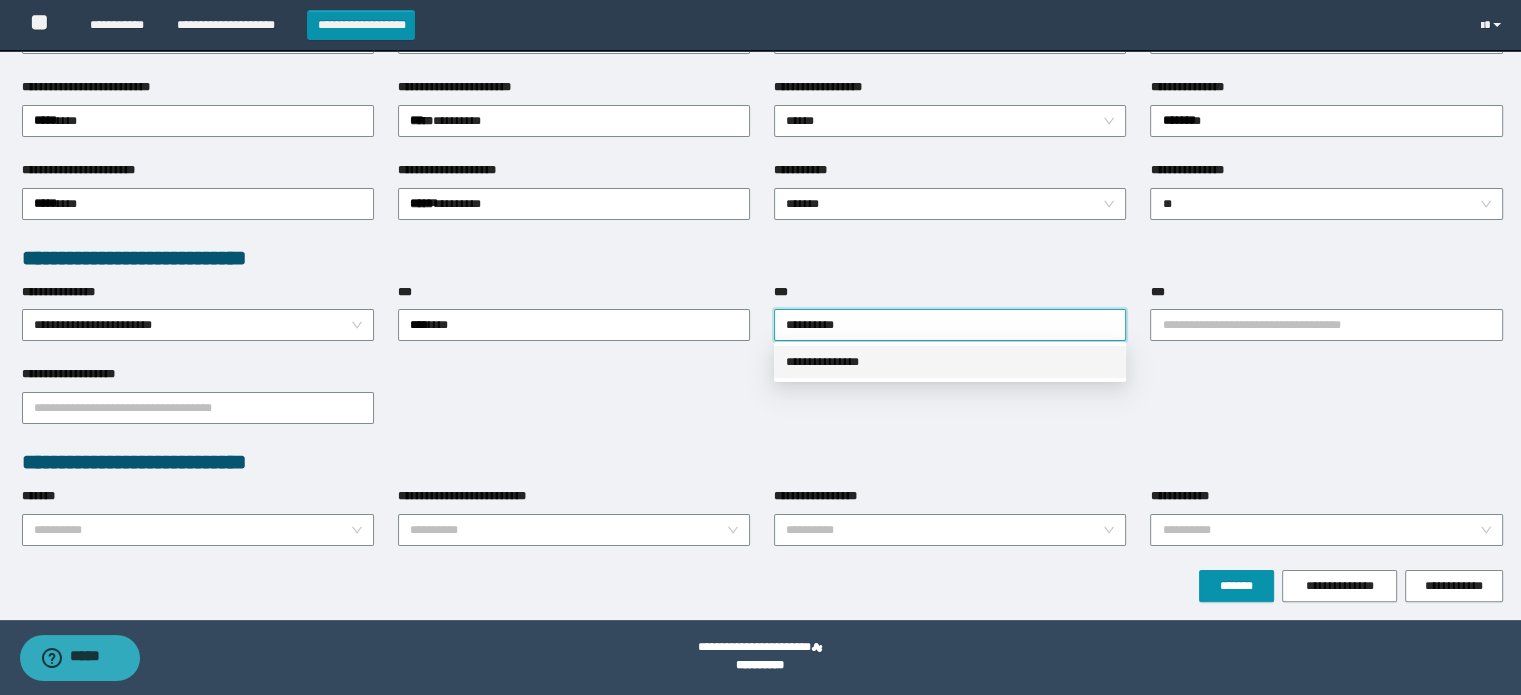 click on "**********" at bounding box center [950, 362] 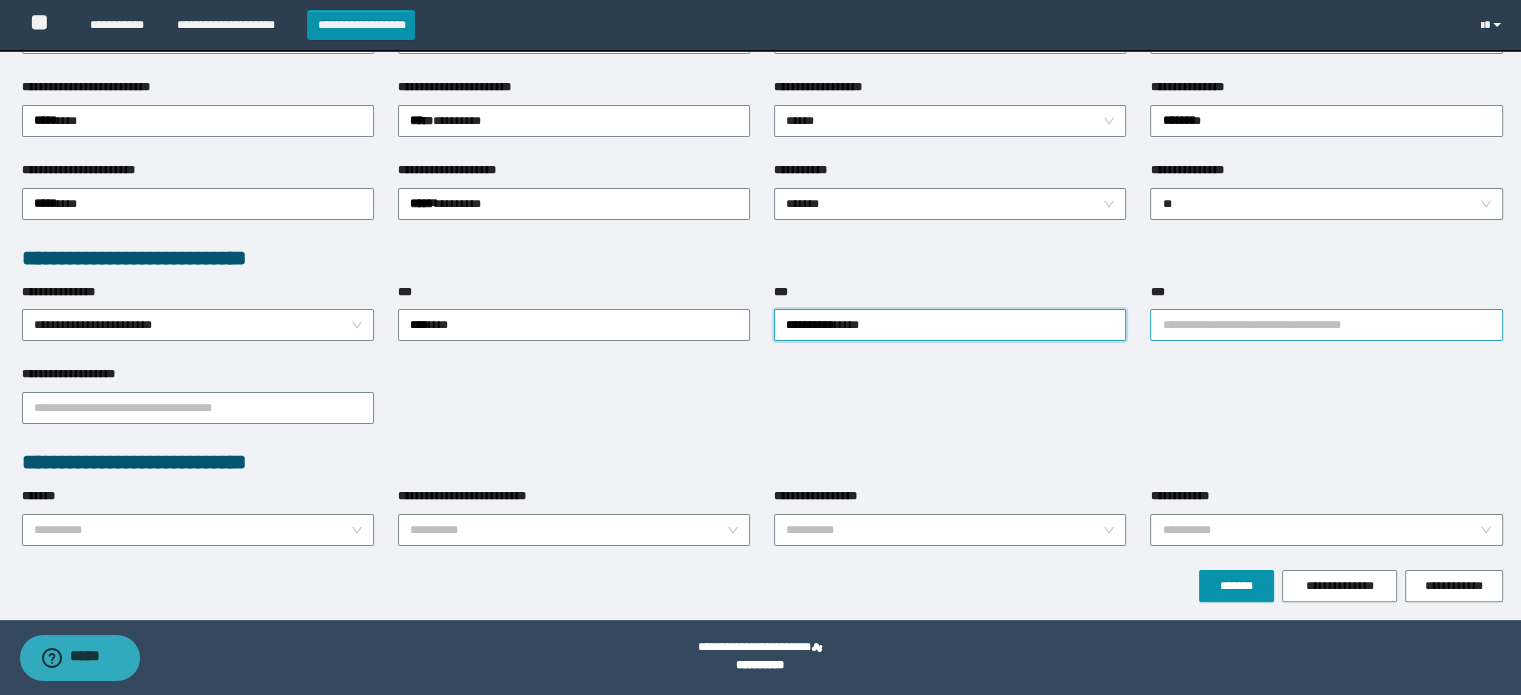 click on "***" at bounding box center [1326, 325] 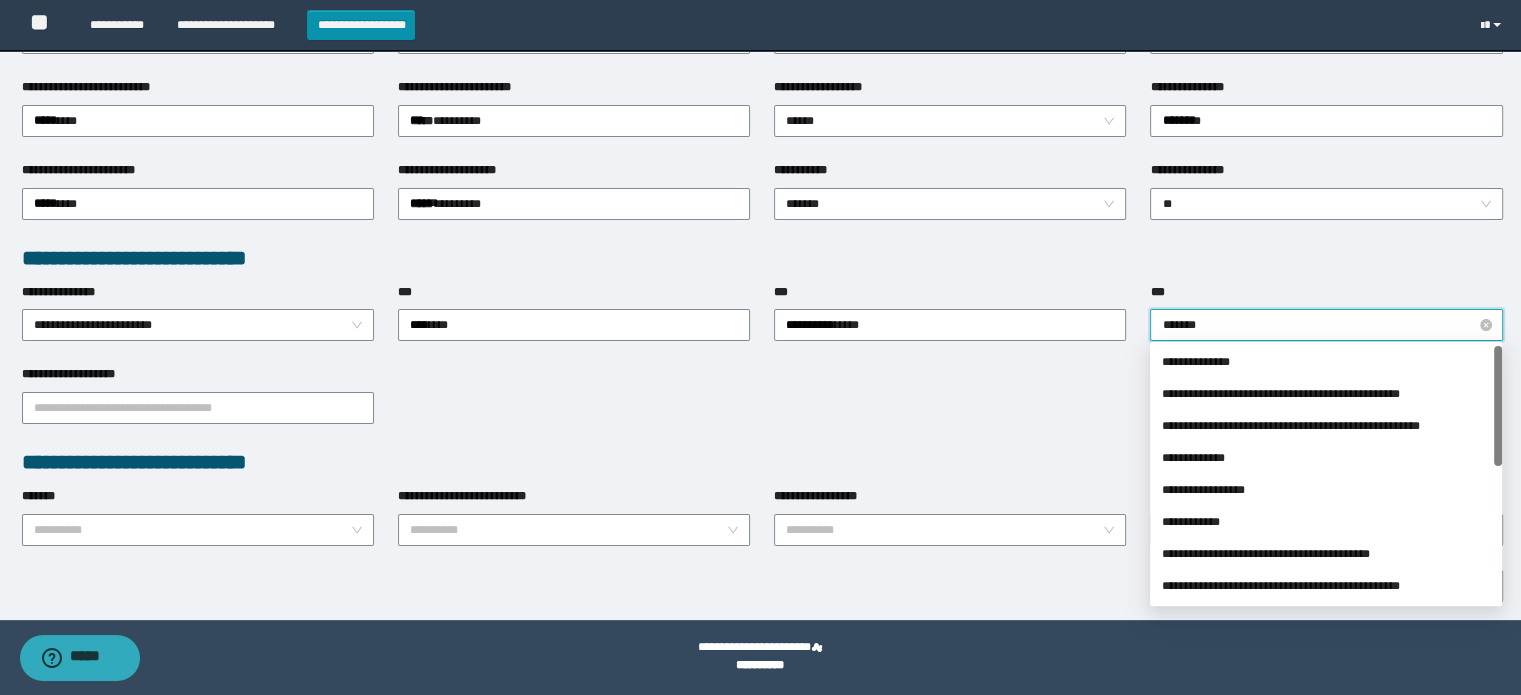 type on "********" 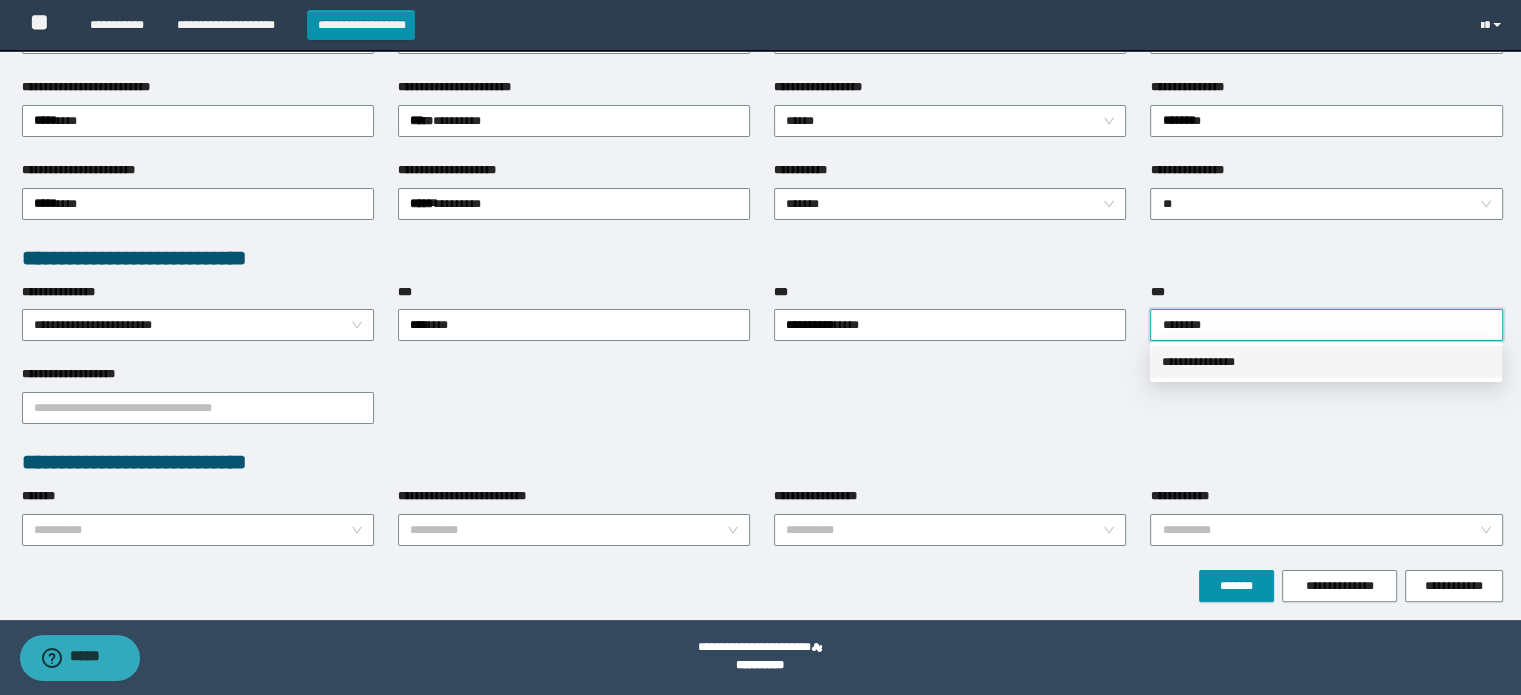 click on "**********" at bounding box center [1326, 362] 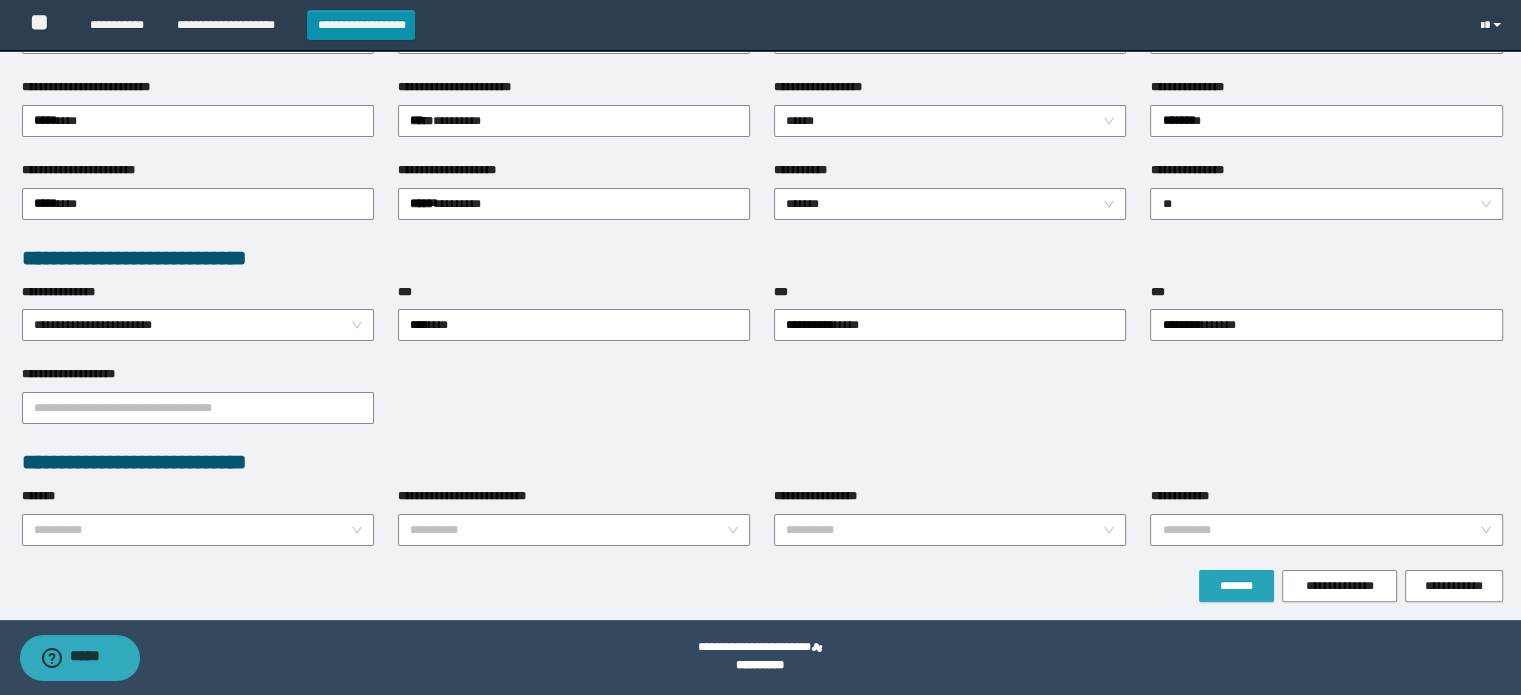 click on "*******" at bounding box center (1236, 586) 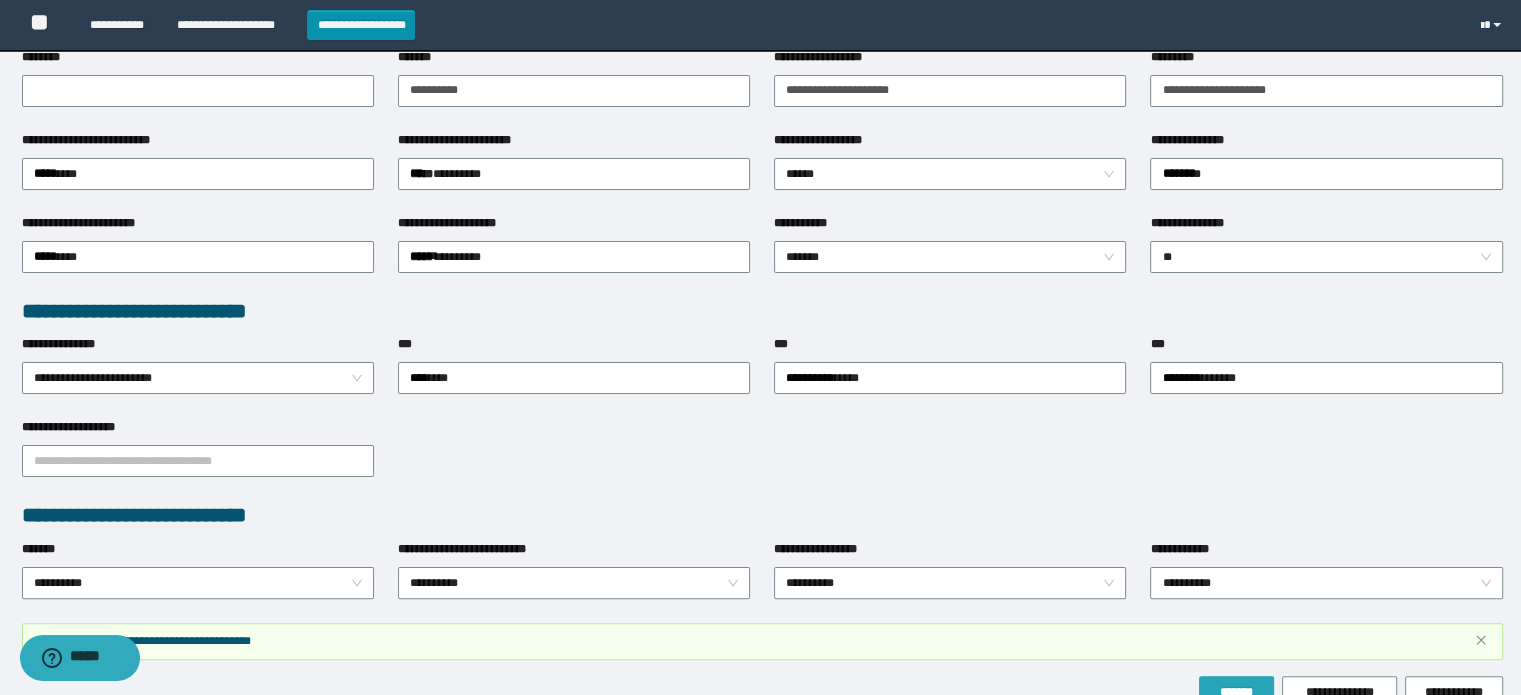 scroll, scrollTop: 416, scrollLeft: 0, axis: vertical 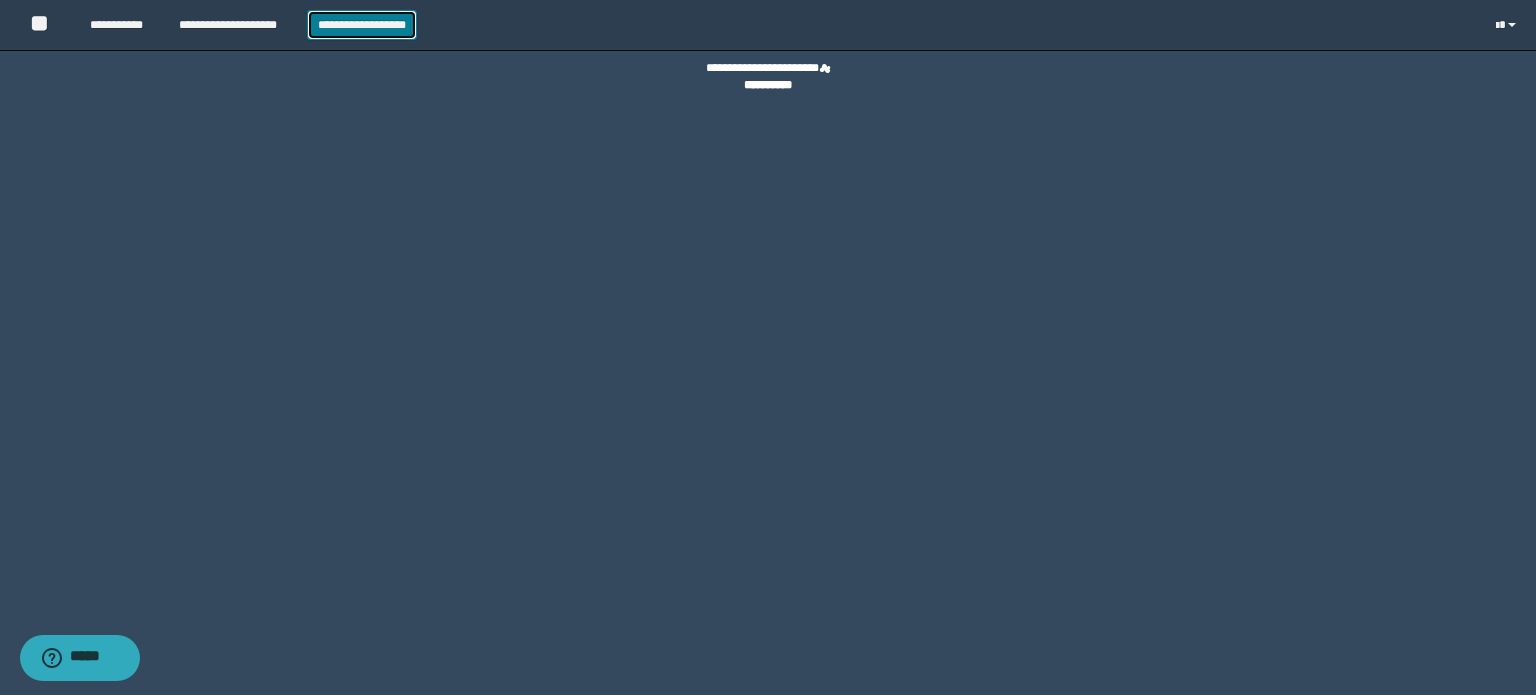 click on "**********" at bounding box center [362, 25] 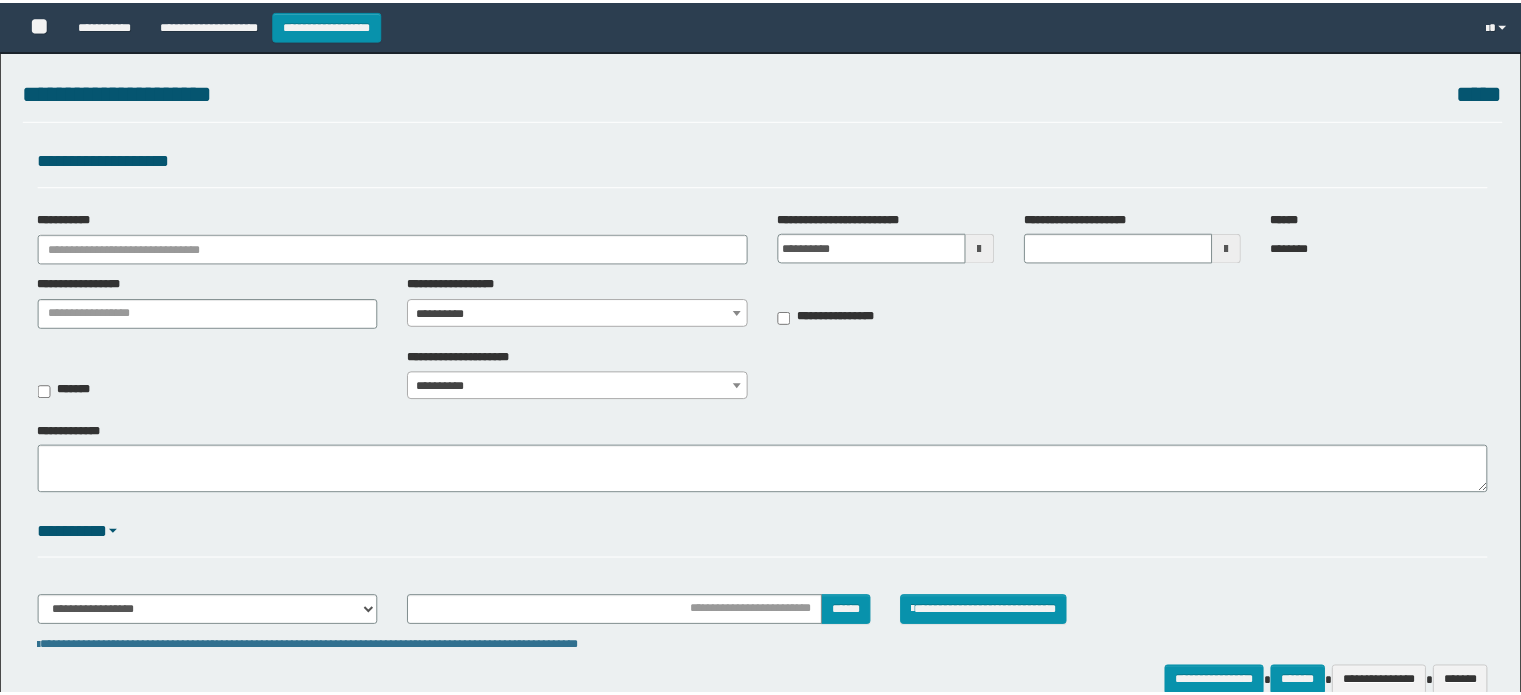 scroll, scrollTop: 0, scrollLeft: 0, axis: both 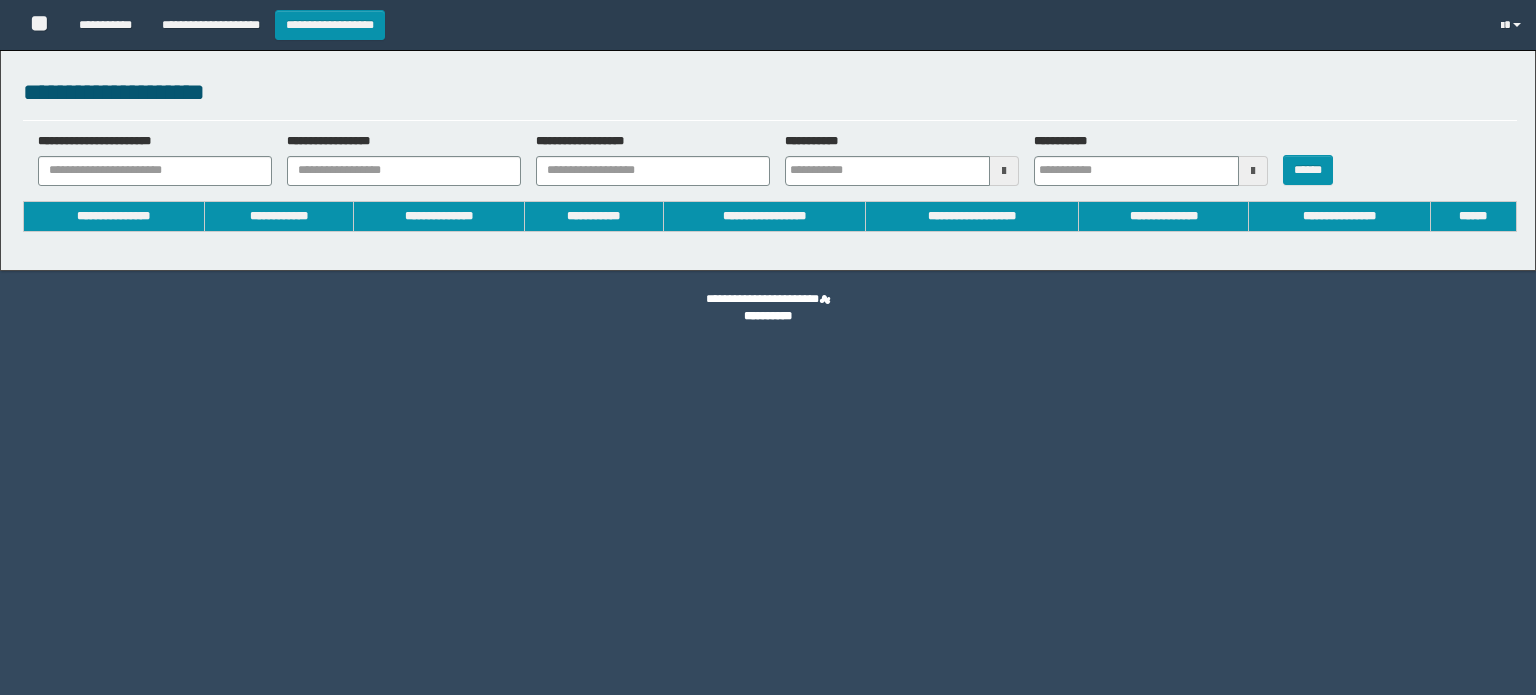 type on "**********" 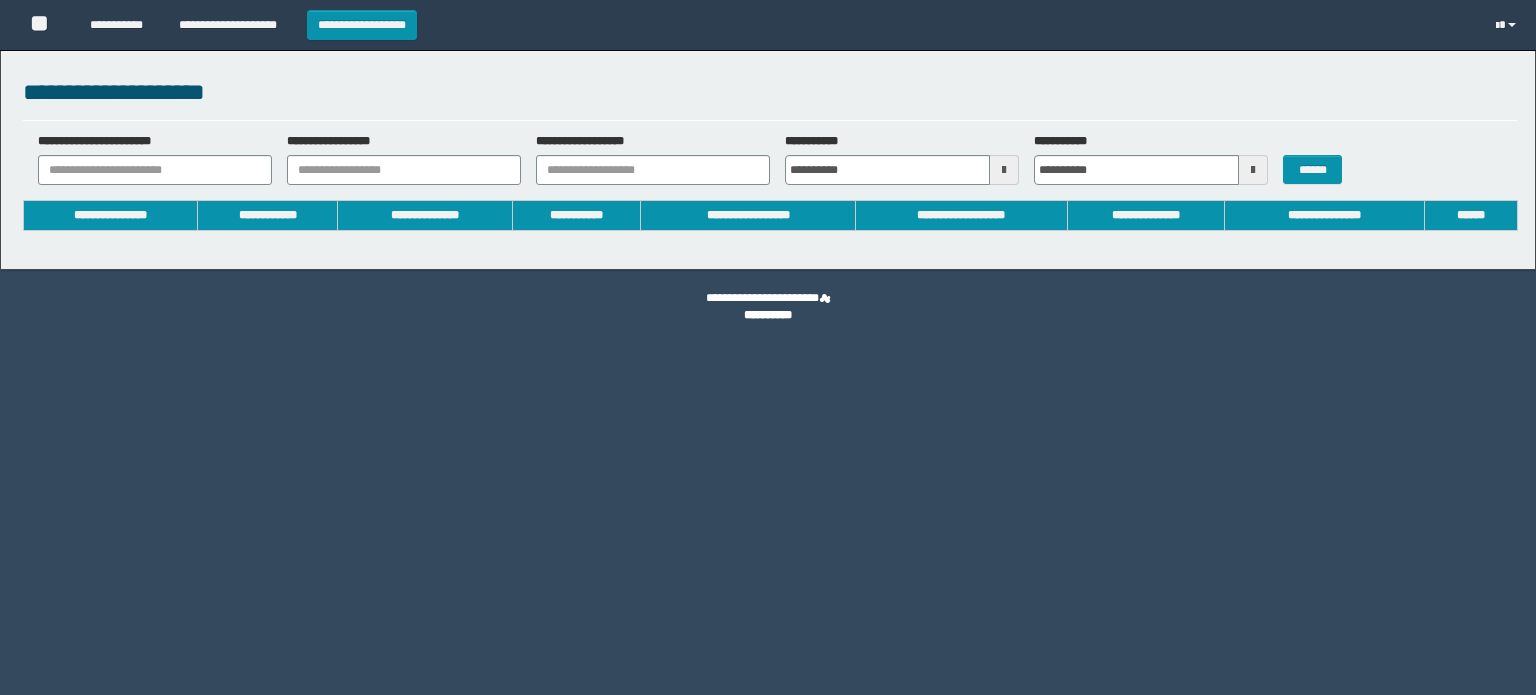 scroll, scrollTop: 0, scrollLeft: 0, axis: both 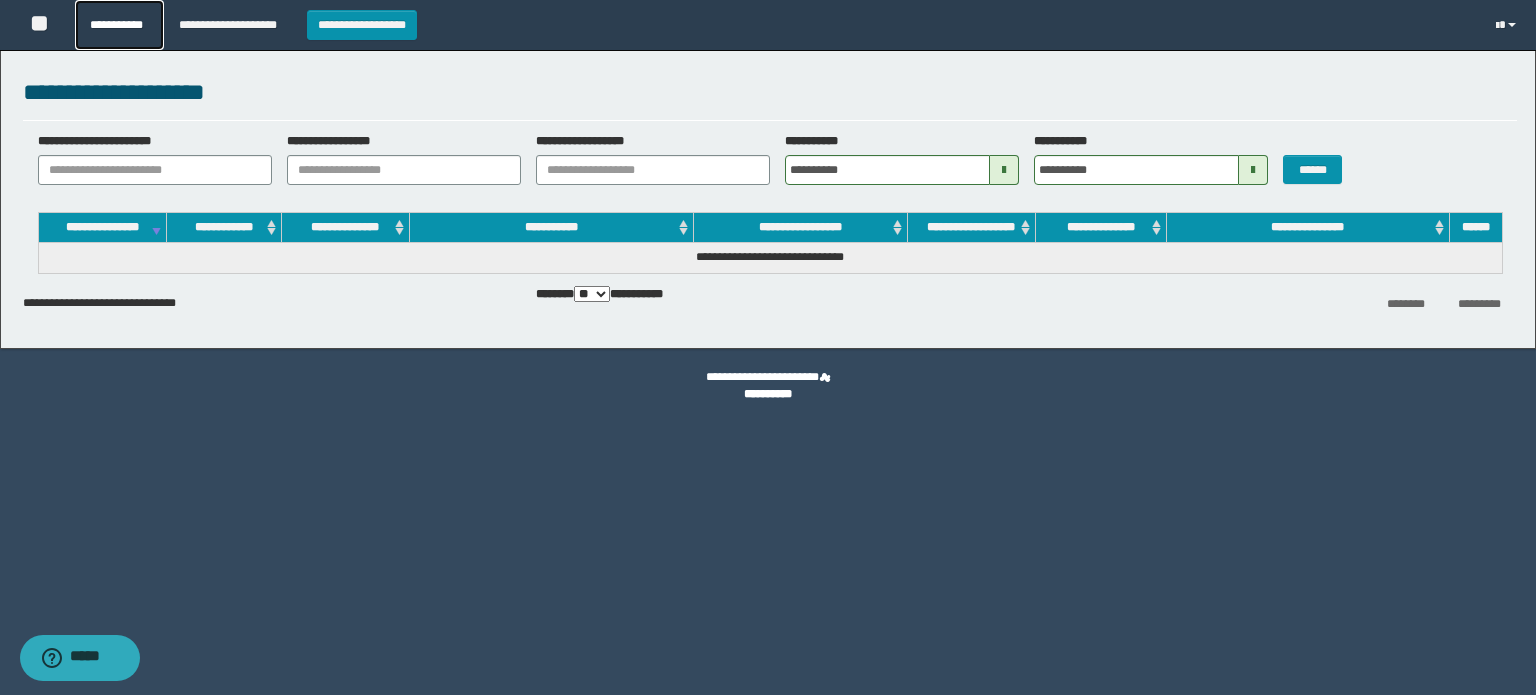 click on "**********" at bounding box center (119, 25) 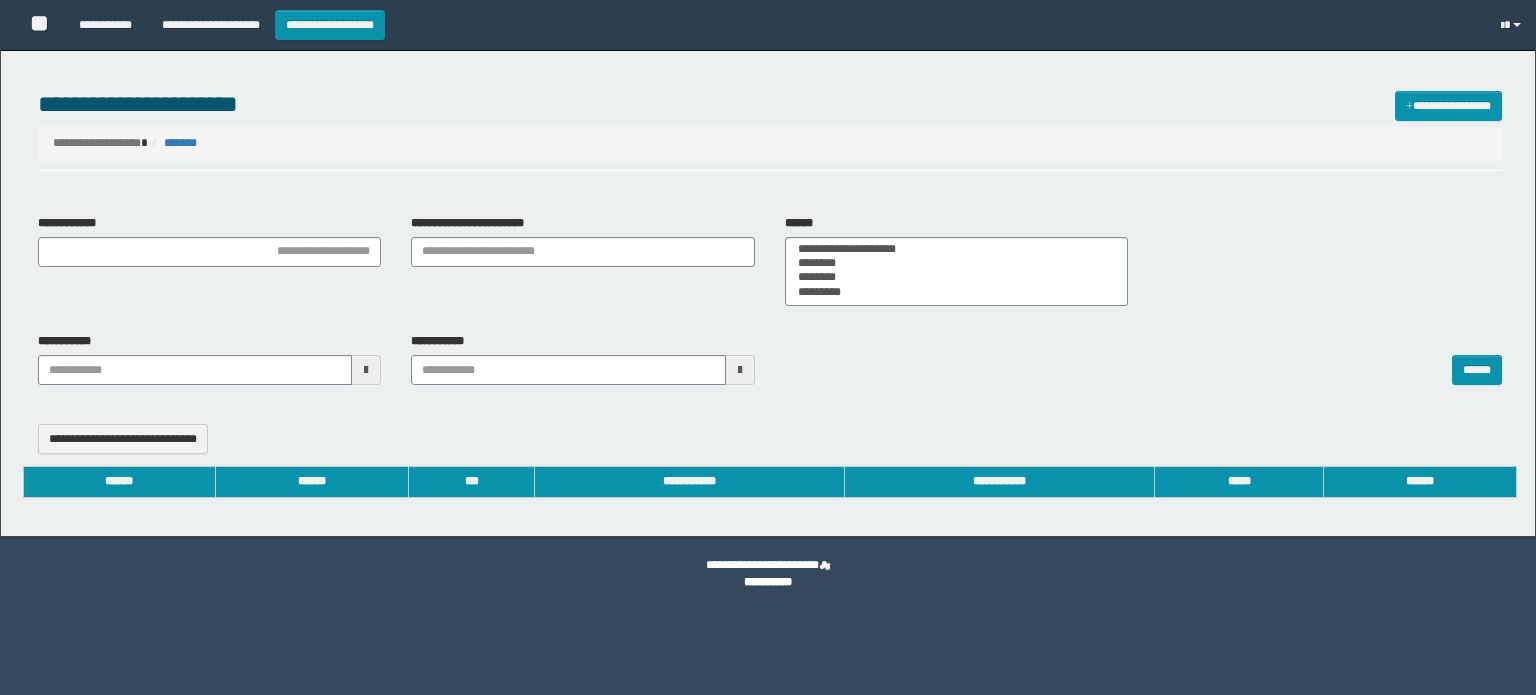 select 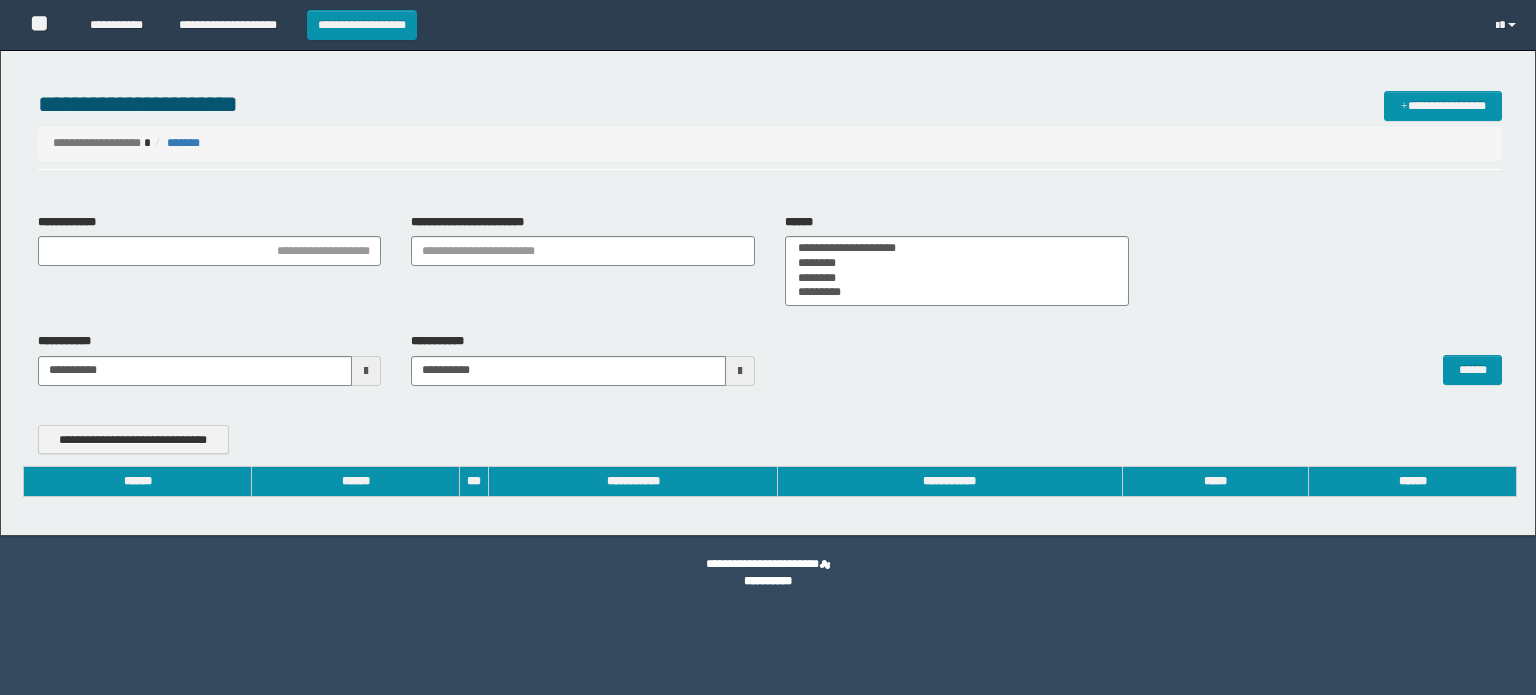 scroll, scrollTop: 0, scrollLeft: 0, axis: both 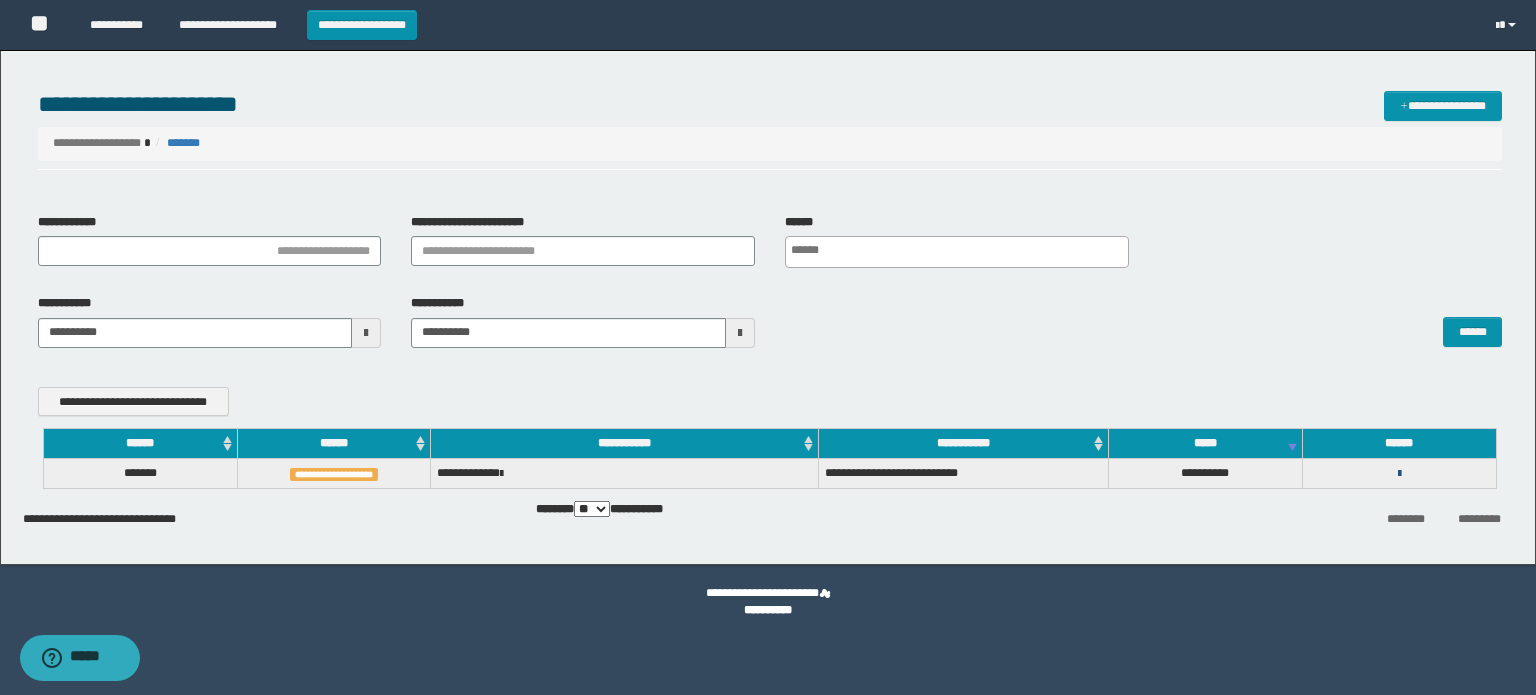 click at bounding box center [1399, 474] 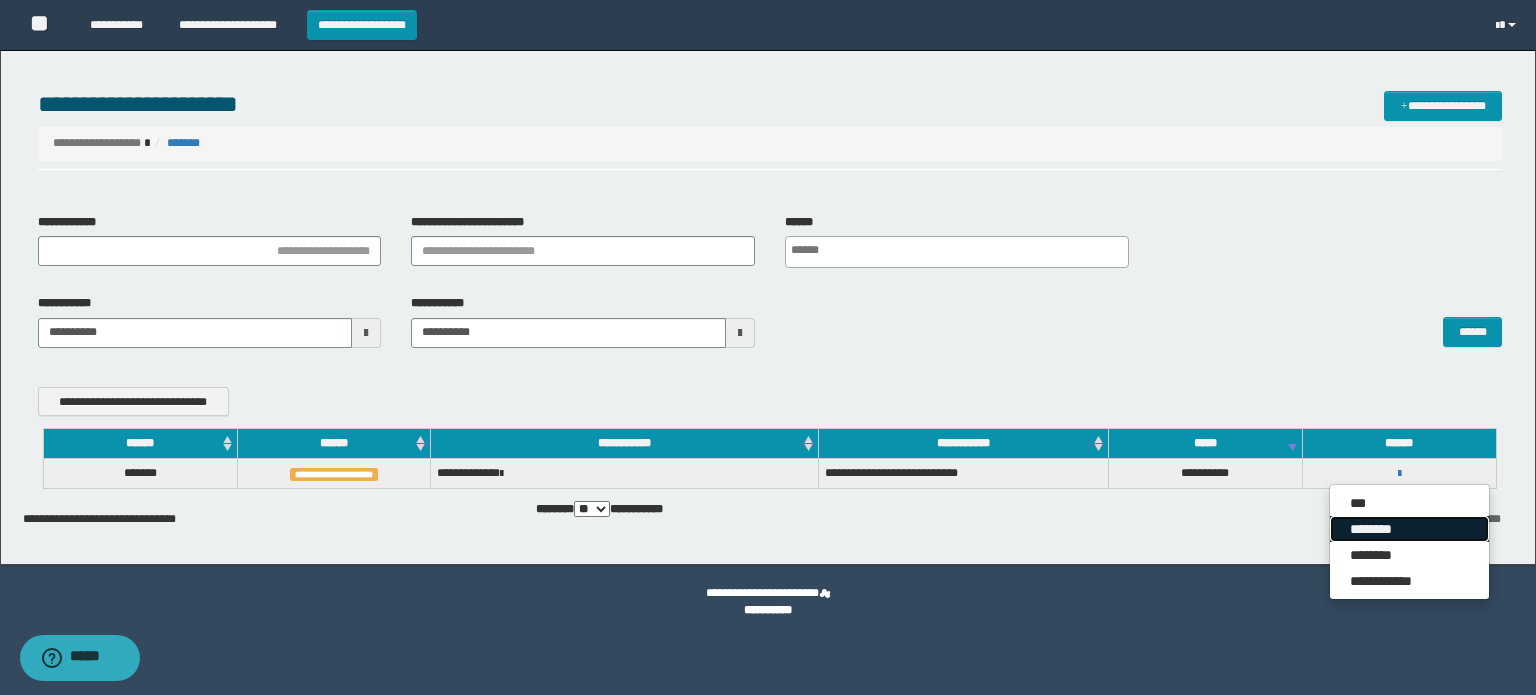 click on "********" at bounding box center (1409, 529) 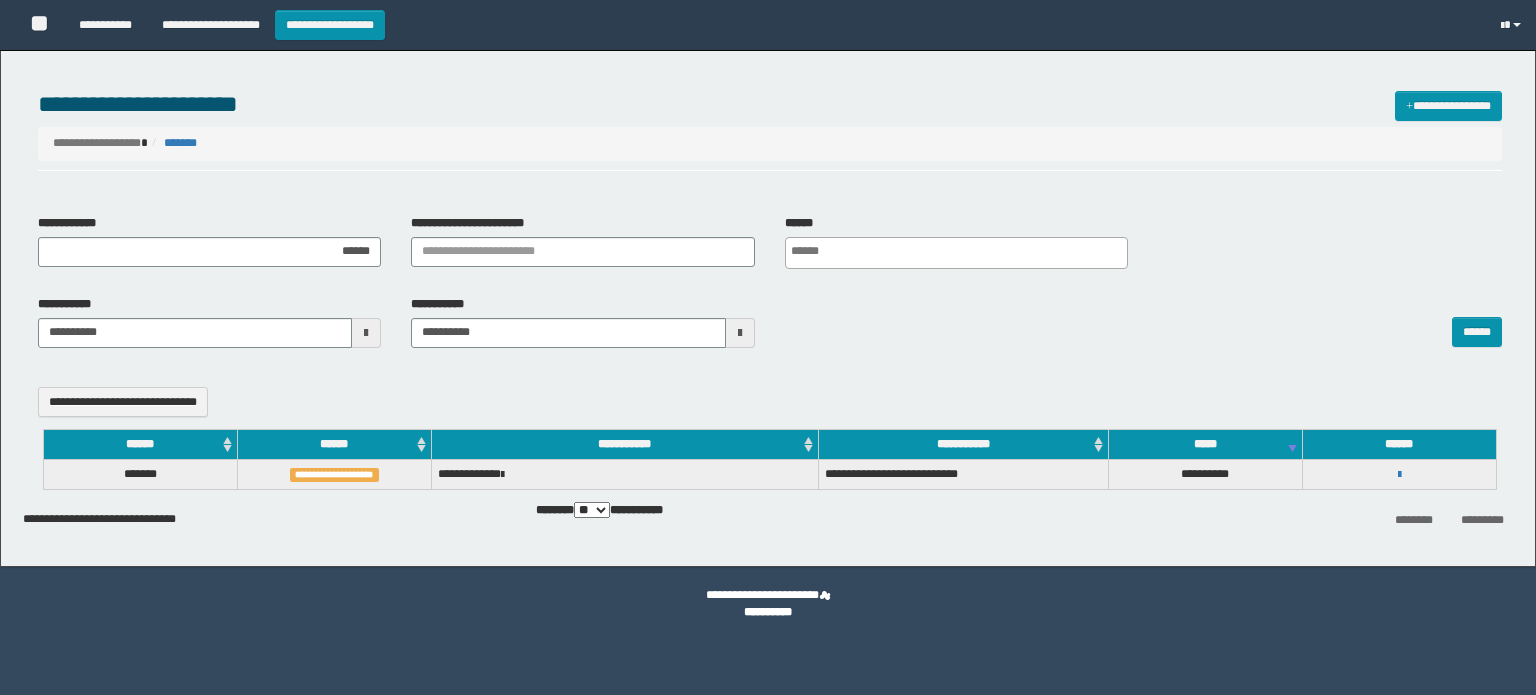 select 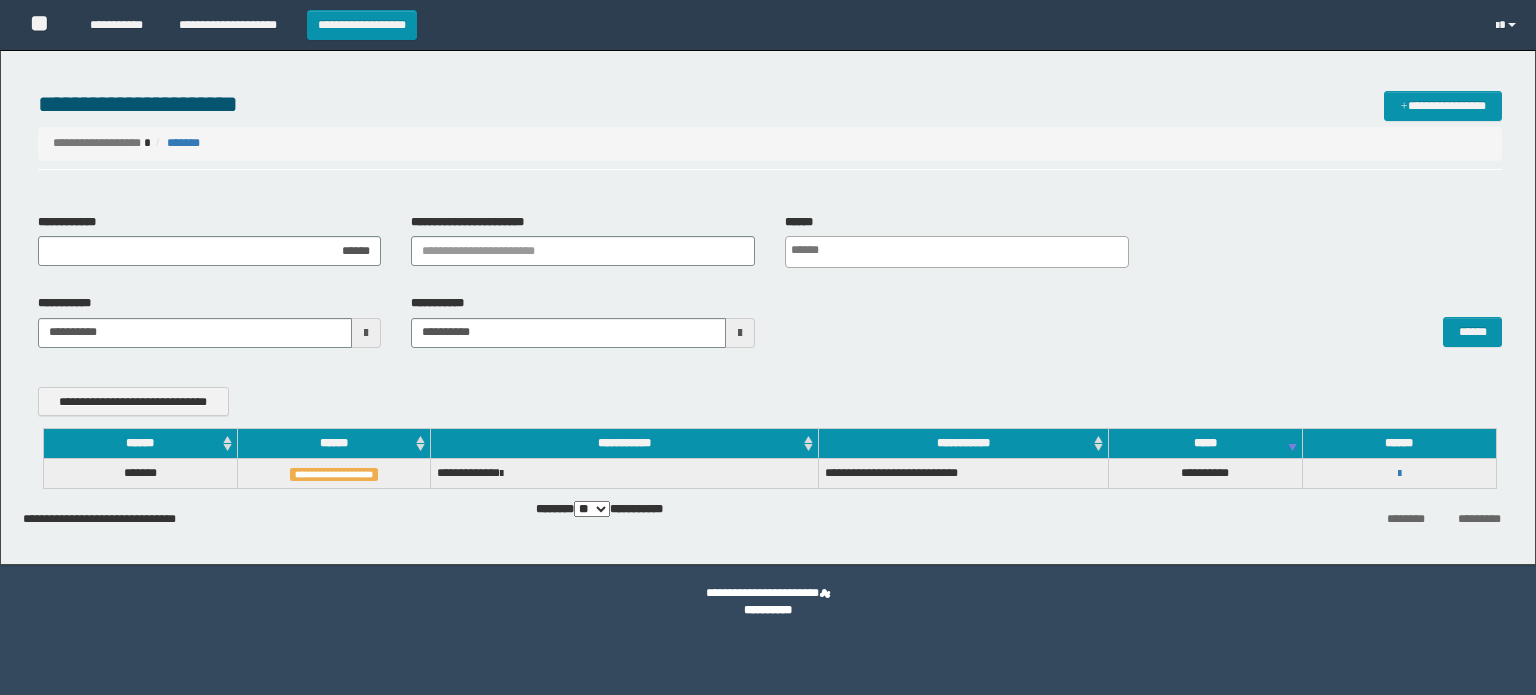 scroll, scrollTop: 0, scrollLeft: 0, axis: both 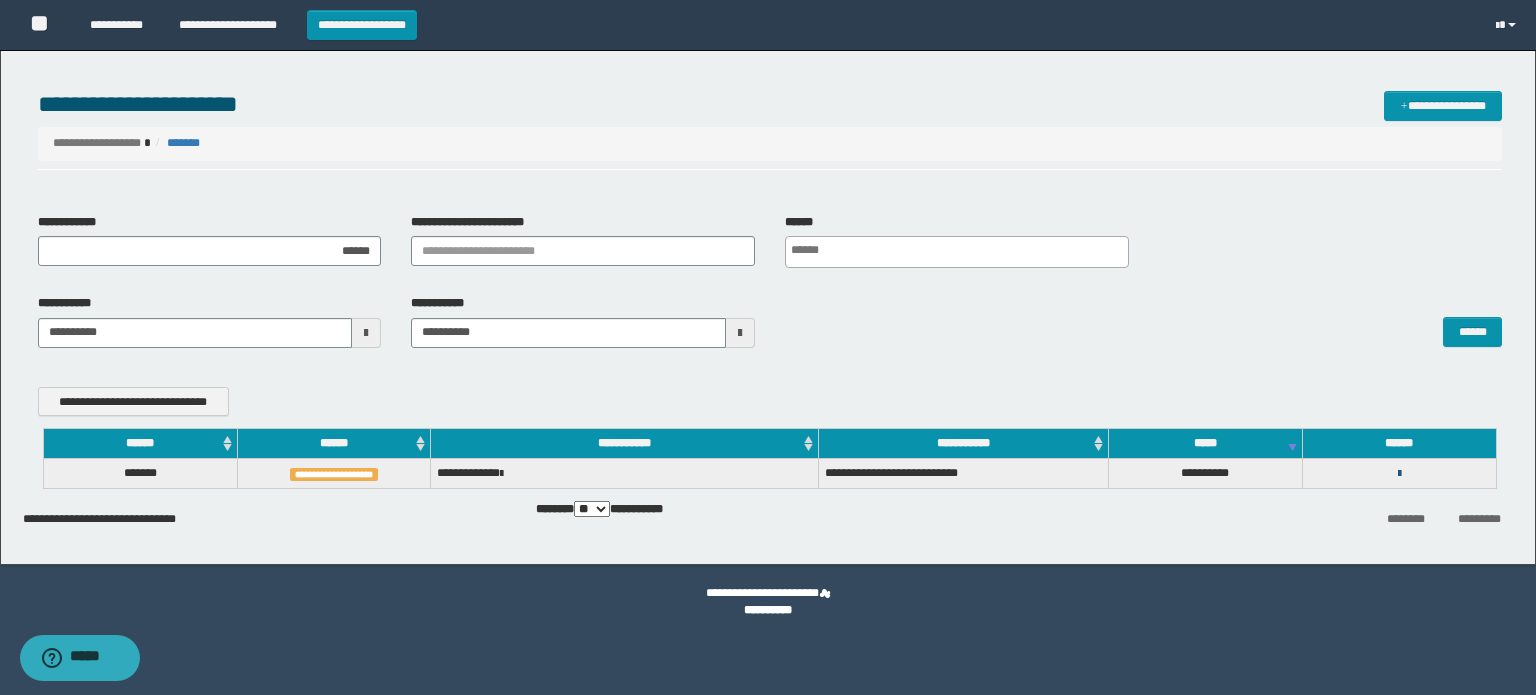 click at bounding box center [1399, 474] 